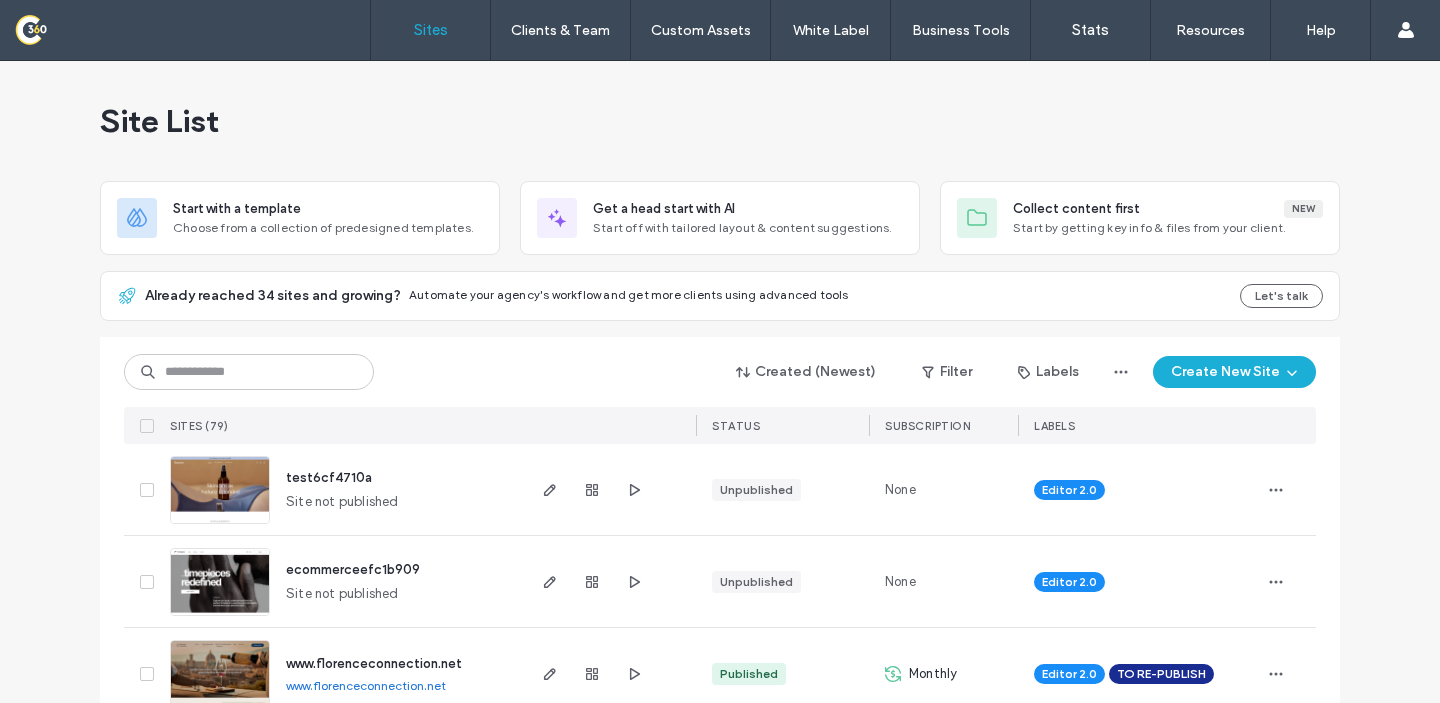 scroll, scrollTop: 0, scrollLeft: 0, axis: both 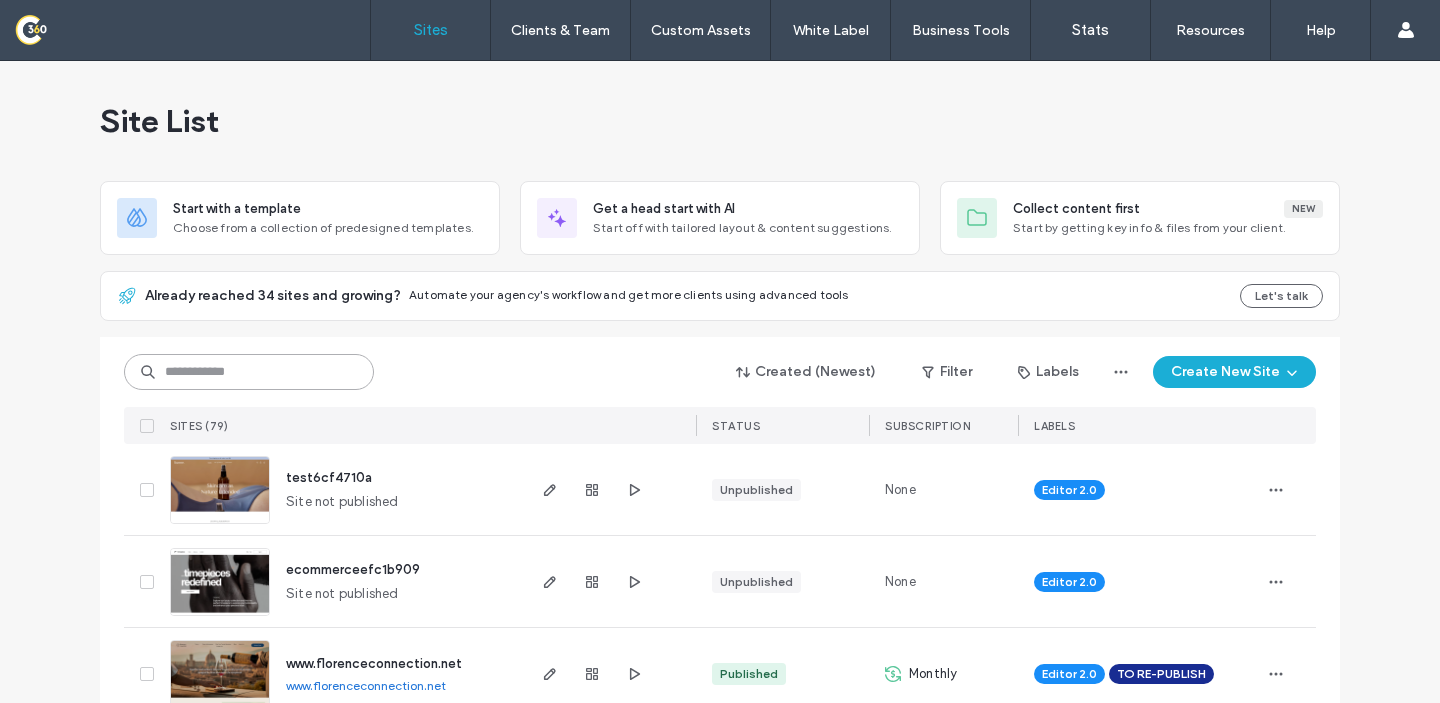 click at bounding box center [249, 372] 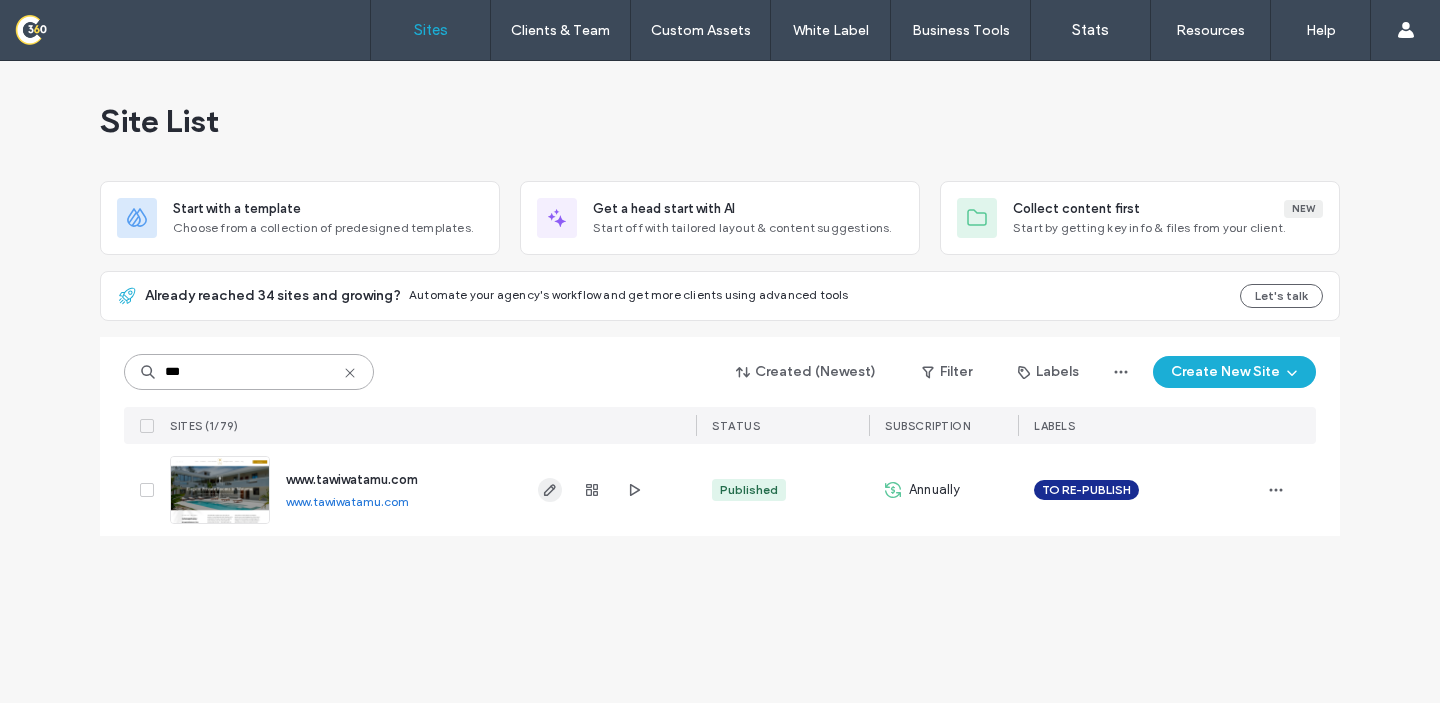 type on "***" 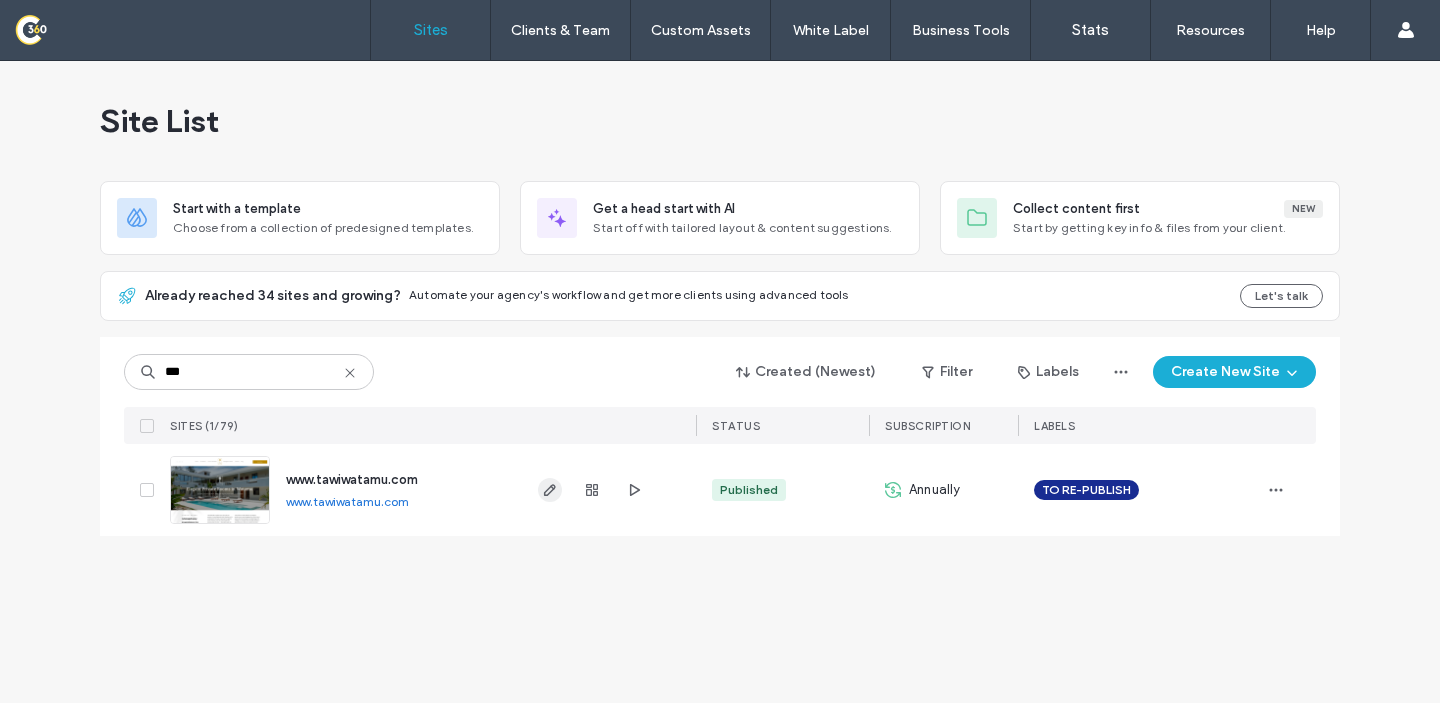 click 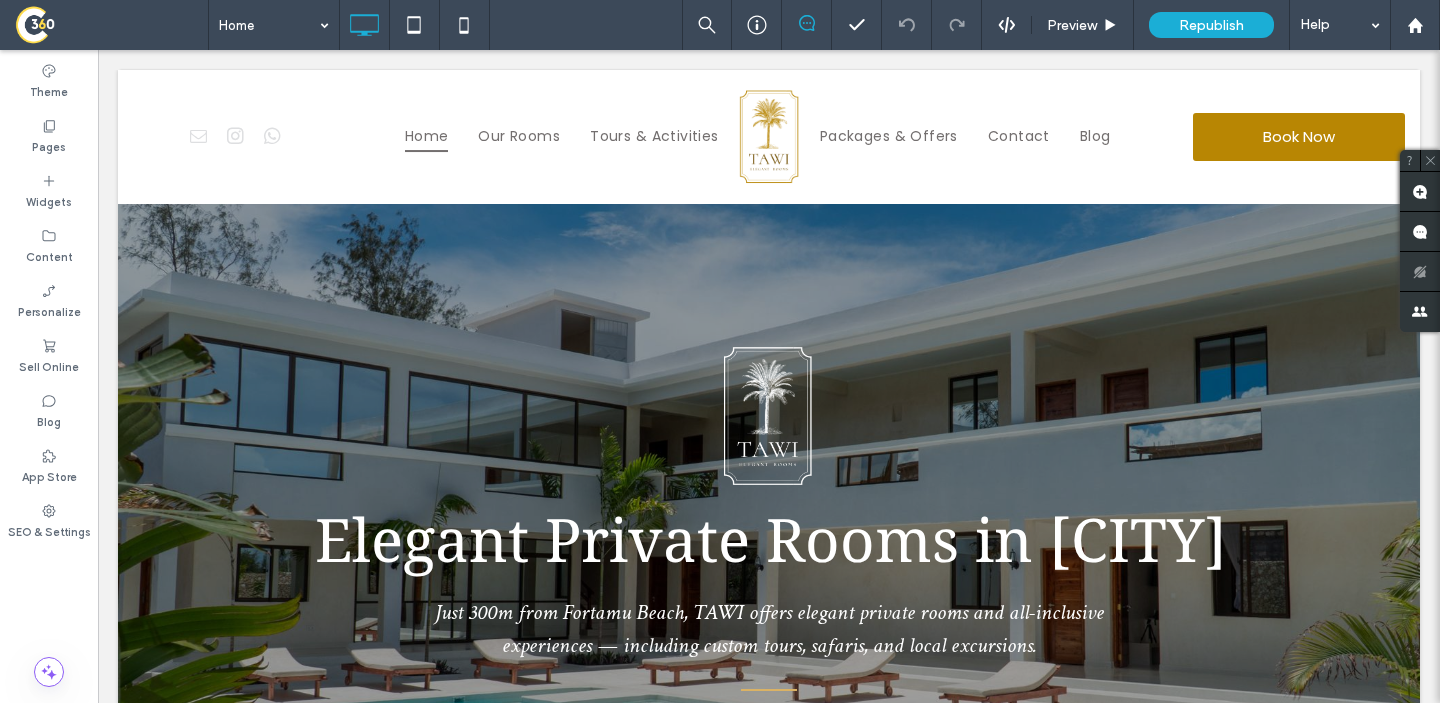 scroll, scrollTop: 1956, scrollLeft: 0, axis: vertical 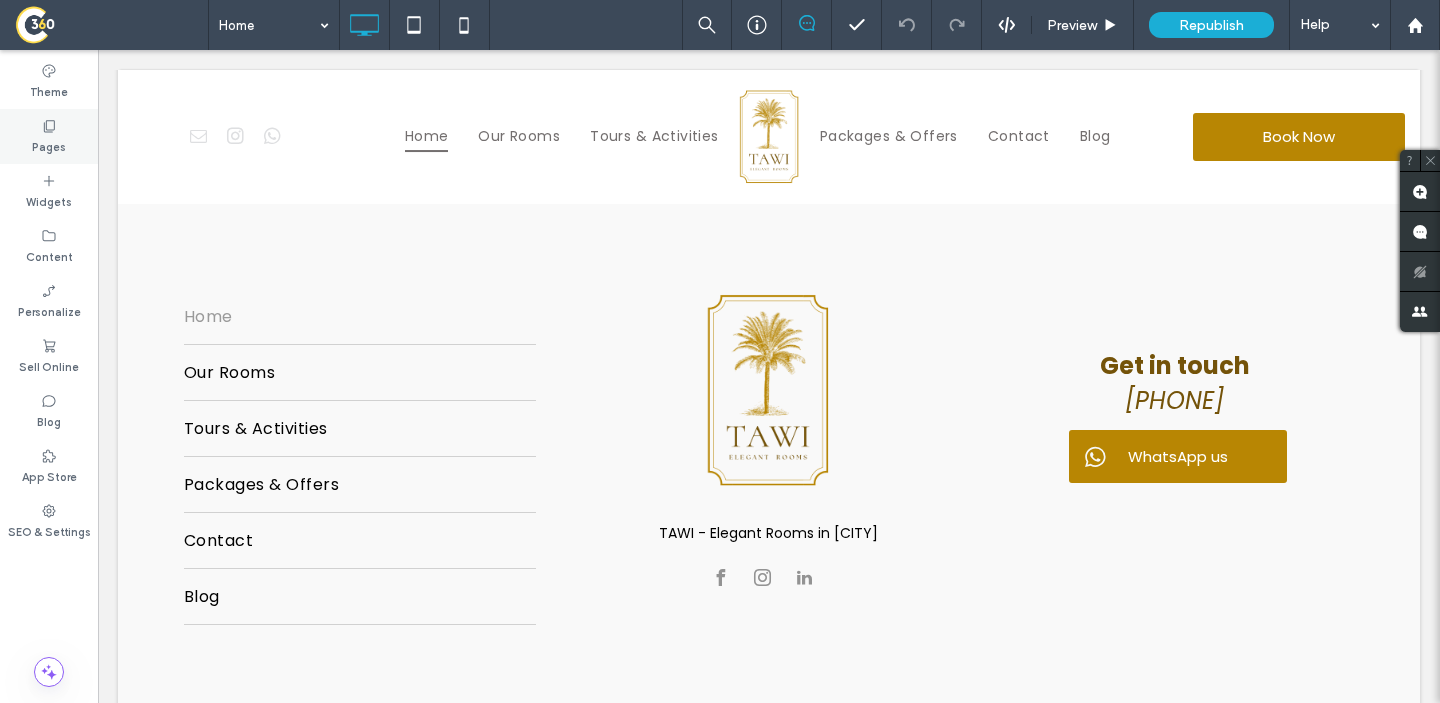 click on "Pages" at bounding box center (49, 136) 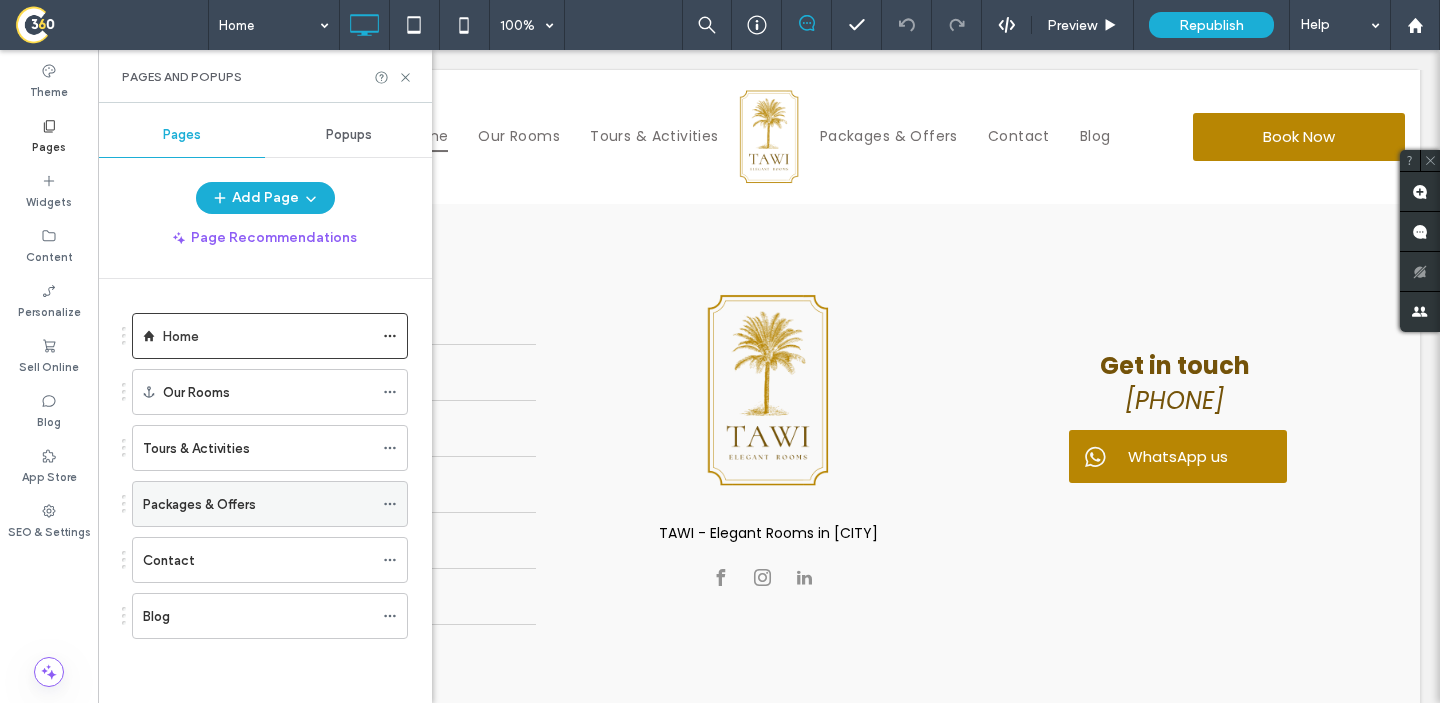 click on "Packages & Offers" at bounding box center [258, 504] 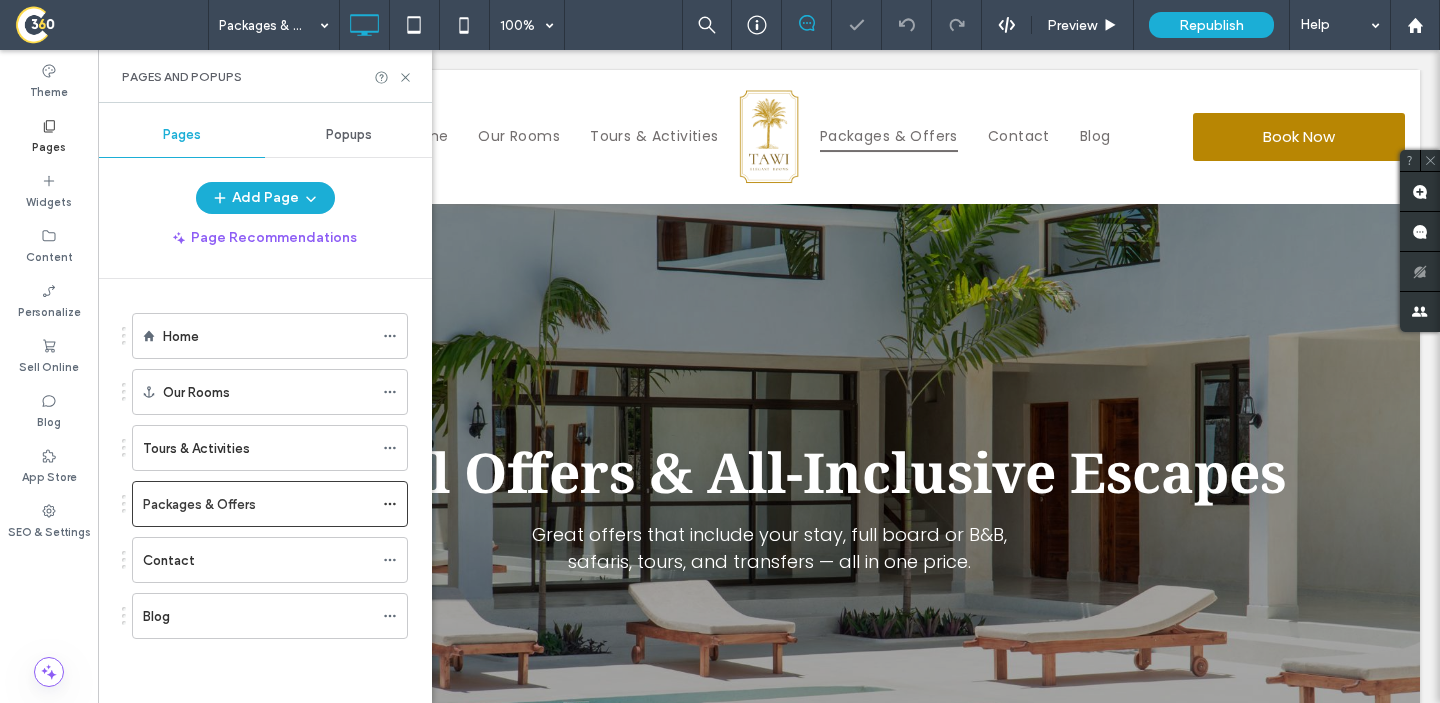 scroll, scrollTop: 1624, scrollLeft: 0, axis: vertical 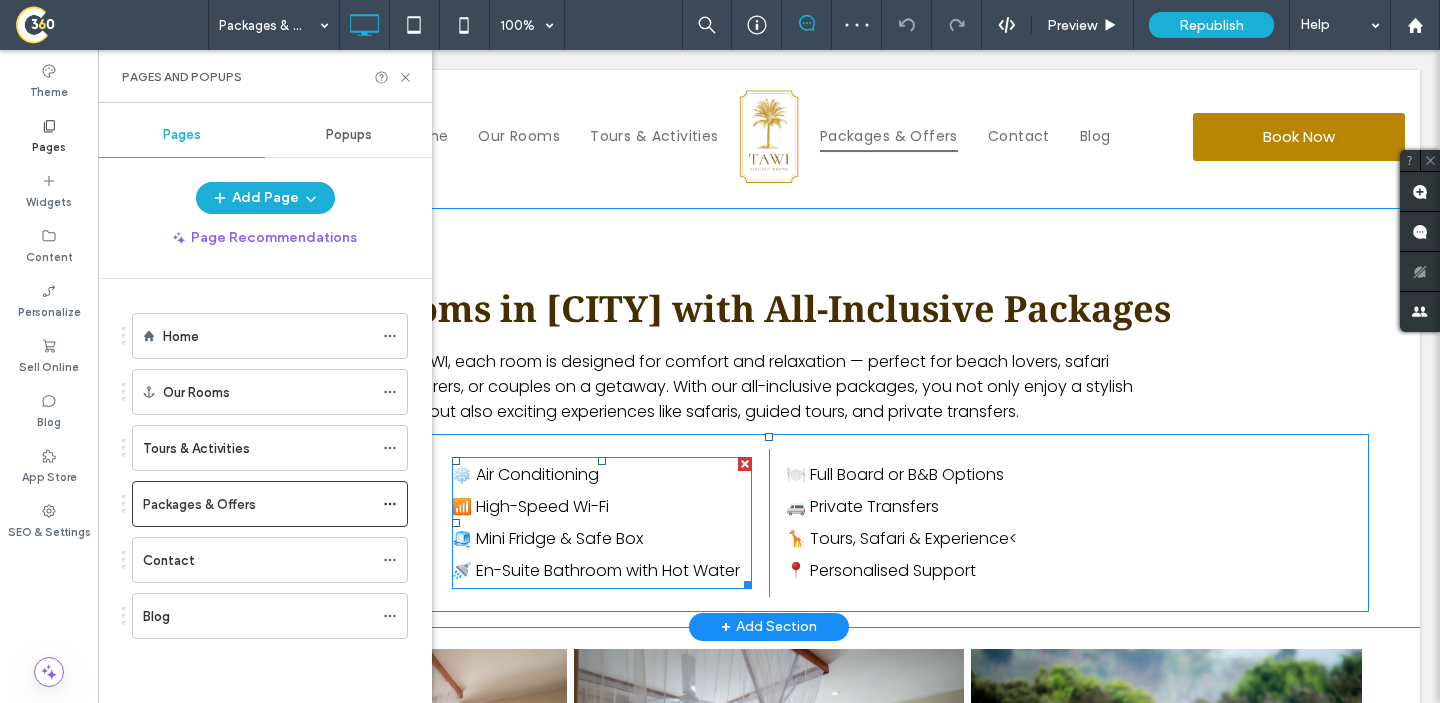 click on "📶 High-Speed Wi-Fi" at bounding box center [530, 506] 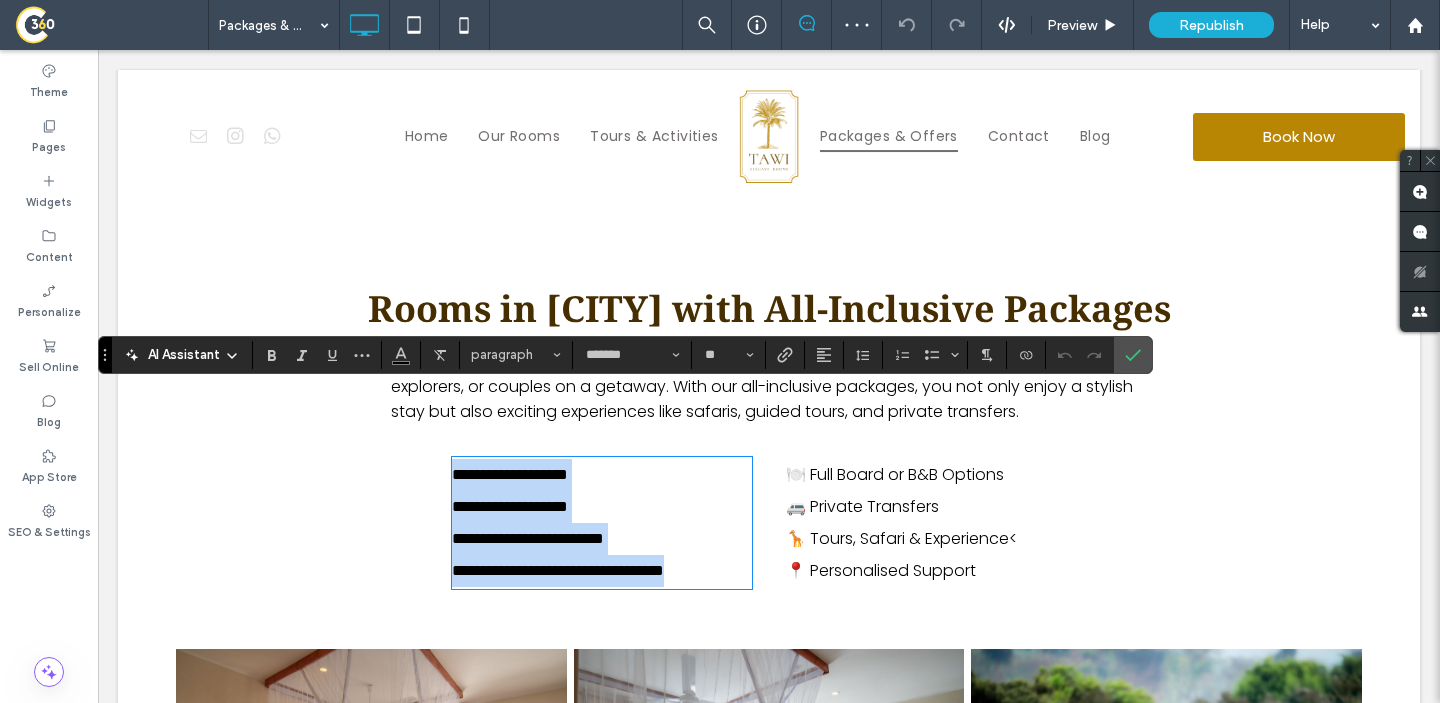 click on "**********" at bounding box center (528, 538) 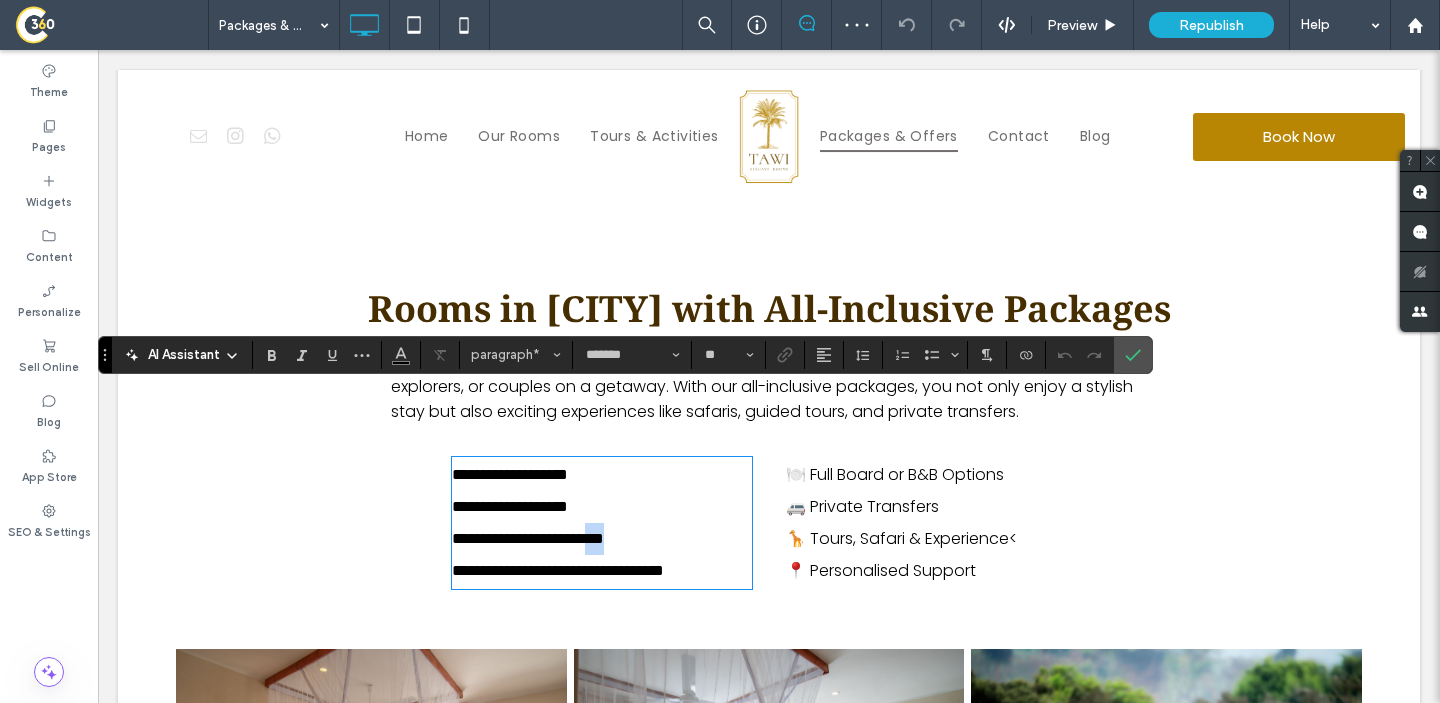 click on "**********" at bounding box center (528, 538) 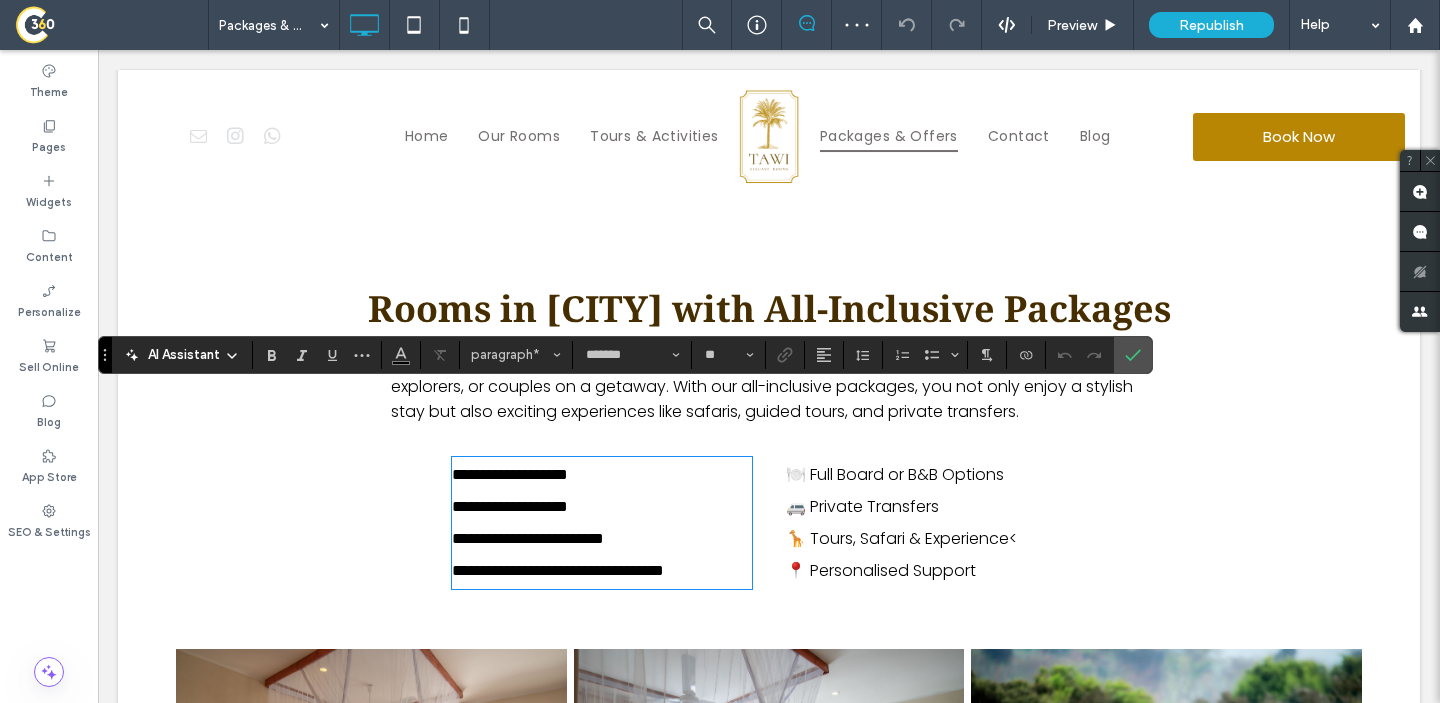click on "**********" at bounding box center (602, 539) 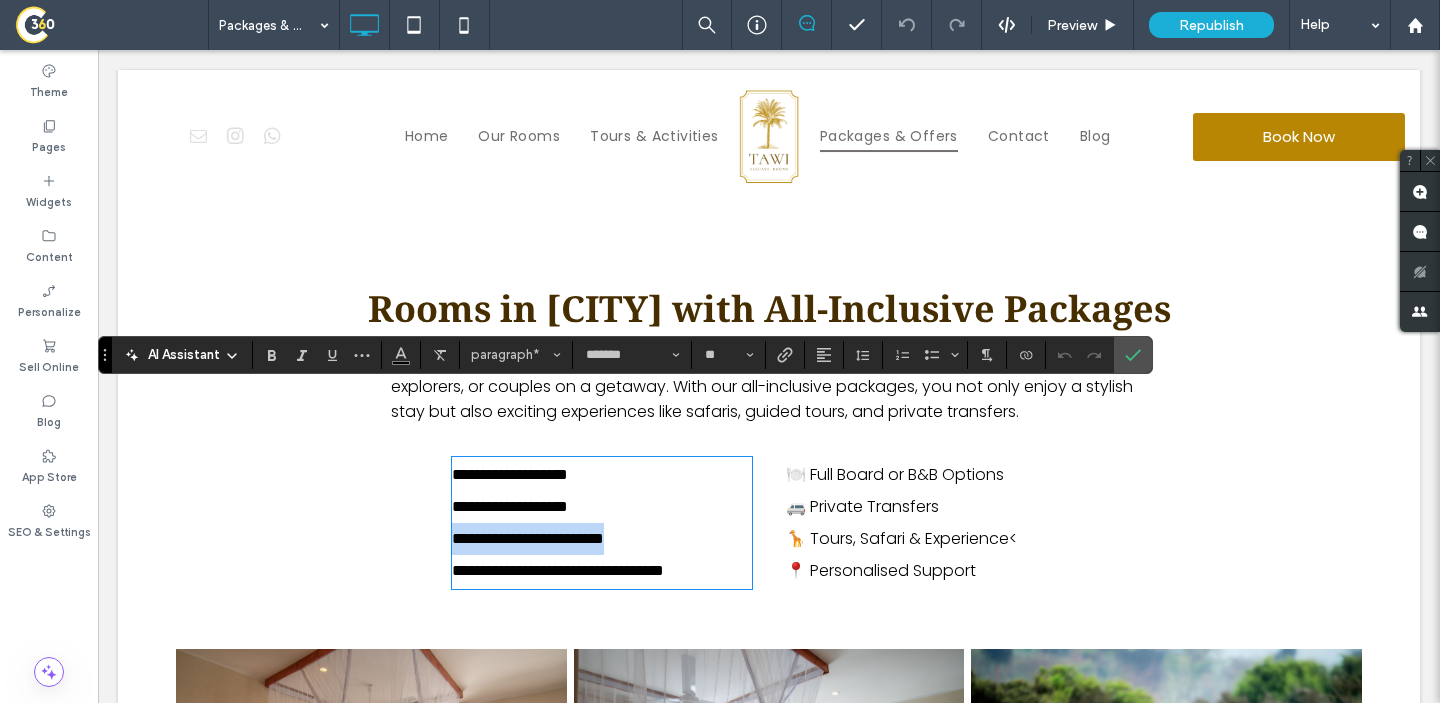 drag, startPoint x: 658, startPoint y: 472, endPoint x: 459, endPoint y: 461, distance: 199.30379 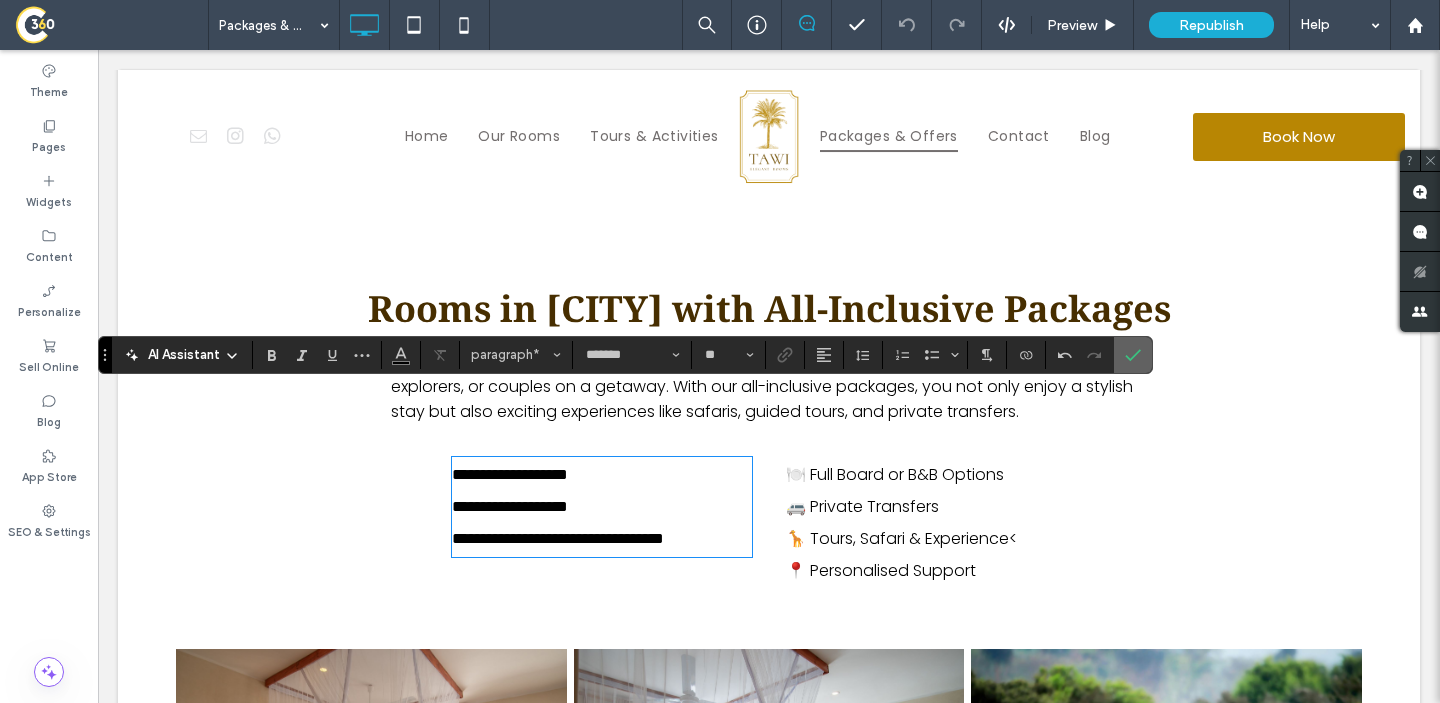 click at bounding box center [1133, 355] 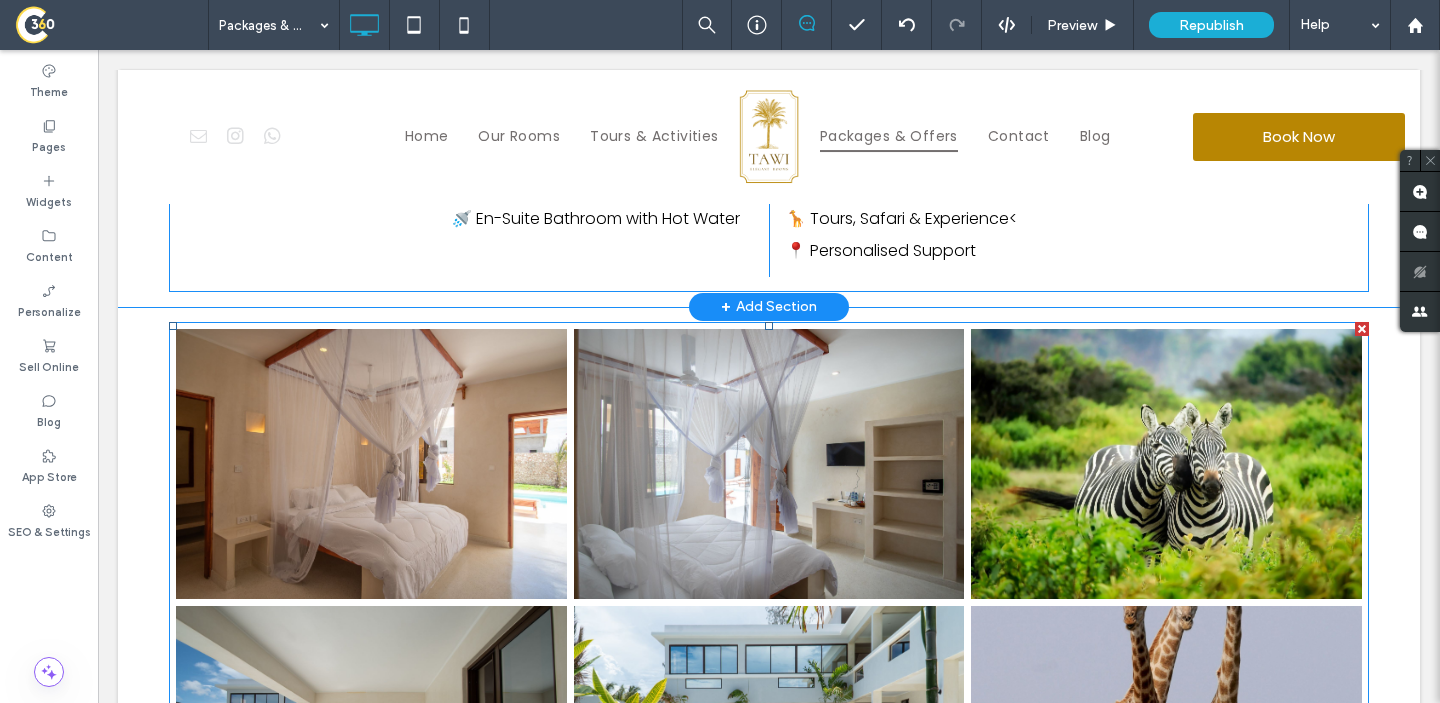 scroll, scrollTop: 2597, scrollLeft: 0, axis: vertical 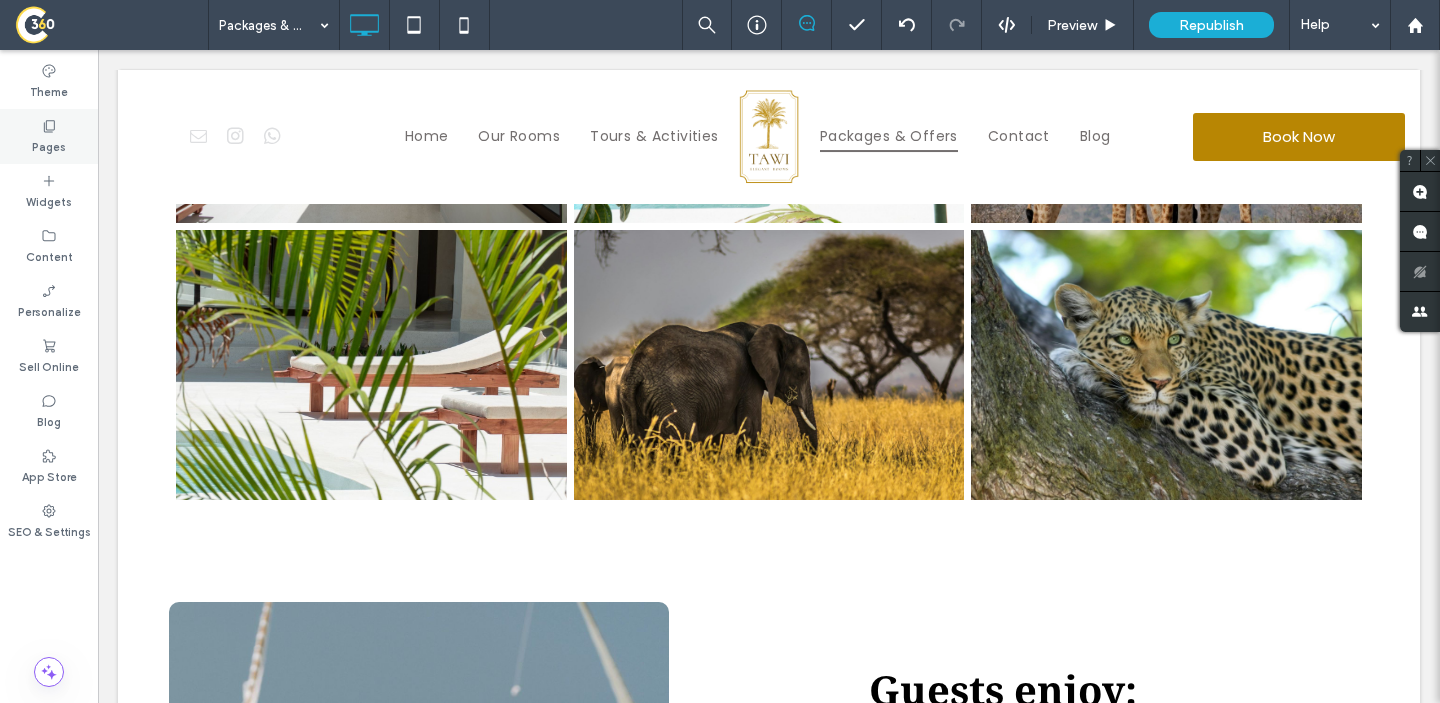 click on "Pages" at bounding box center (49, 145) 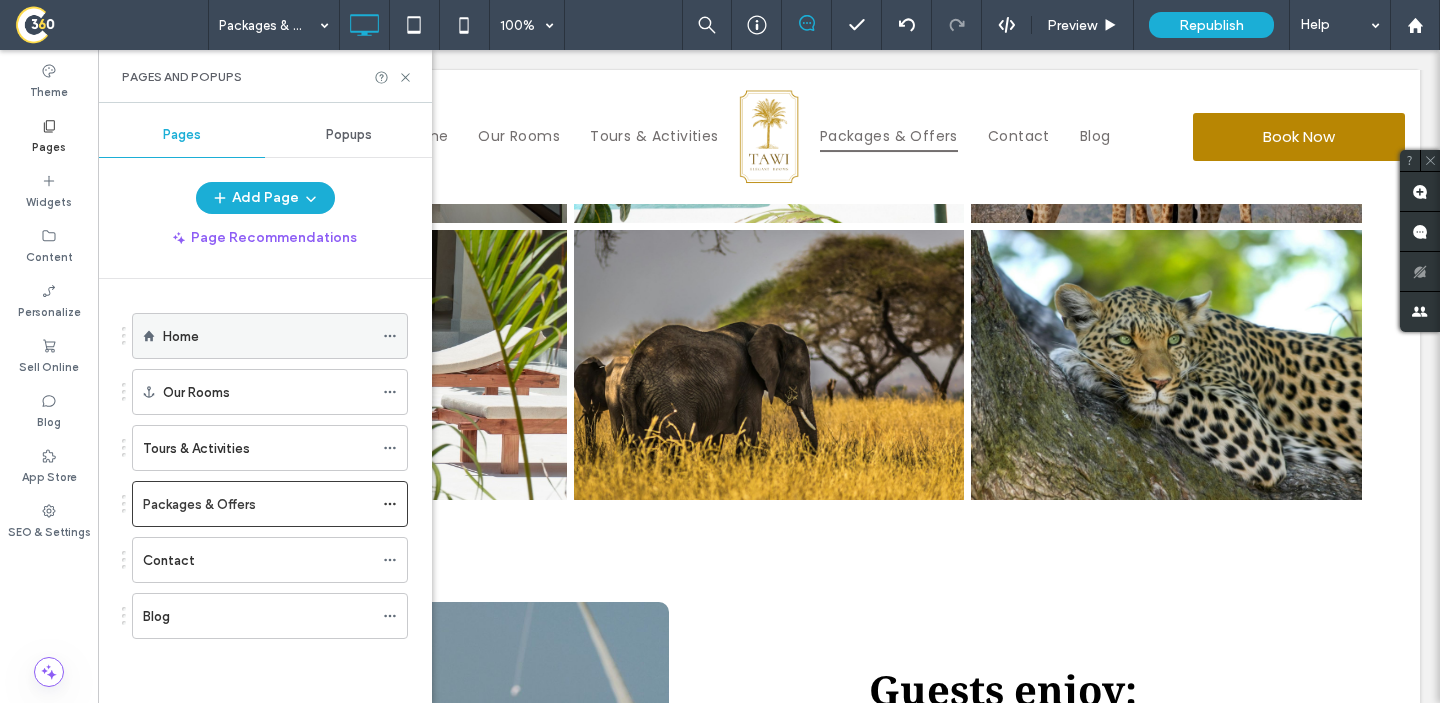 click on "Home" at bounding box center (268, 336) 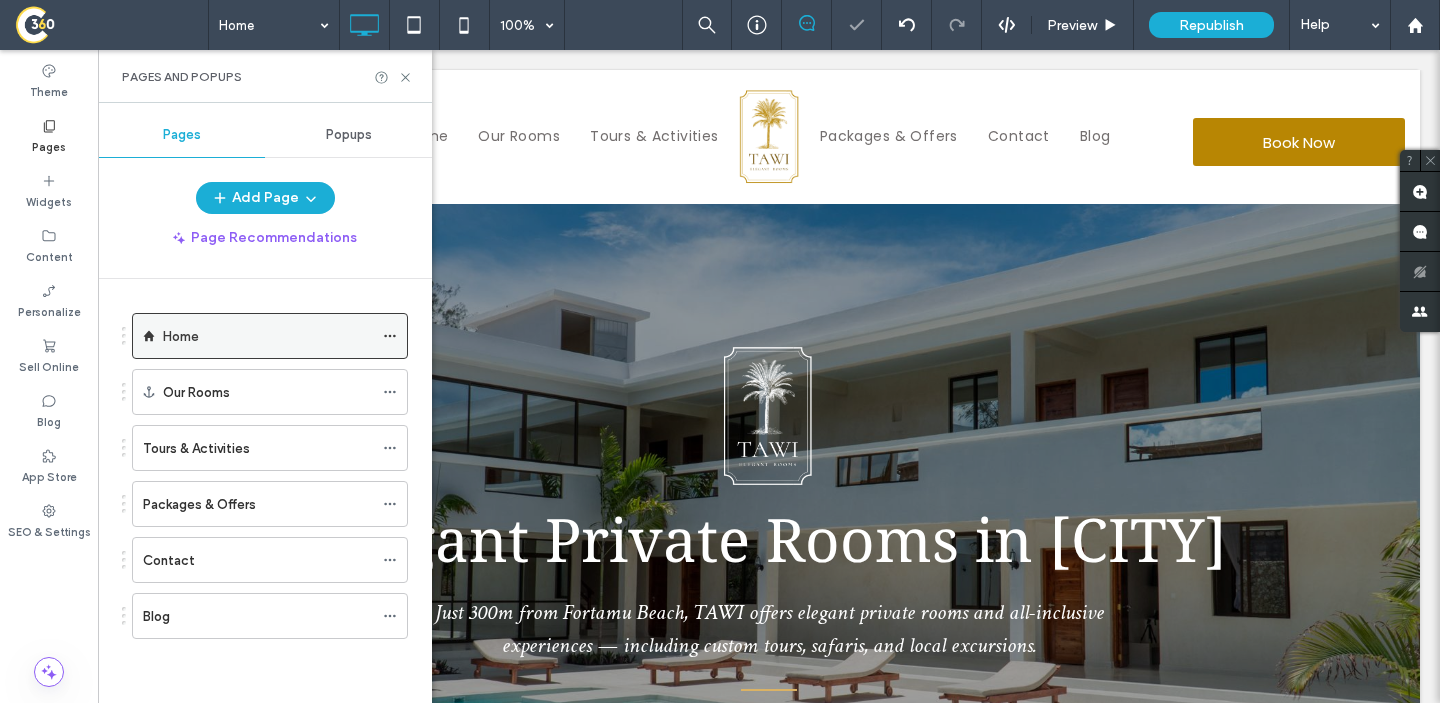 scroll, scrollTop: 0, scrollLeft: 0, axis: both 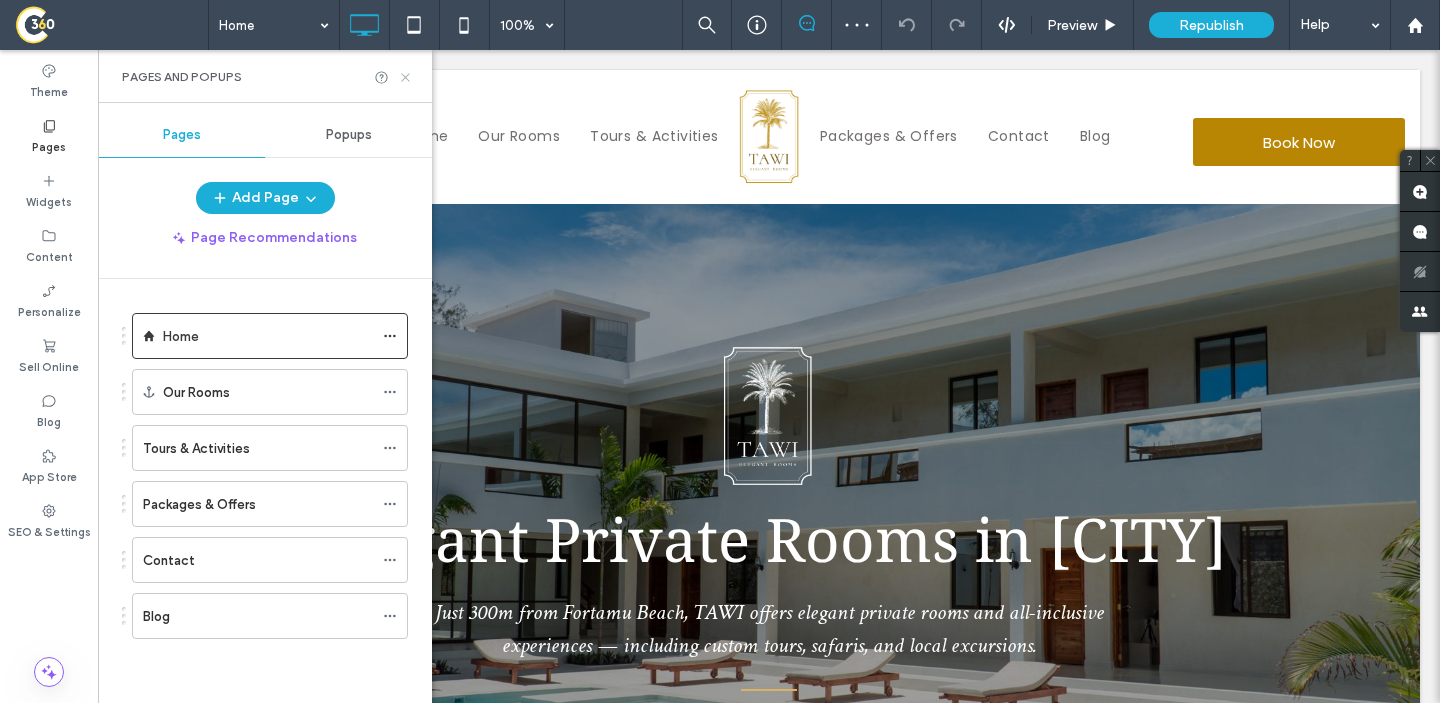 click 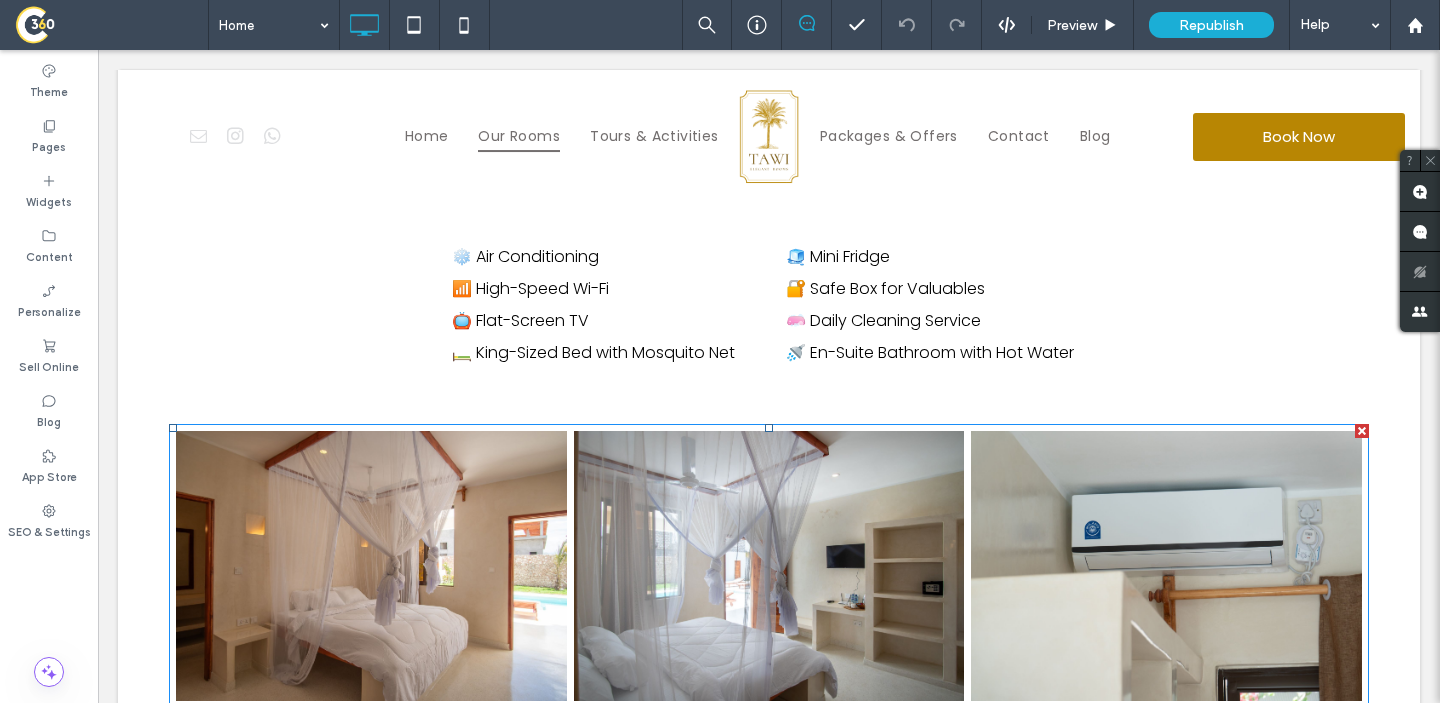 scroll, scrollTop: 3302, scrollLeft: 0, axis: vertical 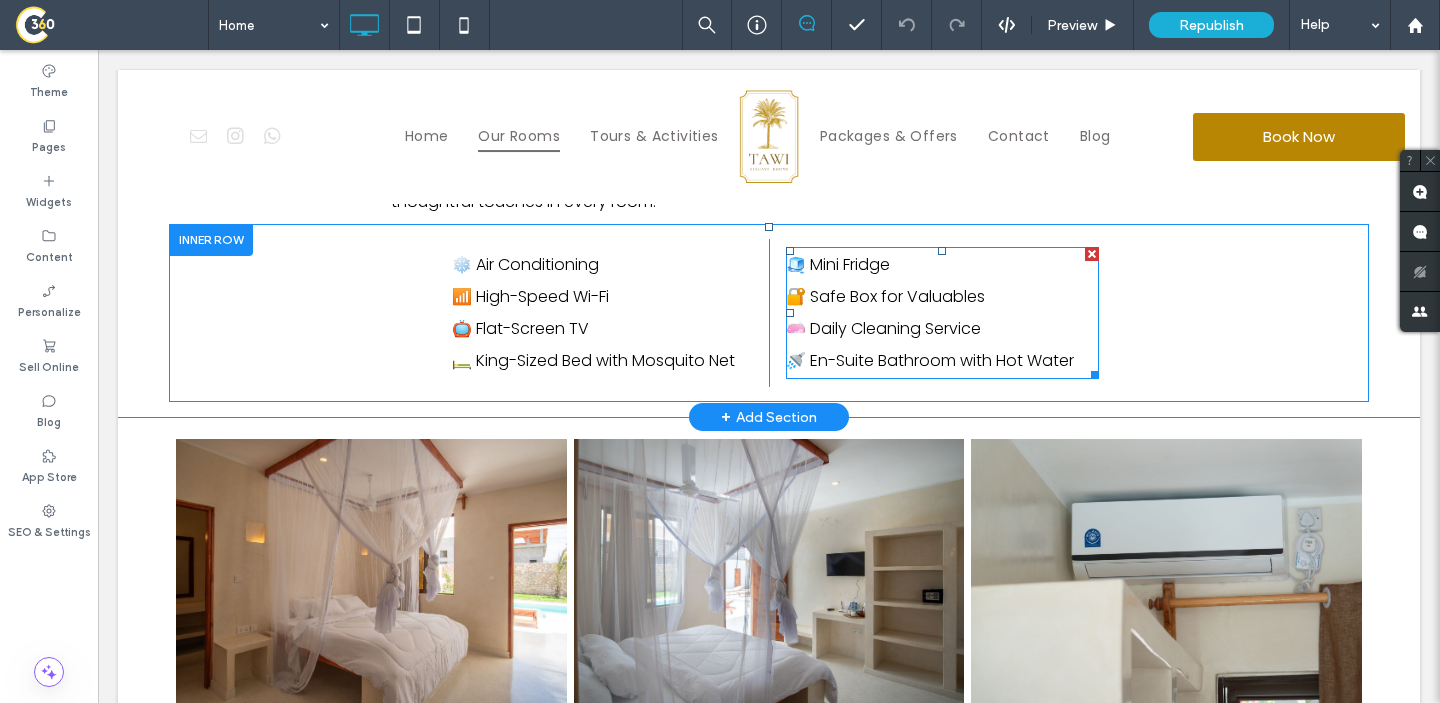 click on "🧊 Mini Fridge" at bounding box center (838, 264) 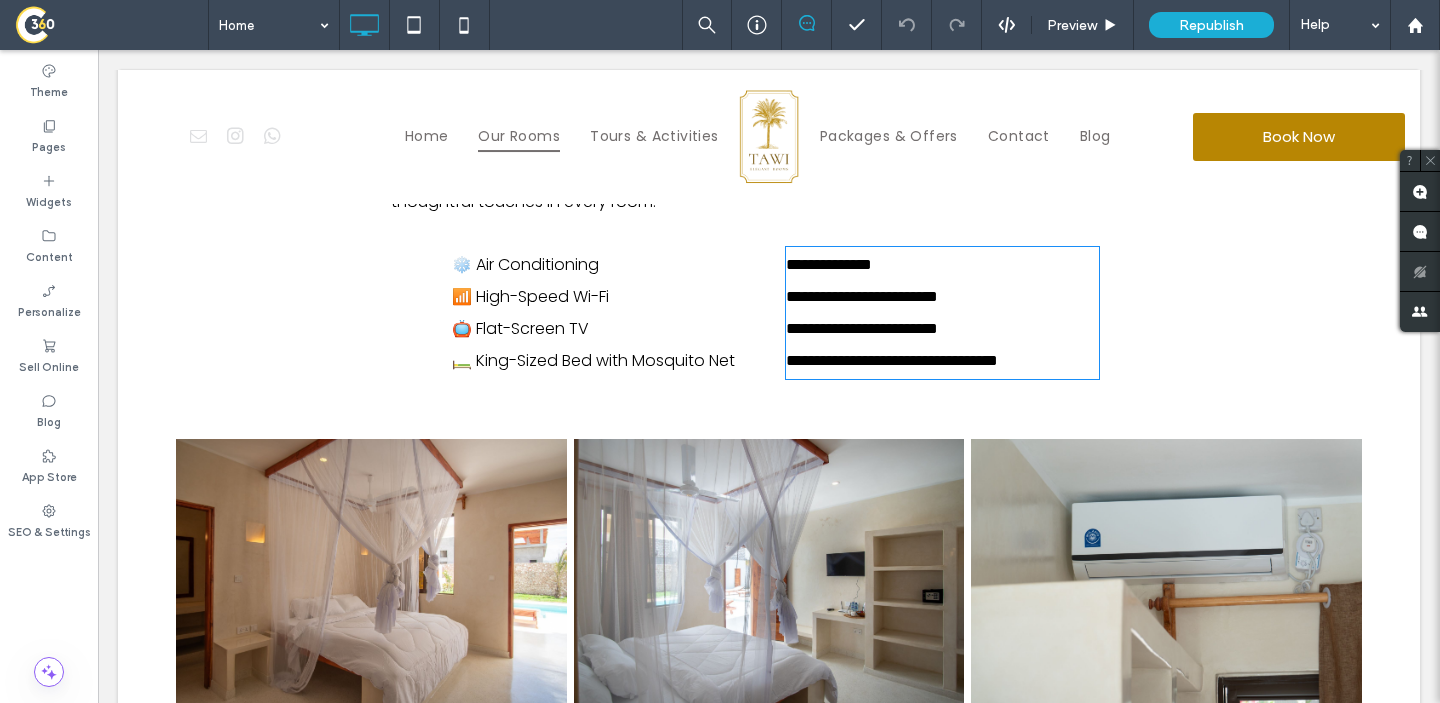 type on "*******" 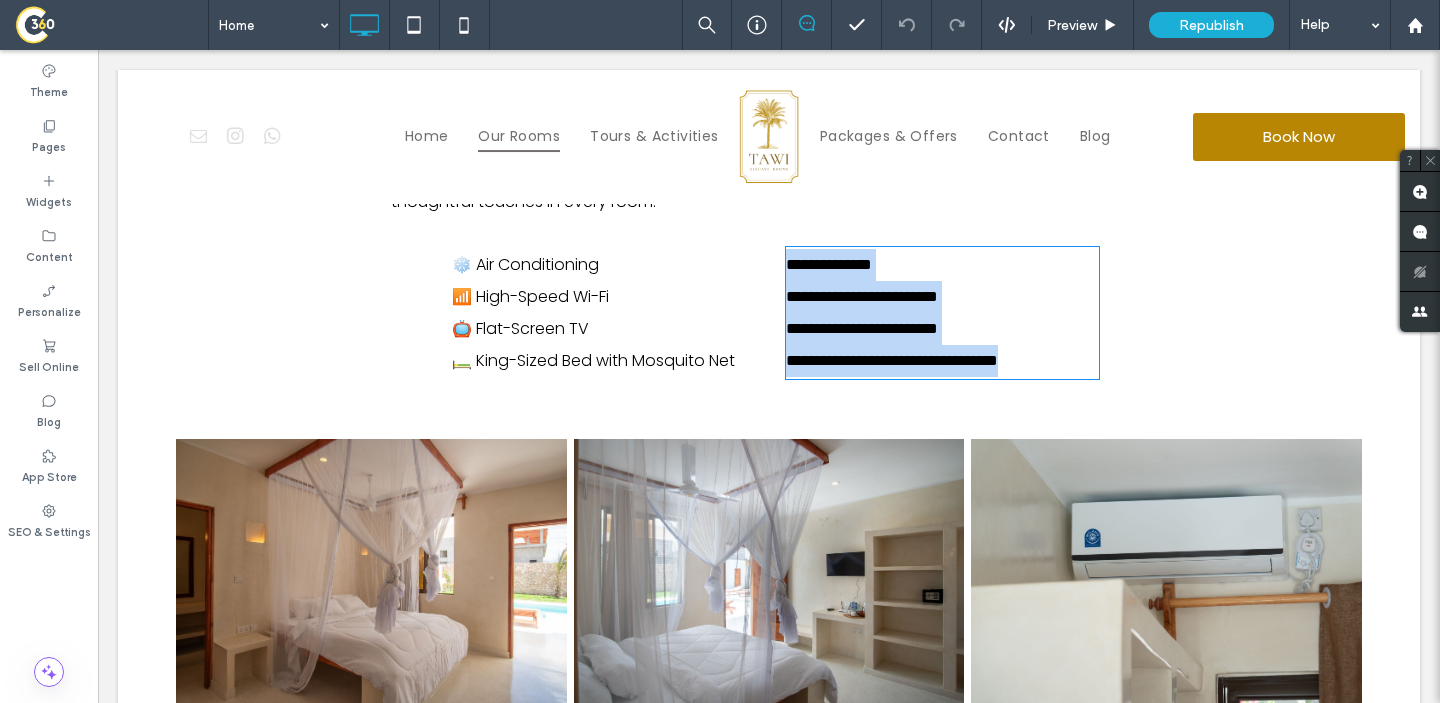 click on "**********" at bounding box center (829, 264) 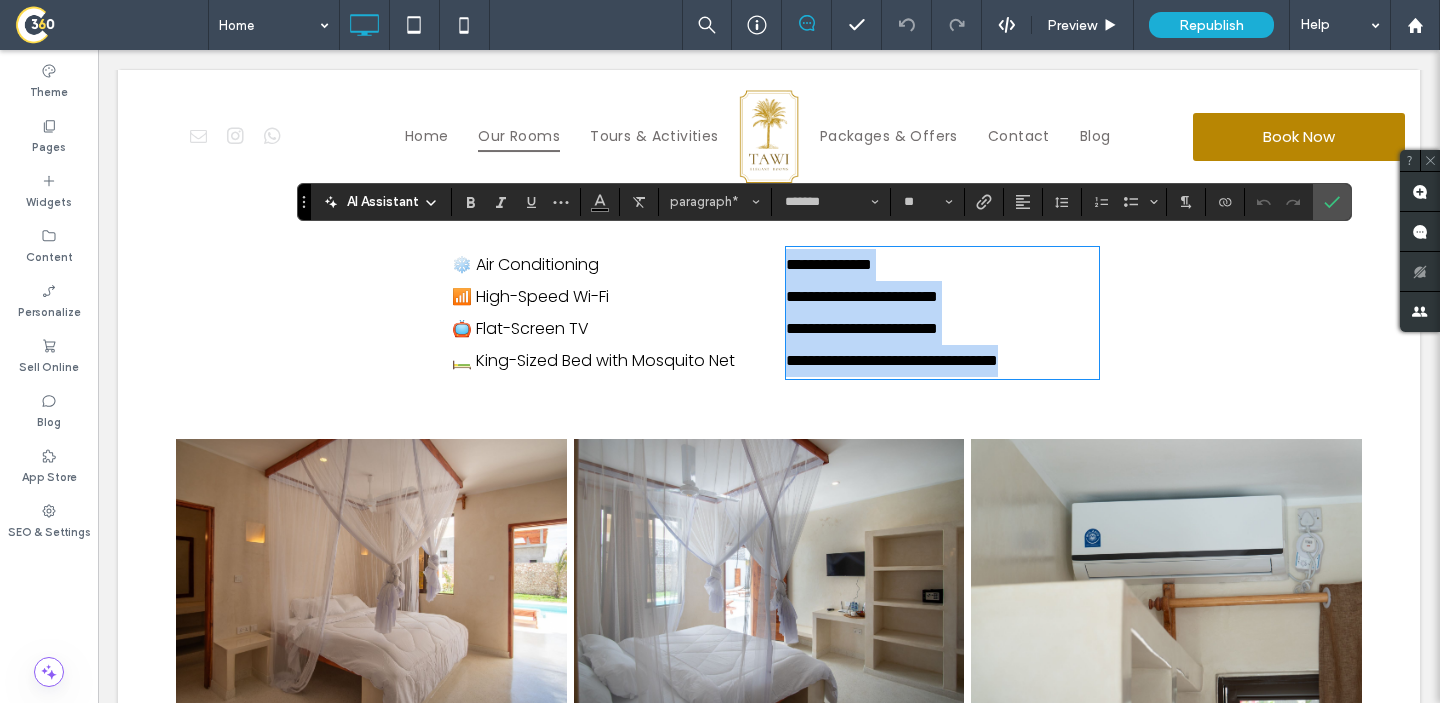 click on "**********" at bounding box center (942, 265) 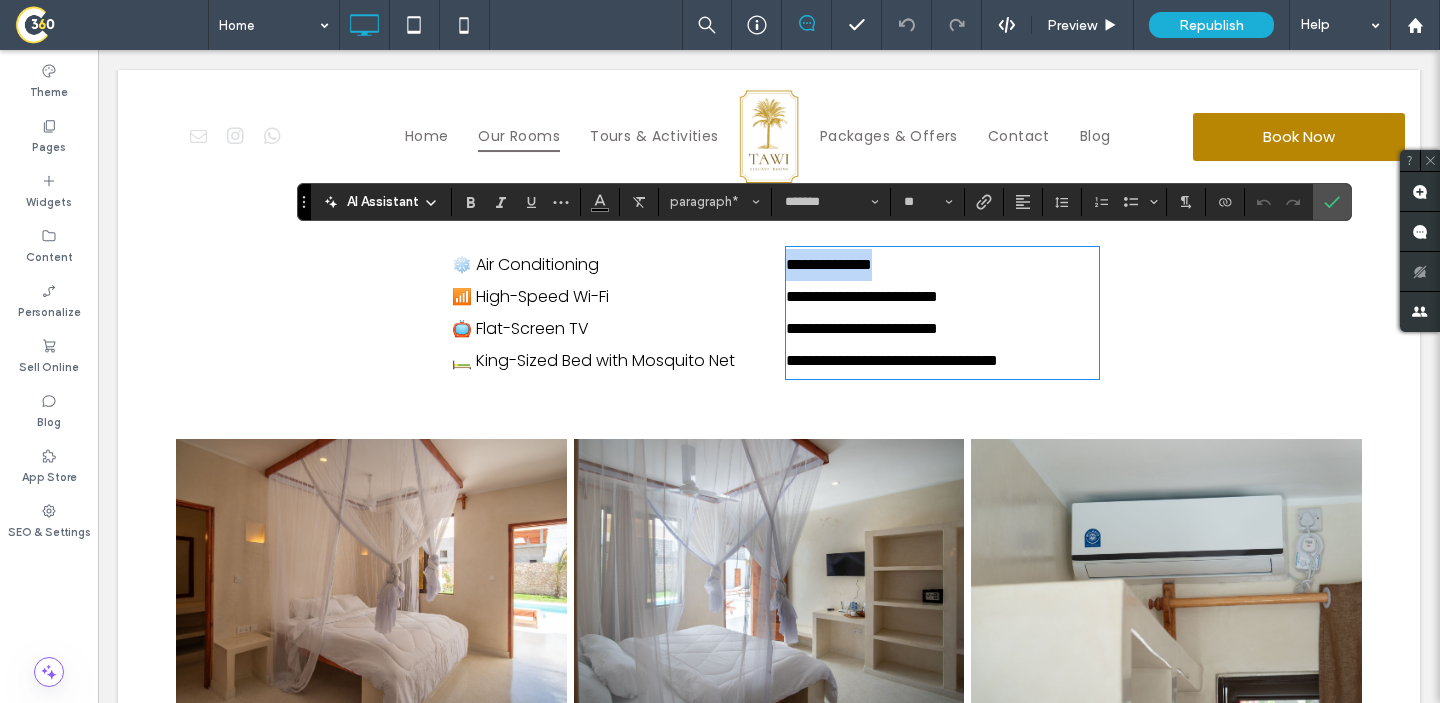 drag, startPoint x: 913, startPoint y: 252, endPoint x: 781, endPoint y: 249, distance: 132.03409 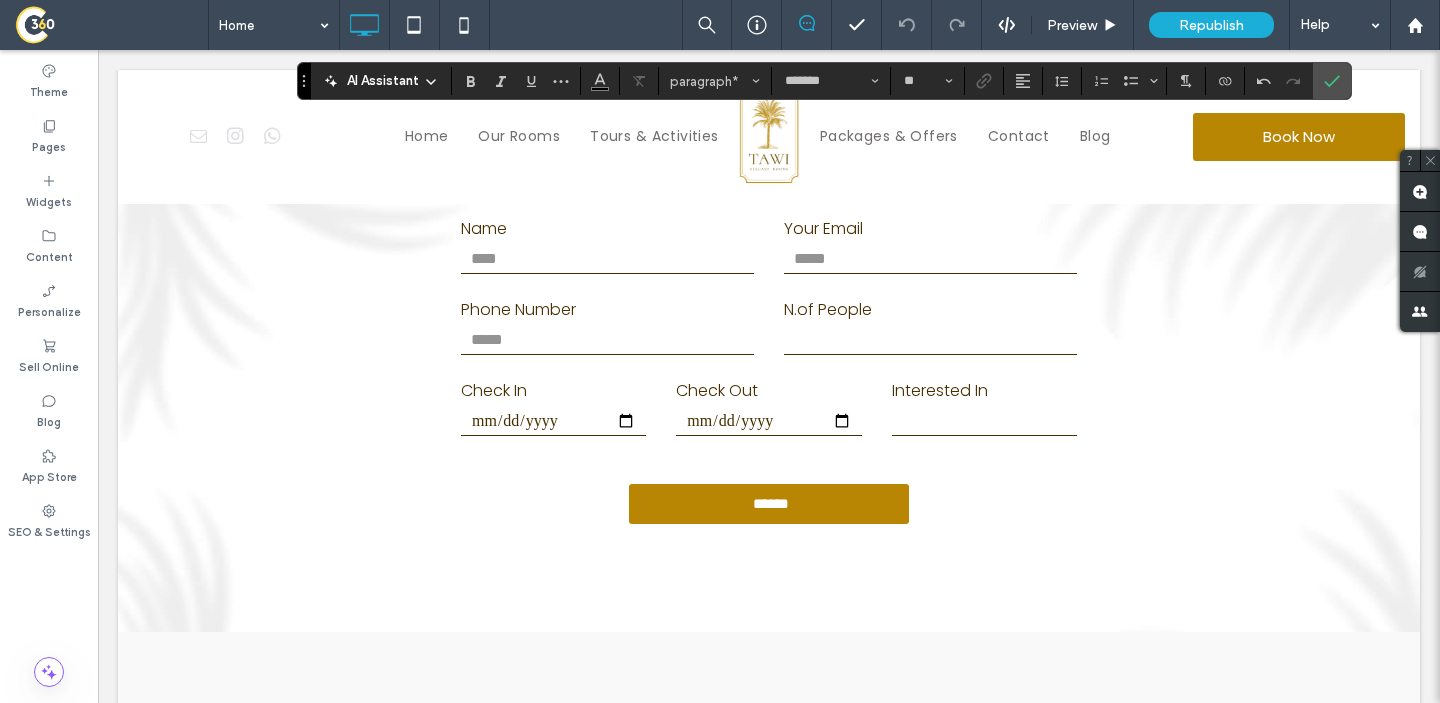 scroll, scrollTop: 6166, scrollLeft: 0, axis: vertical 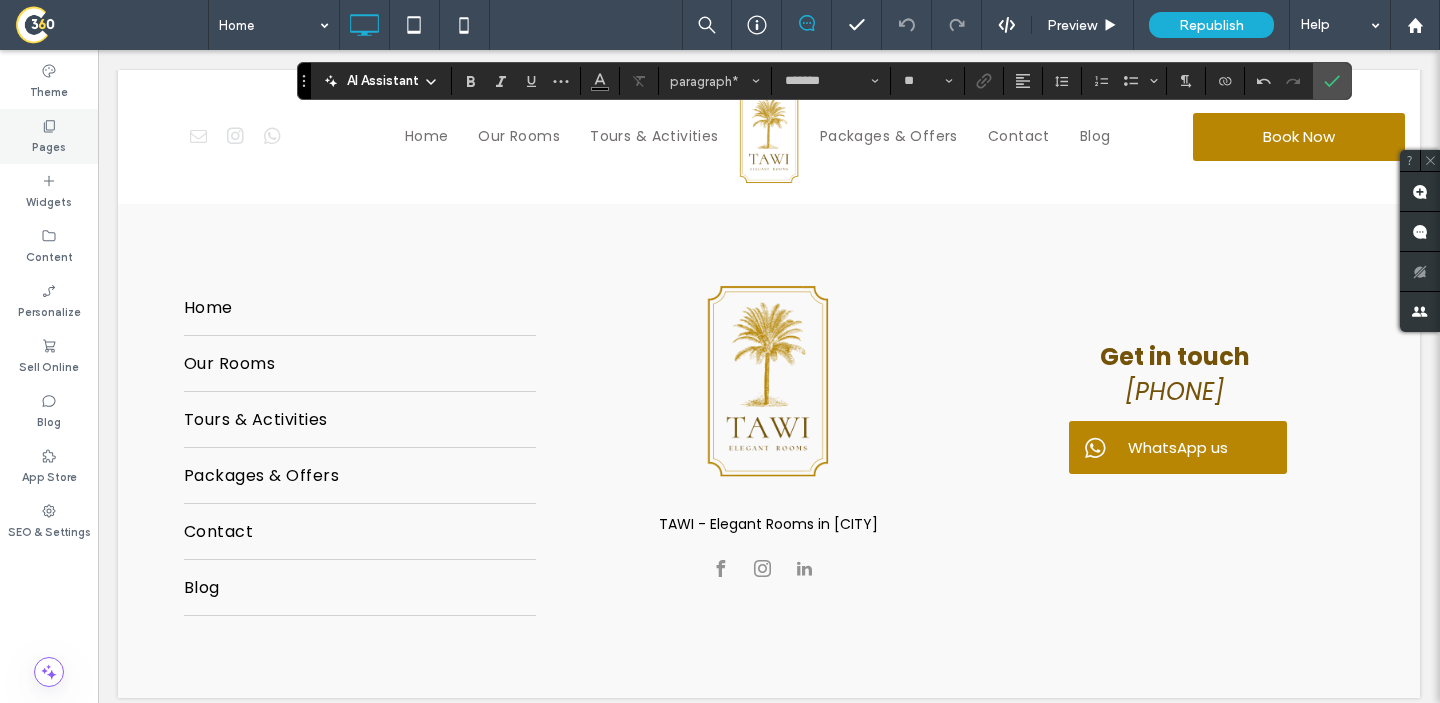 click 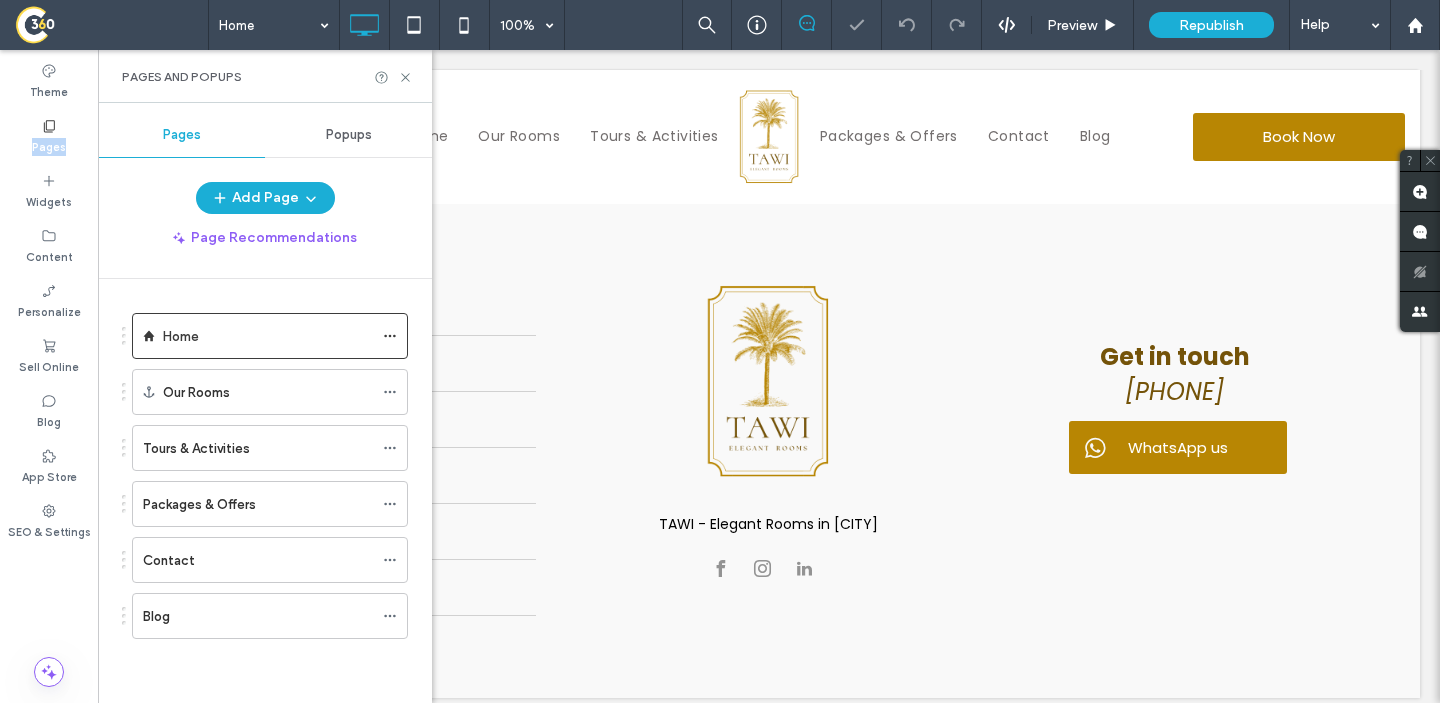 click 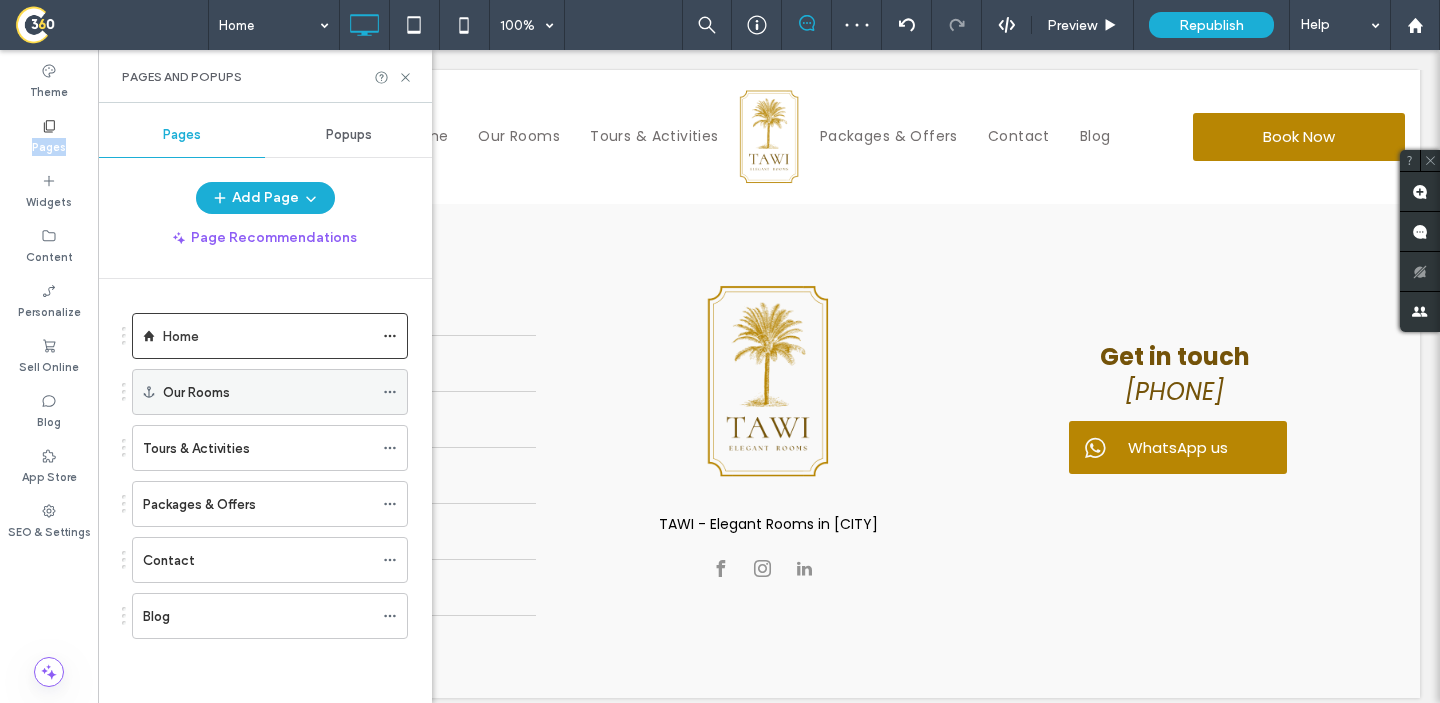 click on "Our Rooms" at bounding box center [268, 392] 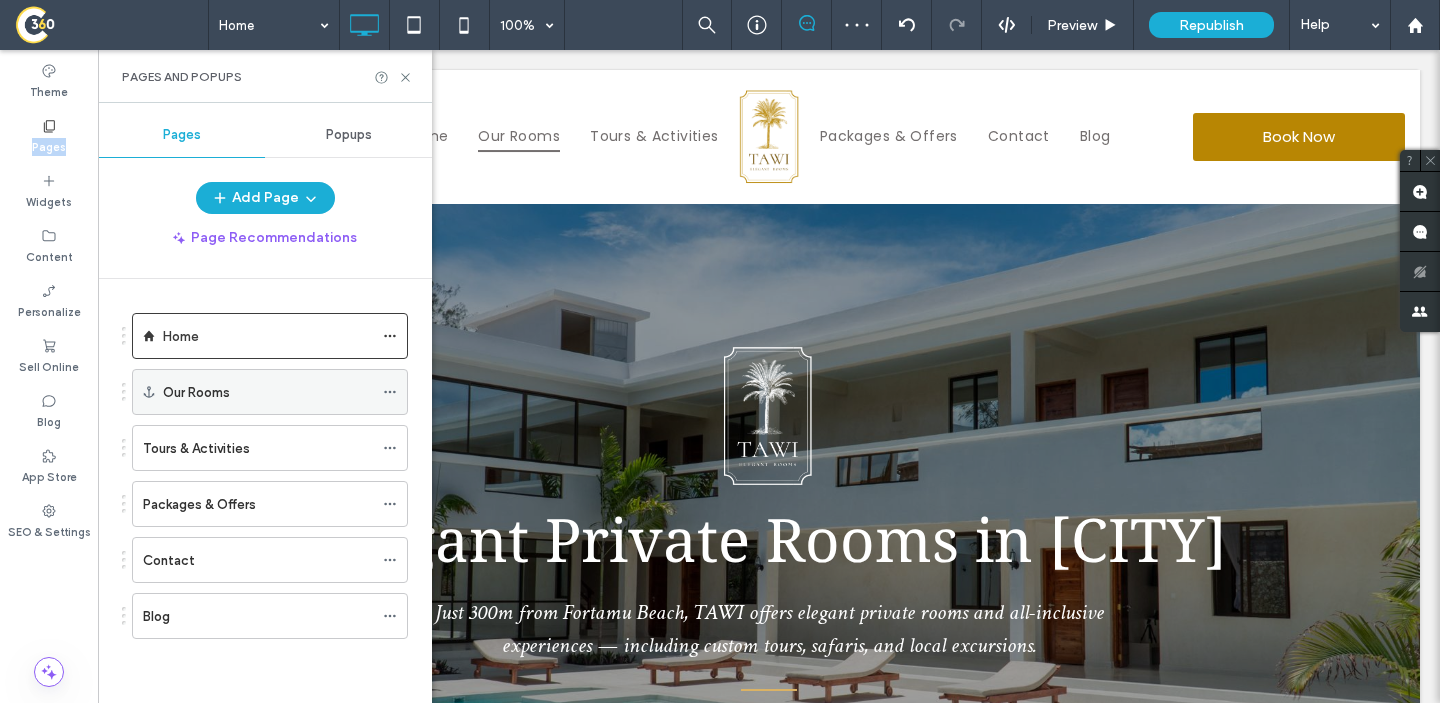 scroll, scrollTop: 3090, scrollLeft: 0, axis: vertical 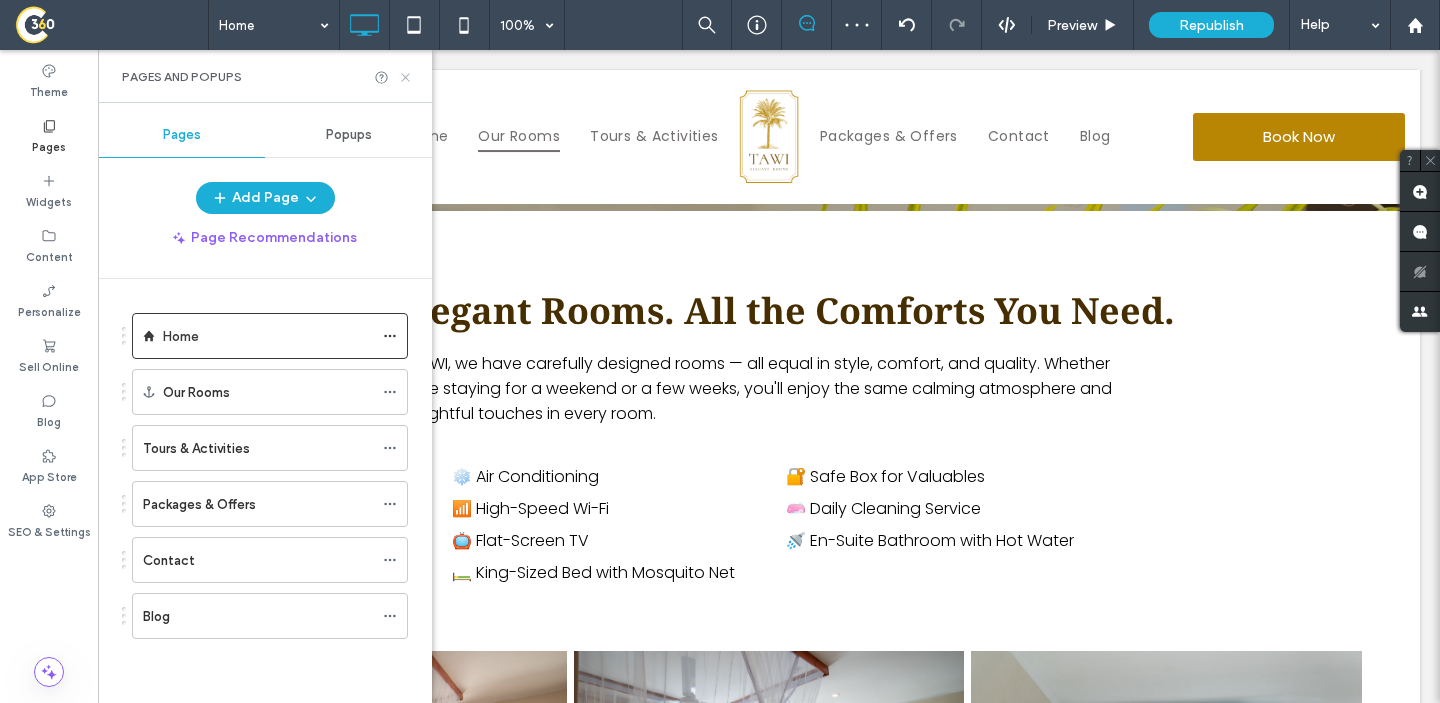 click 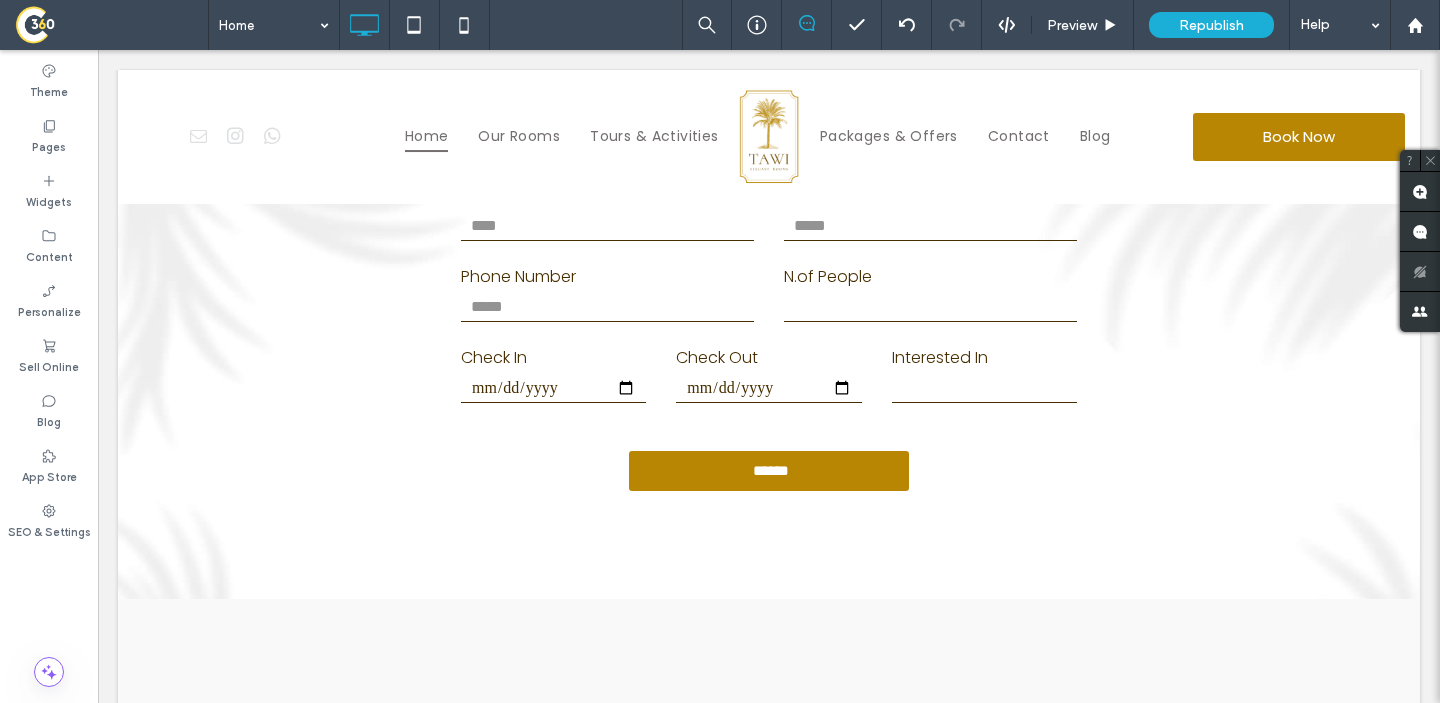 scroll, scrollTop: 6166, scrollLeft: 0, axis: vertical 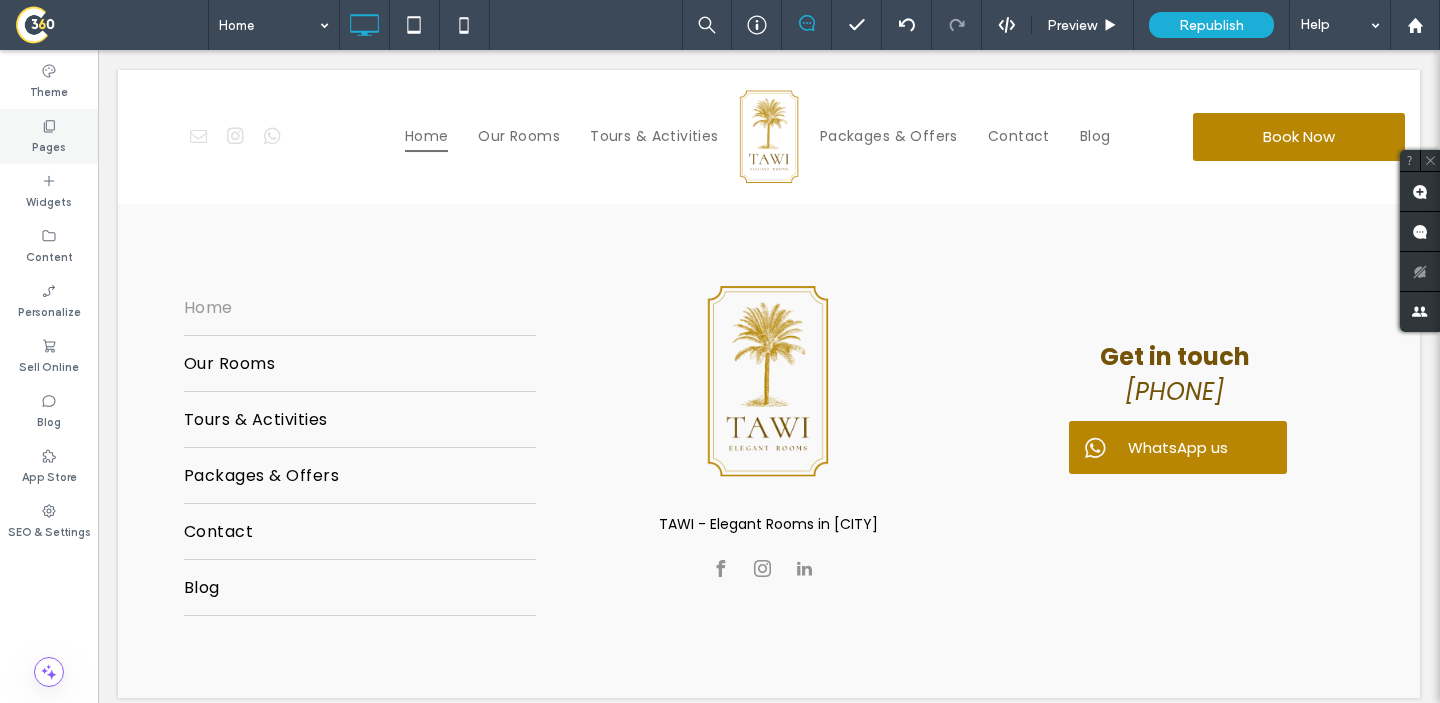 click on "Pages" at bounding box center [49, 145] 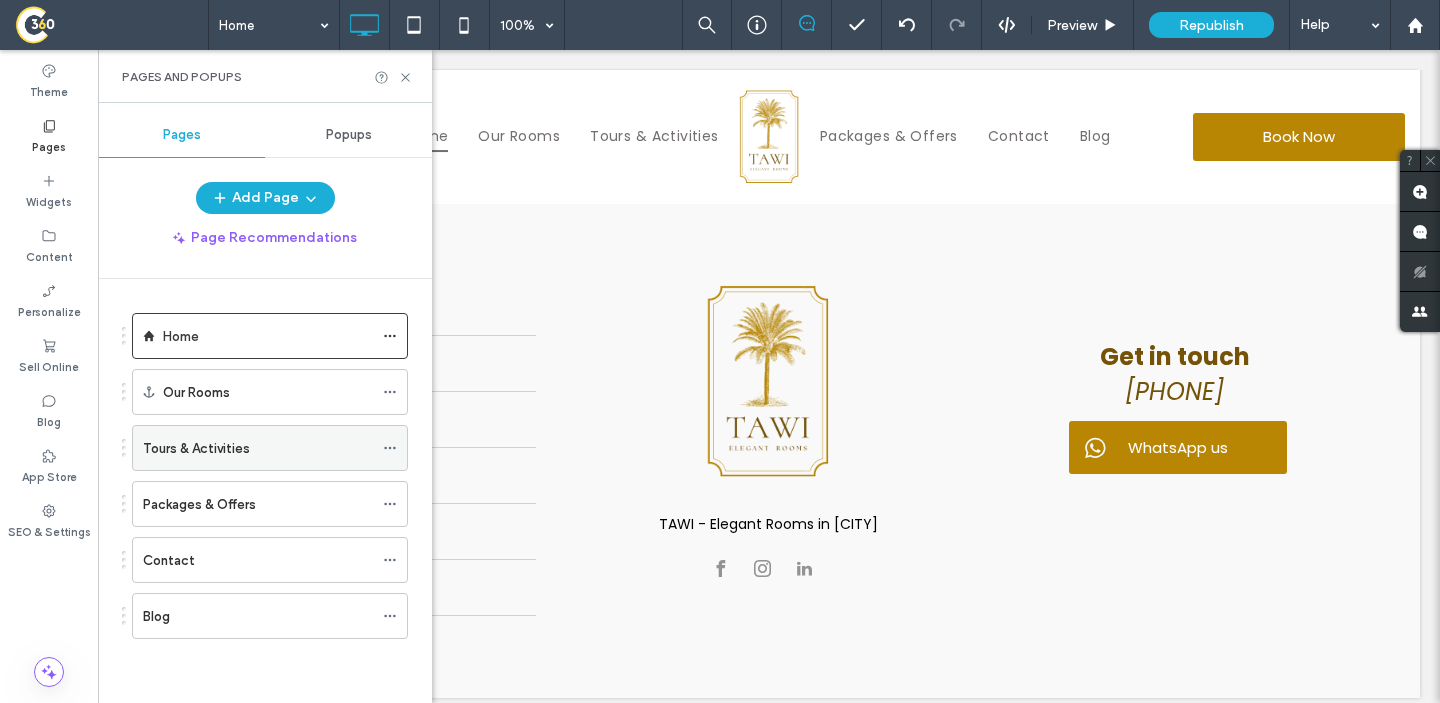 click on "Tours & Activities" at bounding box center [196, 448] 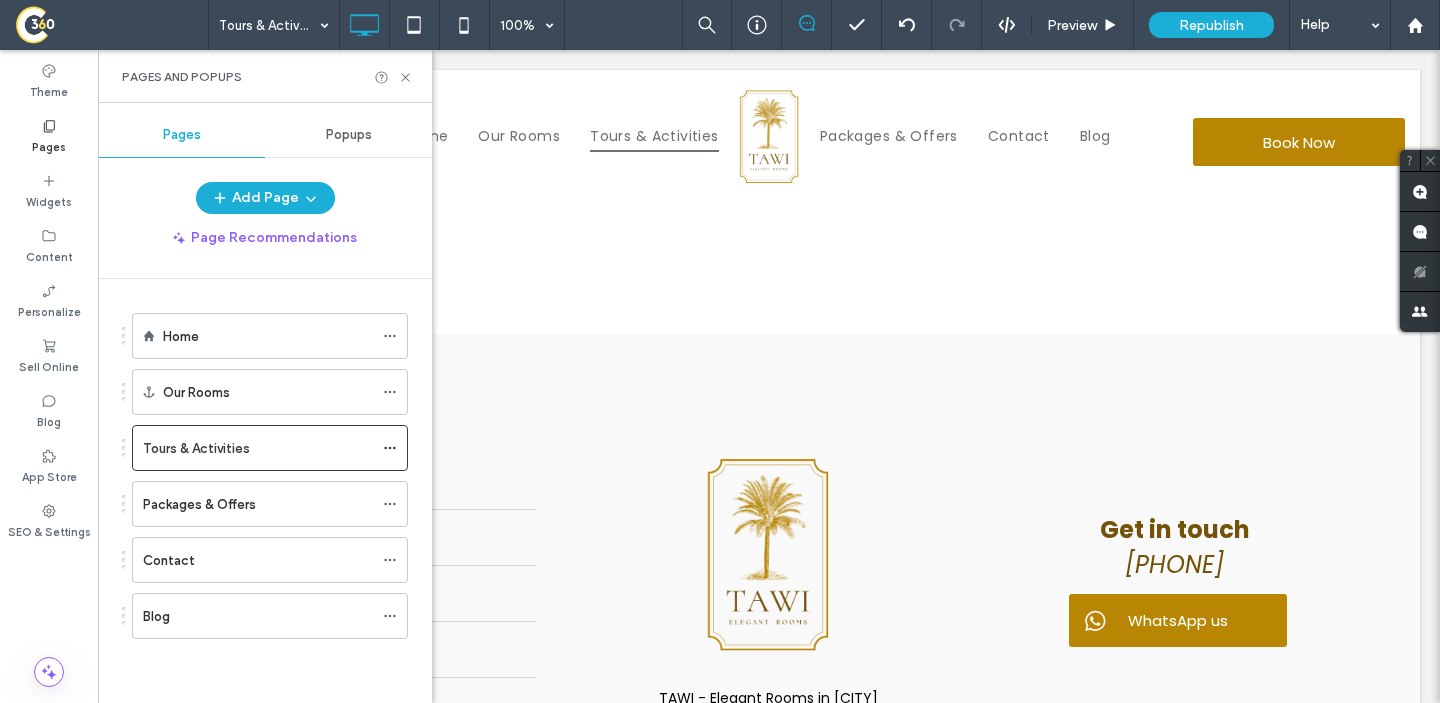 scroll, scrollTop: 0, scrollLeft: 0, axis: both 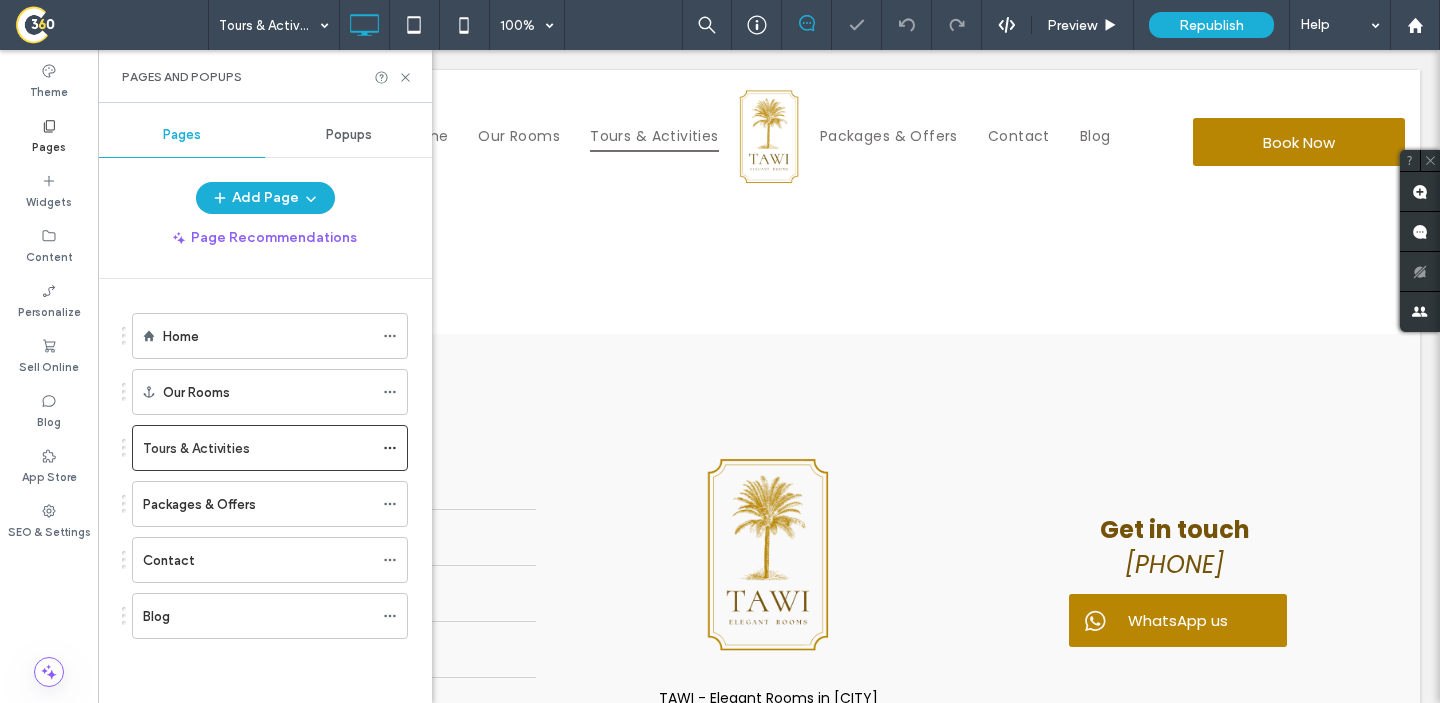click on "Pages and Popups" at bounding box center [265, 76] 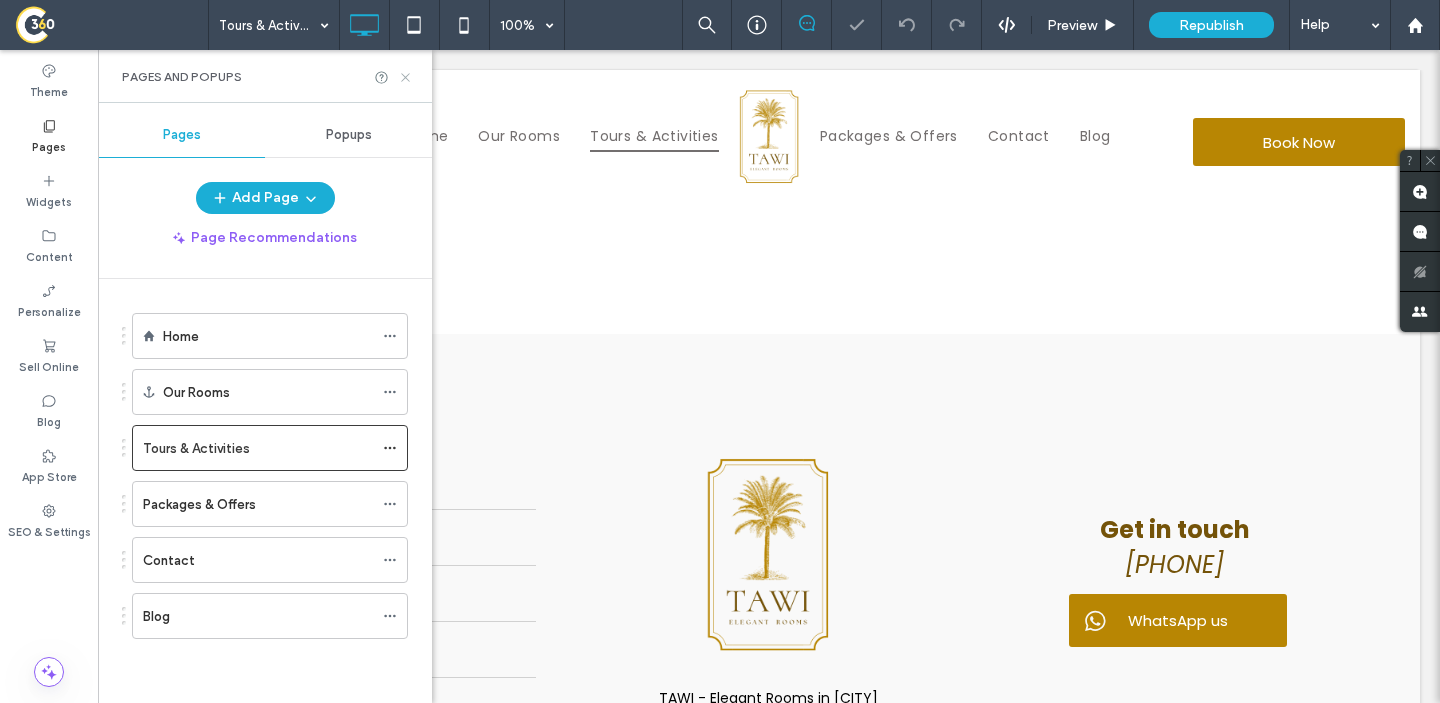 click 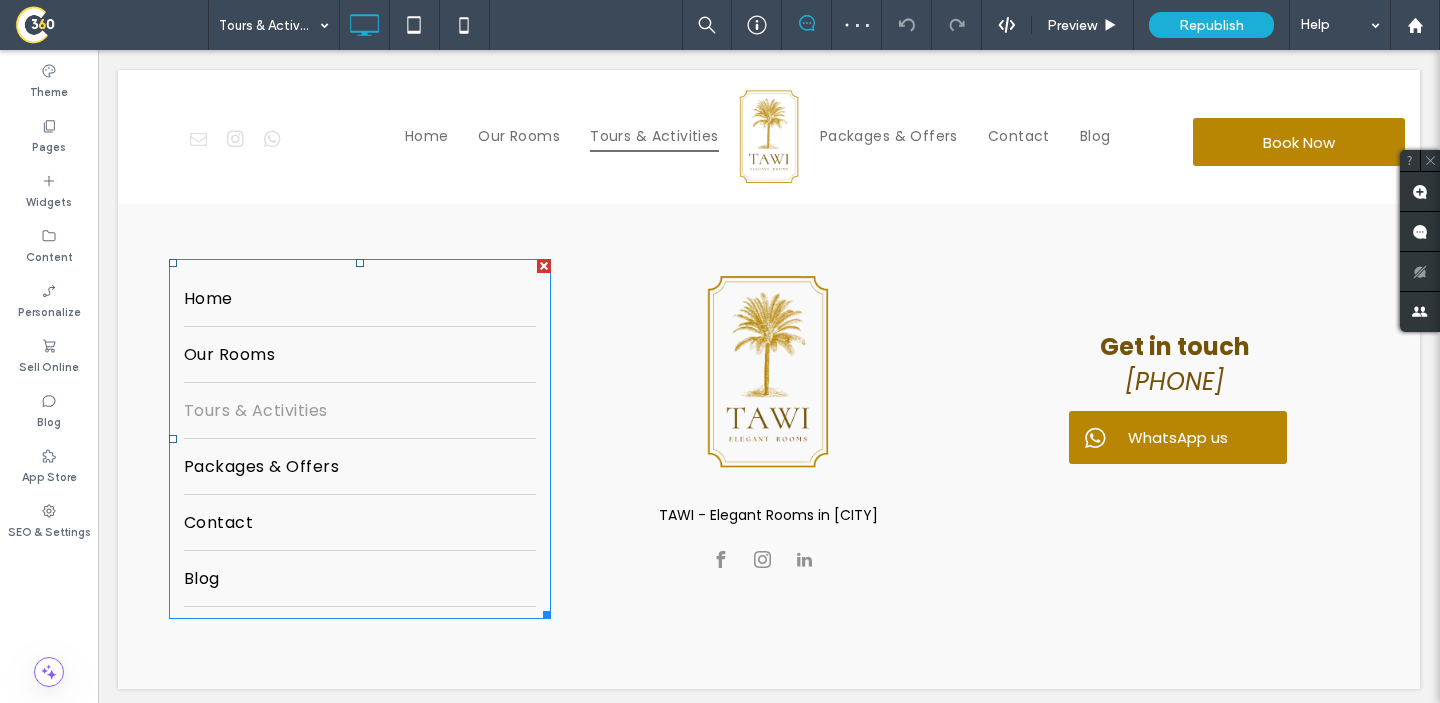 scroll, scrollTop: 0, scrollLeft: 0, axis: both 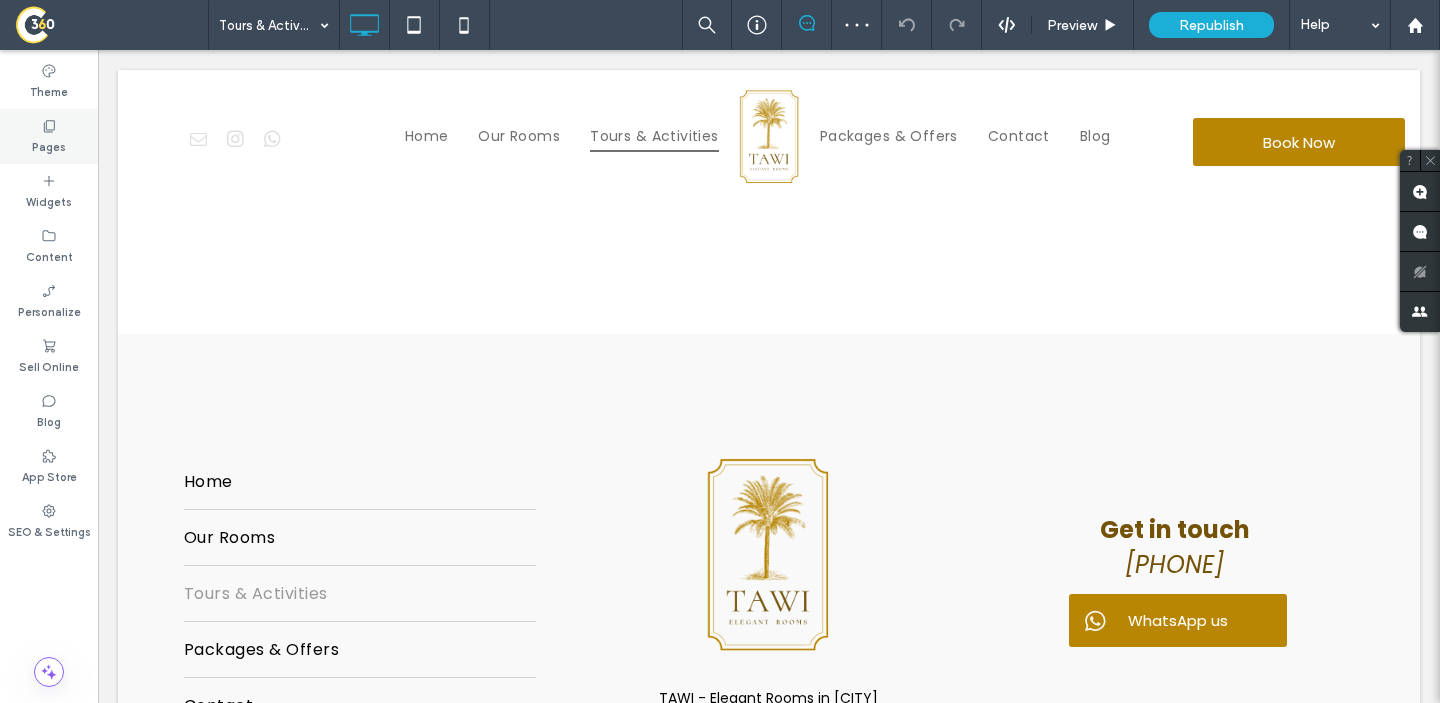 click on "Pages" at bounding box center (49, 145) 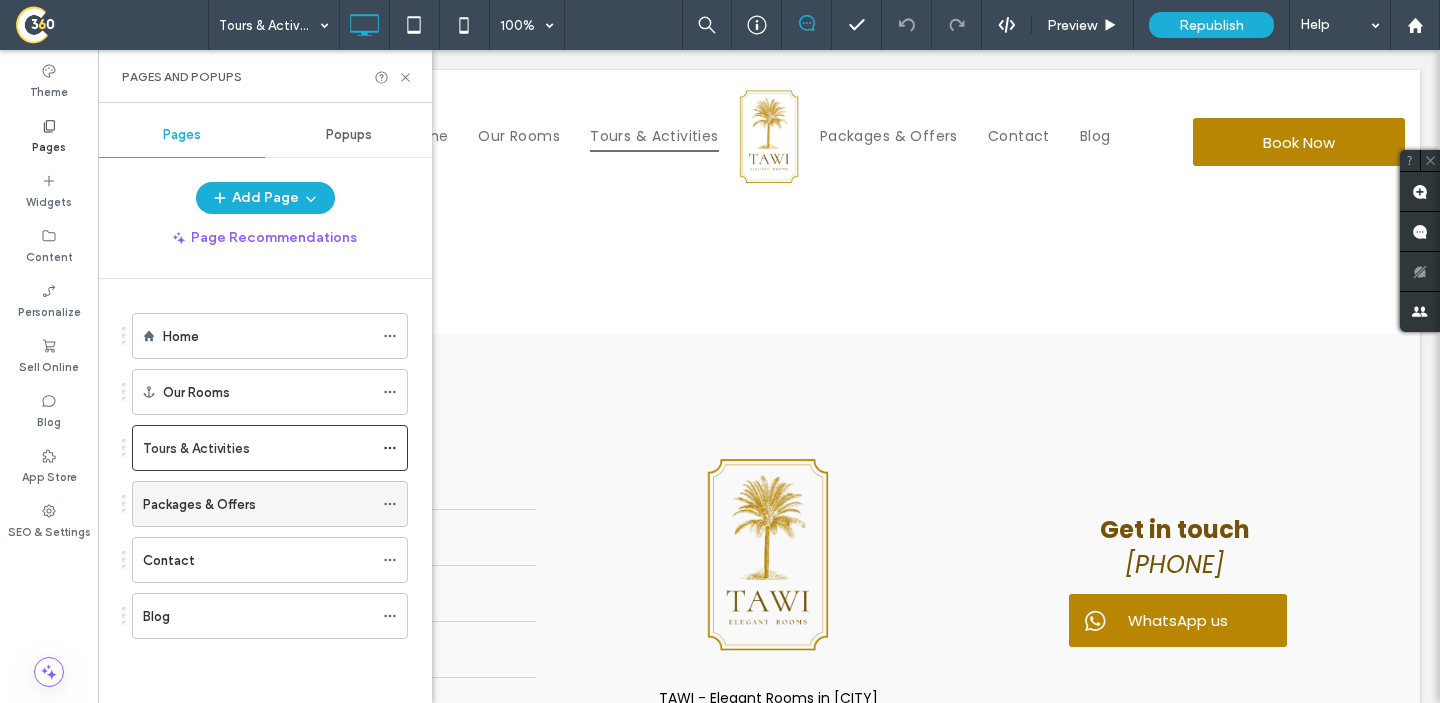 click on "Packages & Offers" at bounding box center [199, 504] 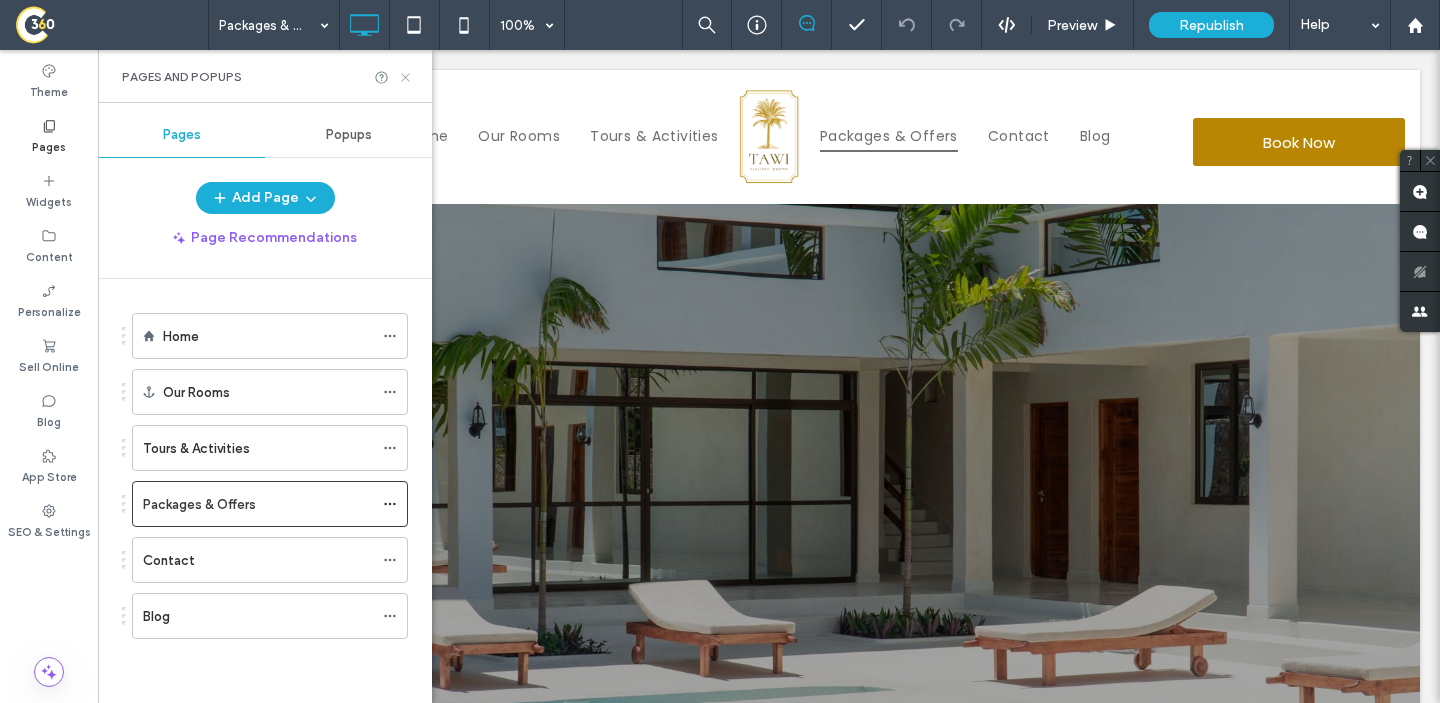 scroll, scrollTop: 0, scrollLeft: 0, axis: both 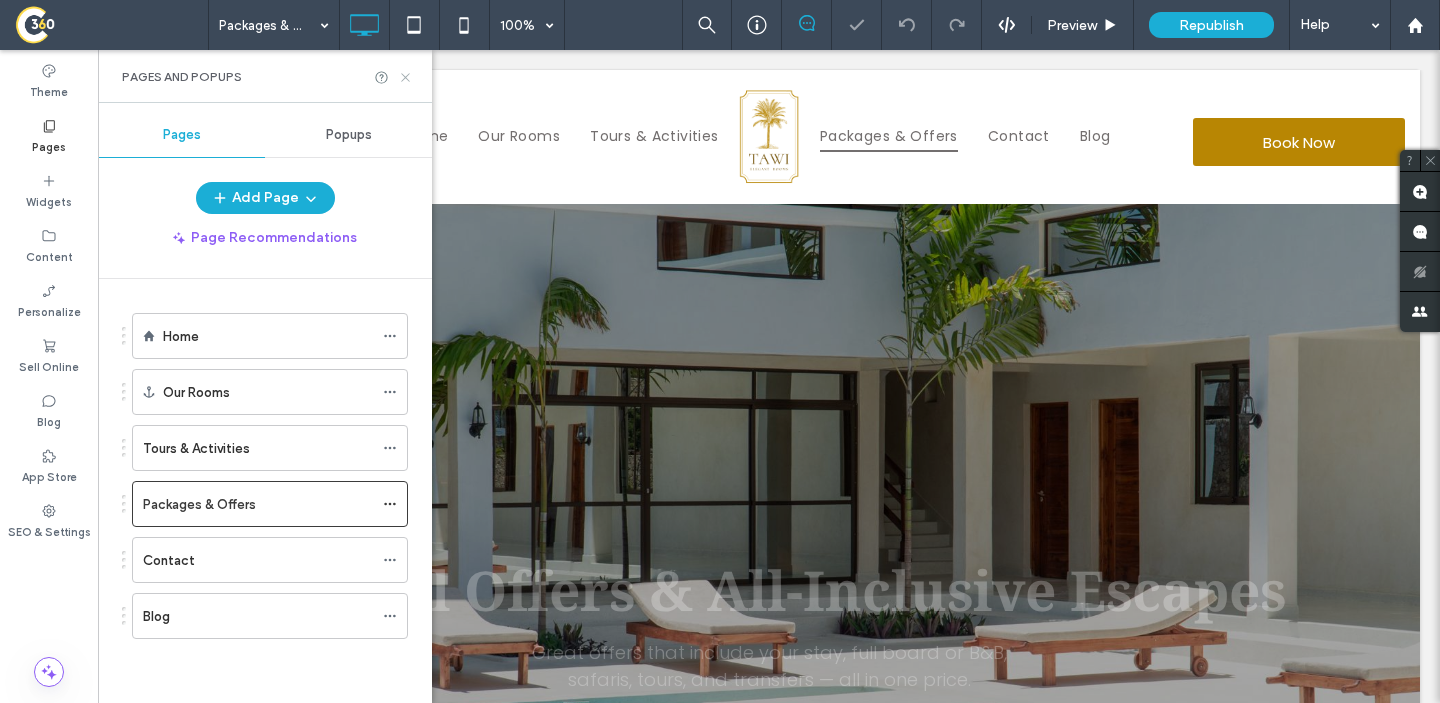 click 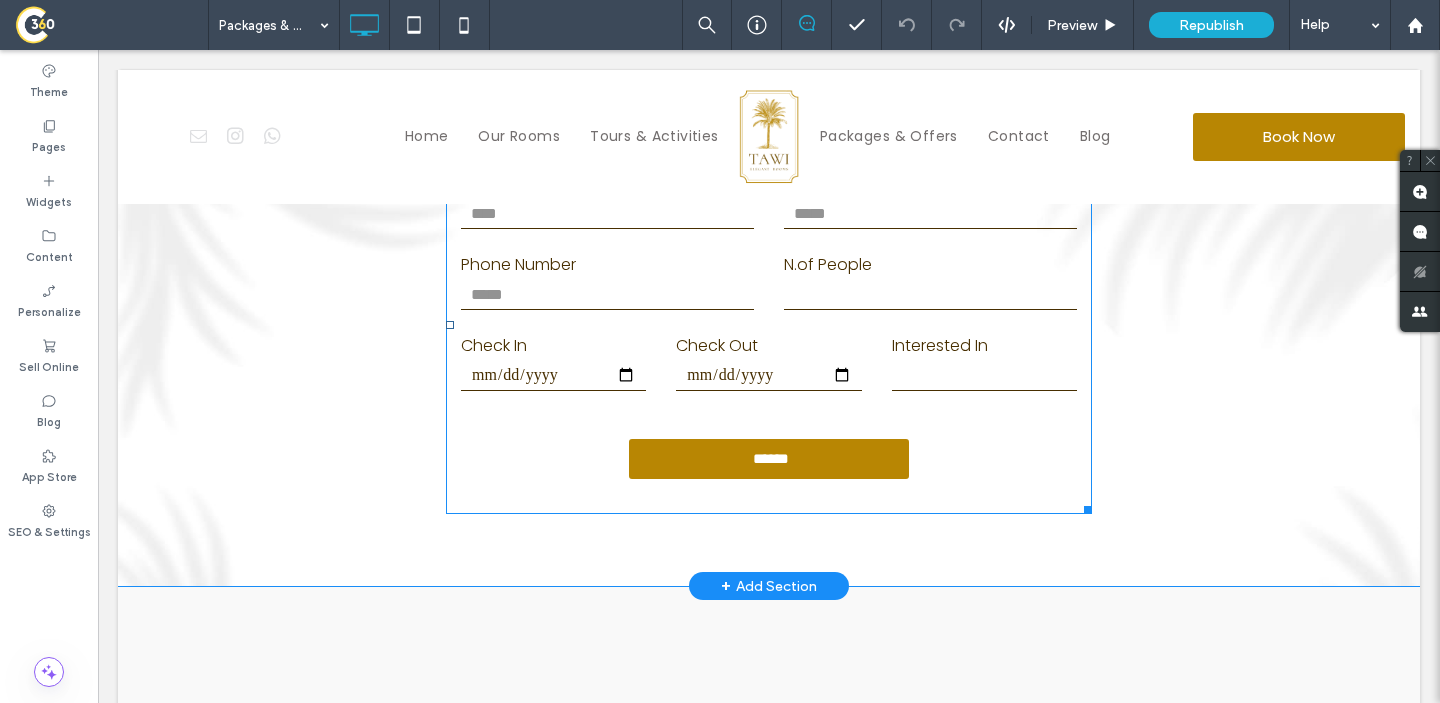 scroll, scrollTop: 4776, scrollLeft: 0, axis: vertical 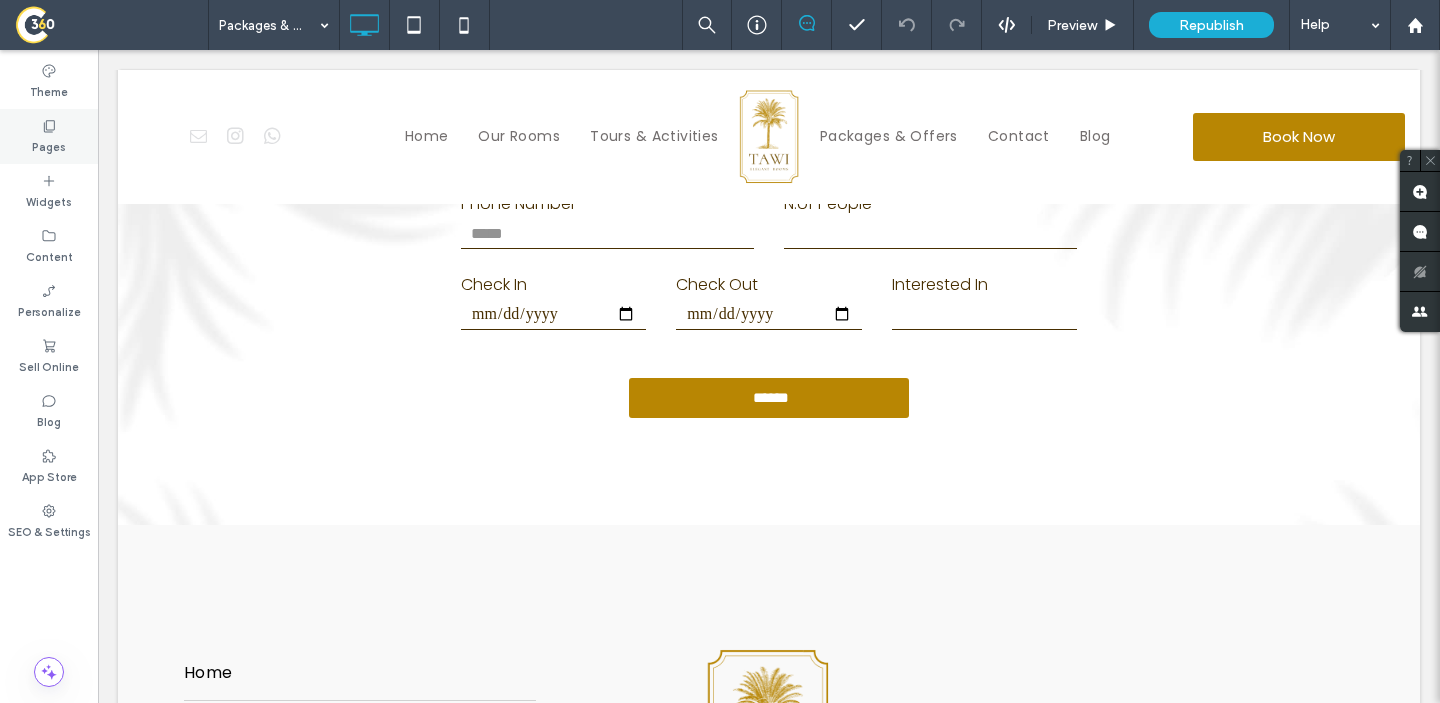 click 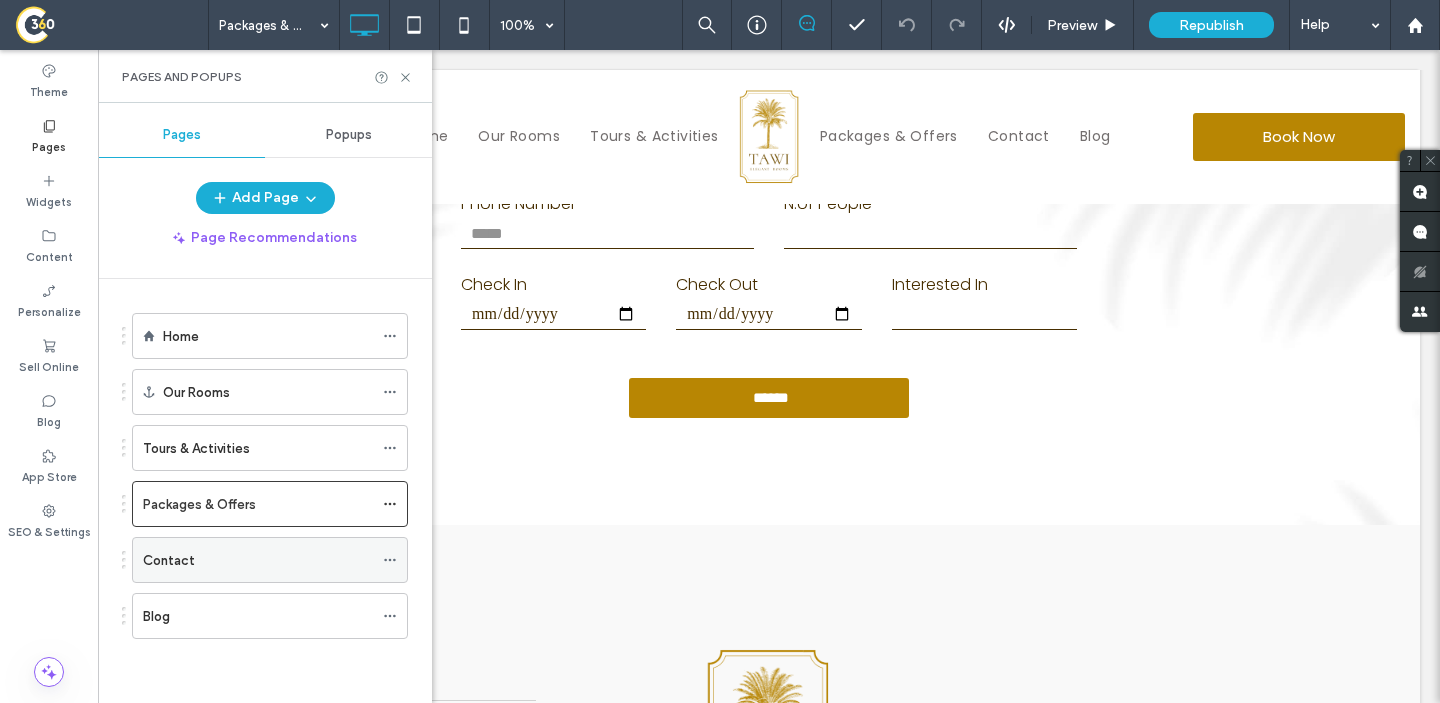 click on "Contact" at bounding box center (258, 560) 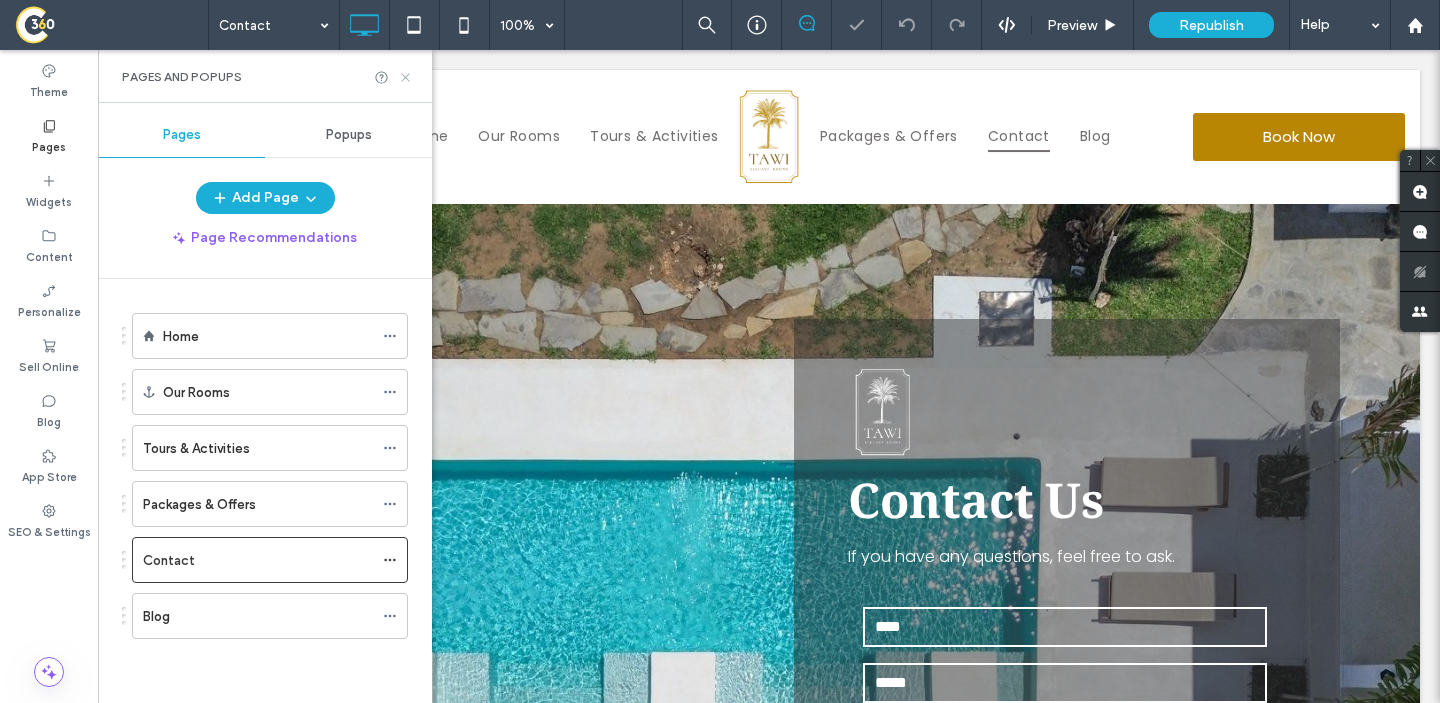 scroll, scrollTop: 691, scrollLeft: 0, axis: vertical 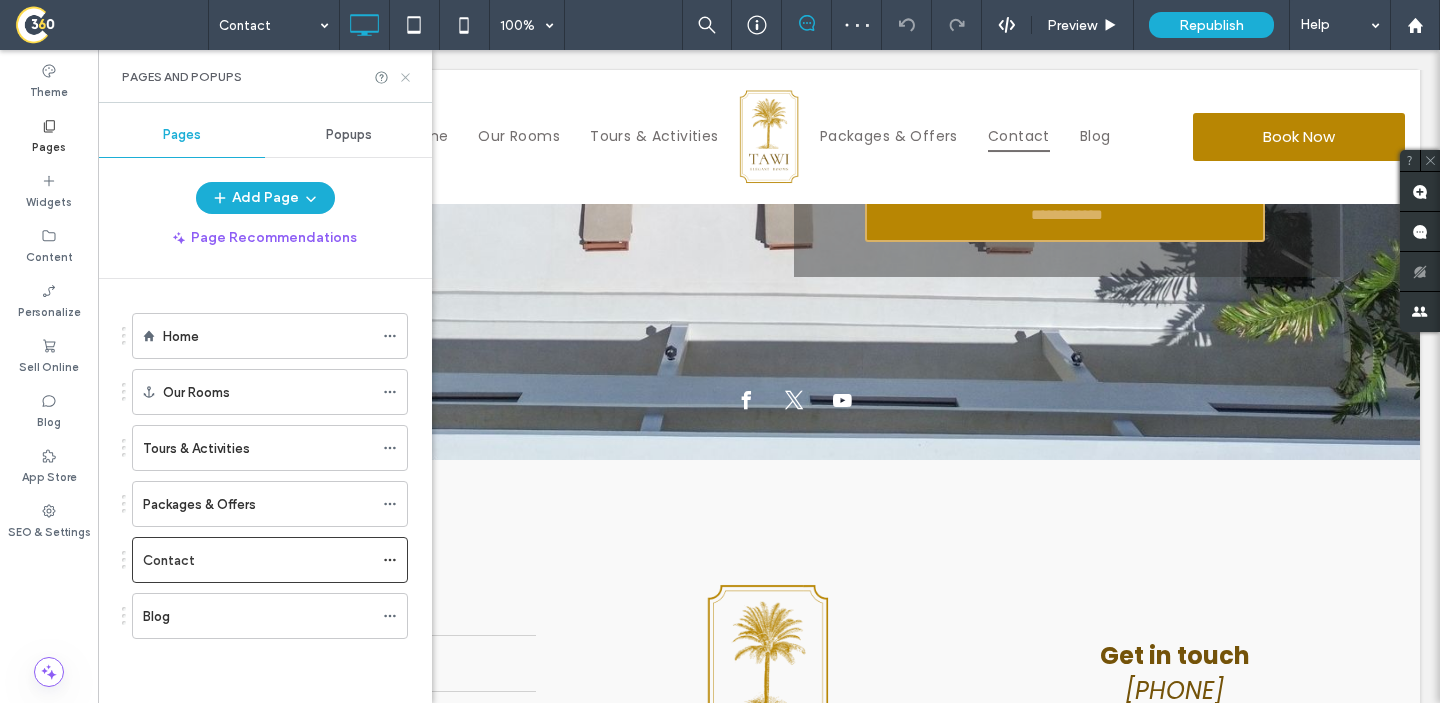 click 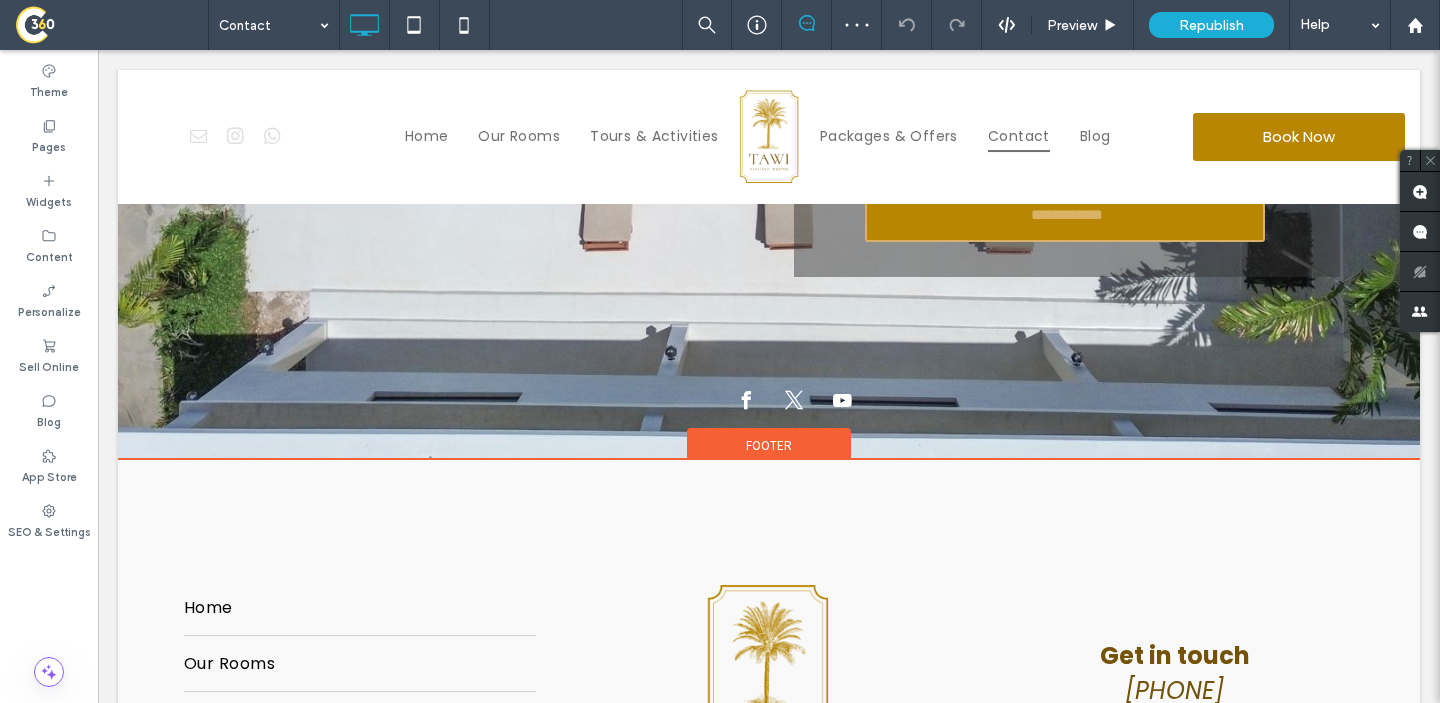 scroll, scrollTop: 0, scrollLeft: 0, axis: both 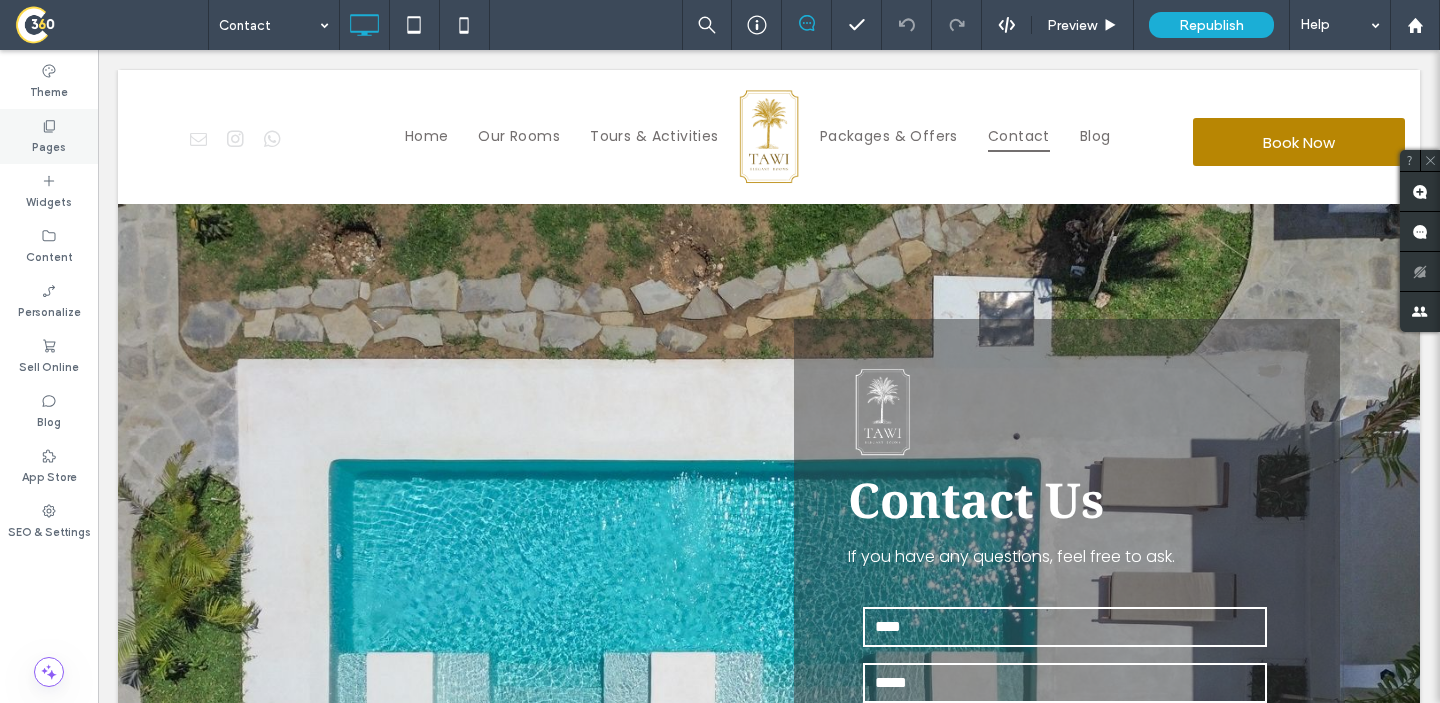 click on "Pages" at bounding box center (49, 145) 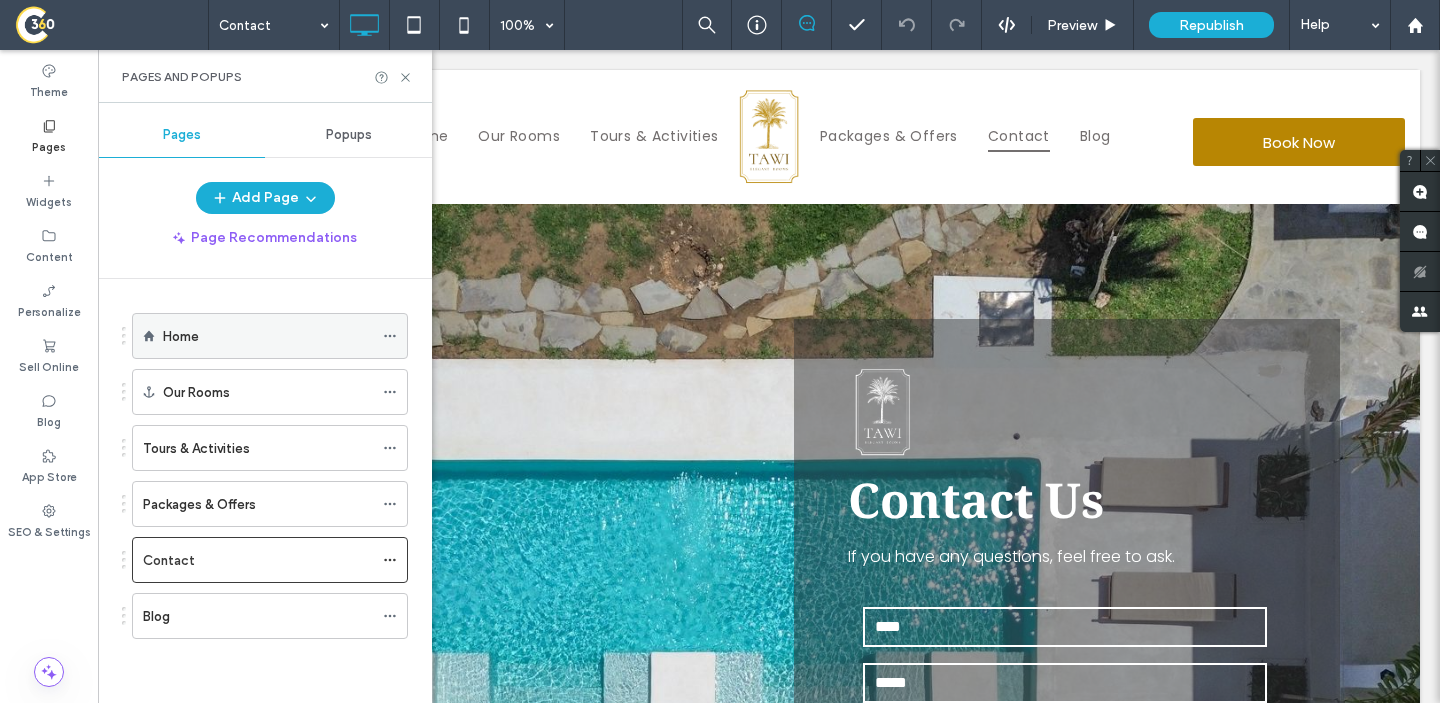 click on "Home" at bounding box center (268, 336) 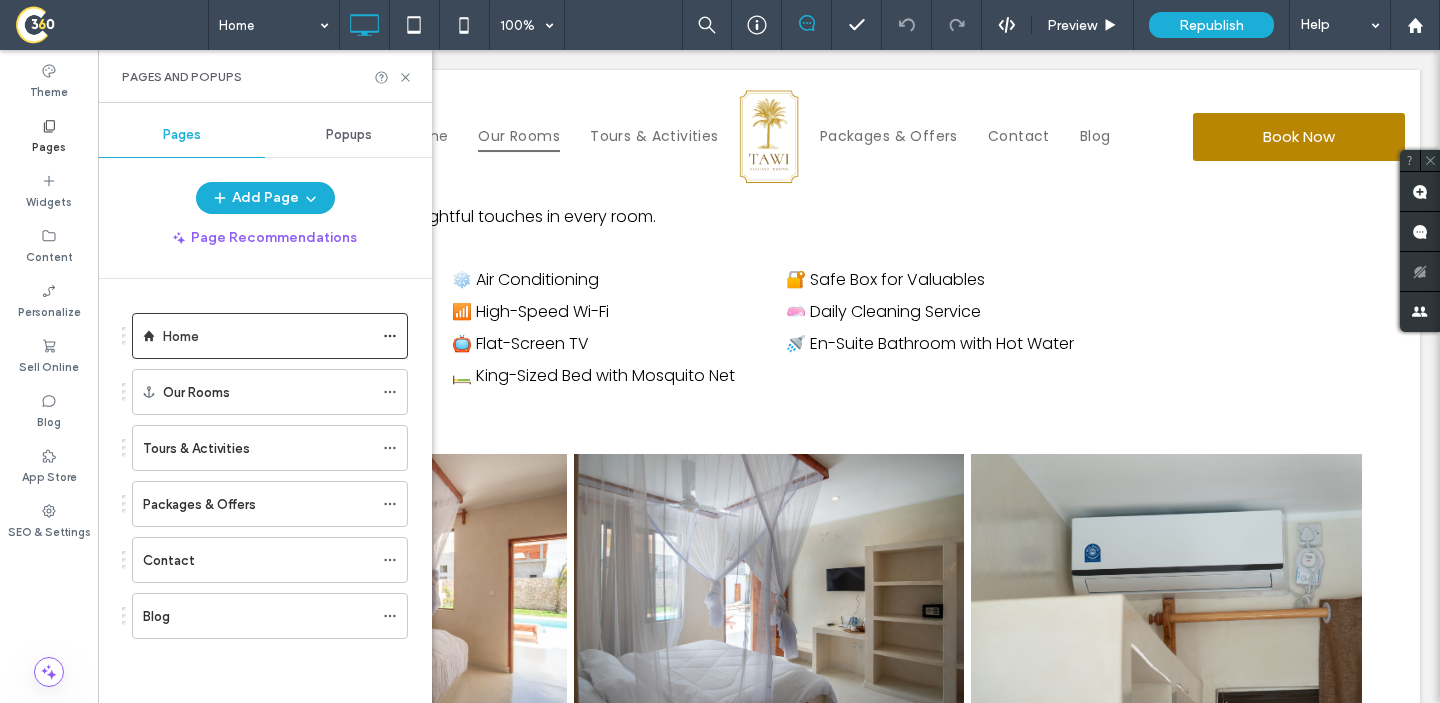 scroll, scrollTop: 3405, scrollLeft: 0, axis: vertical 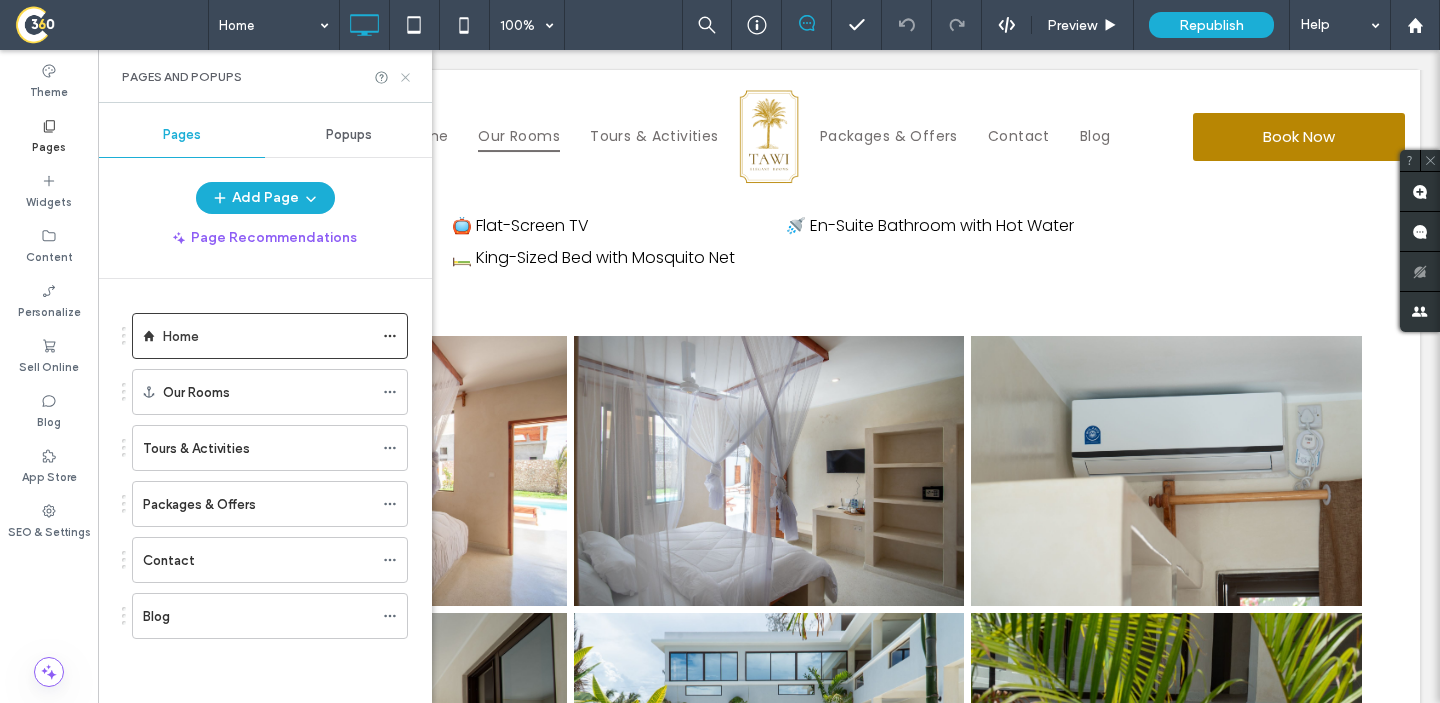 click 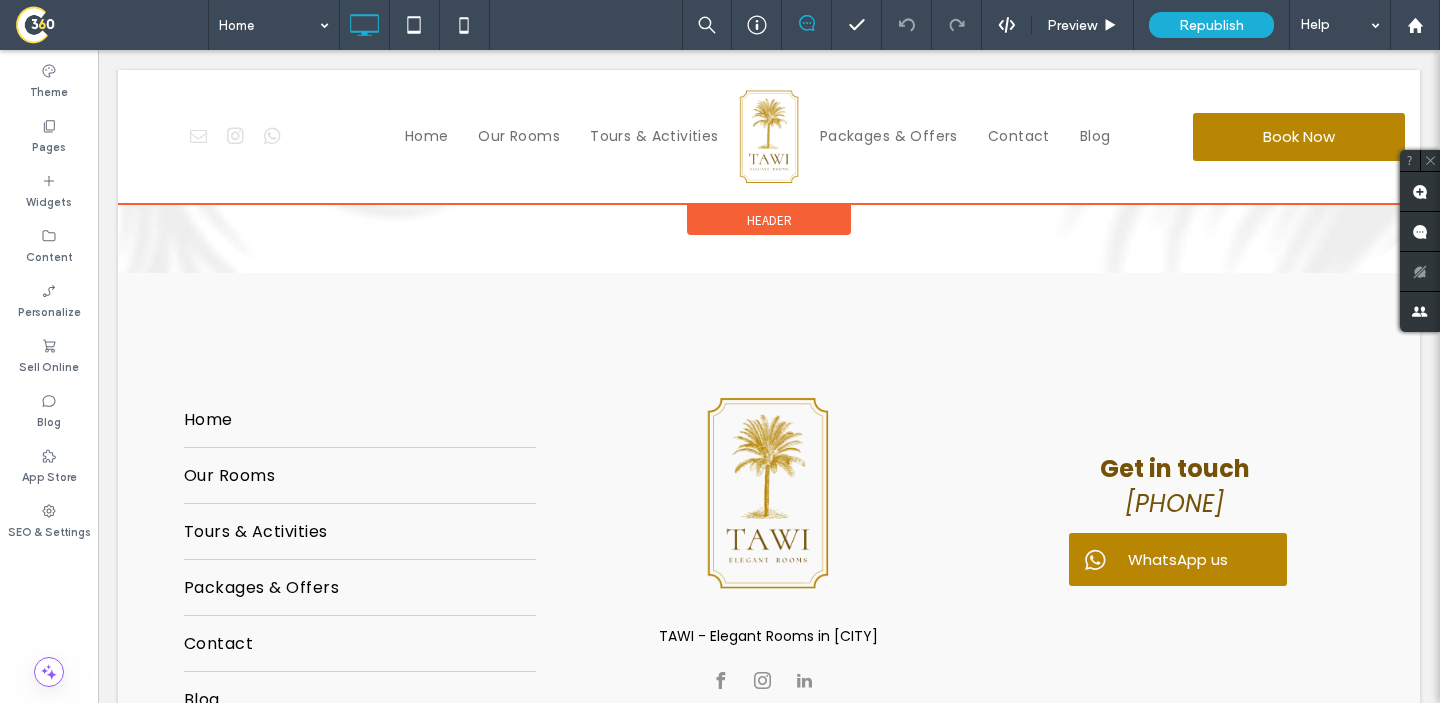 scroll, scrollTop: 6166, scrollLeft: 0, axis: vertical 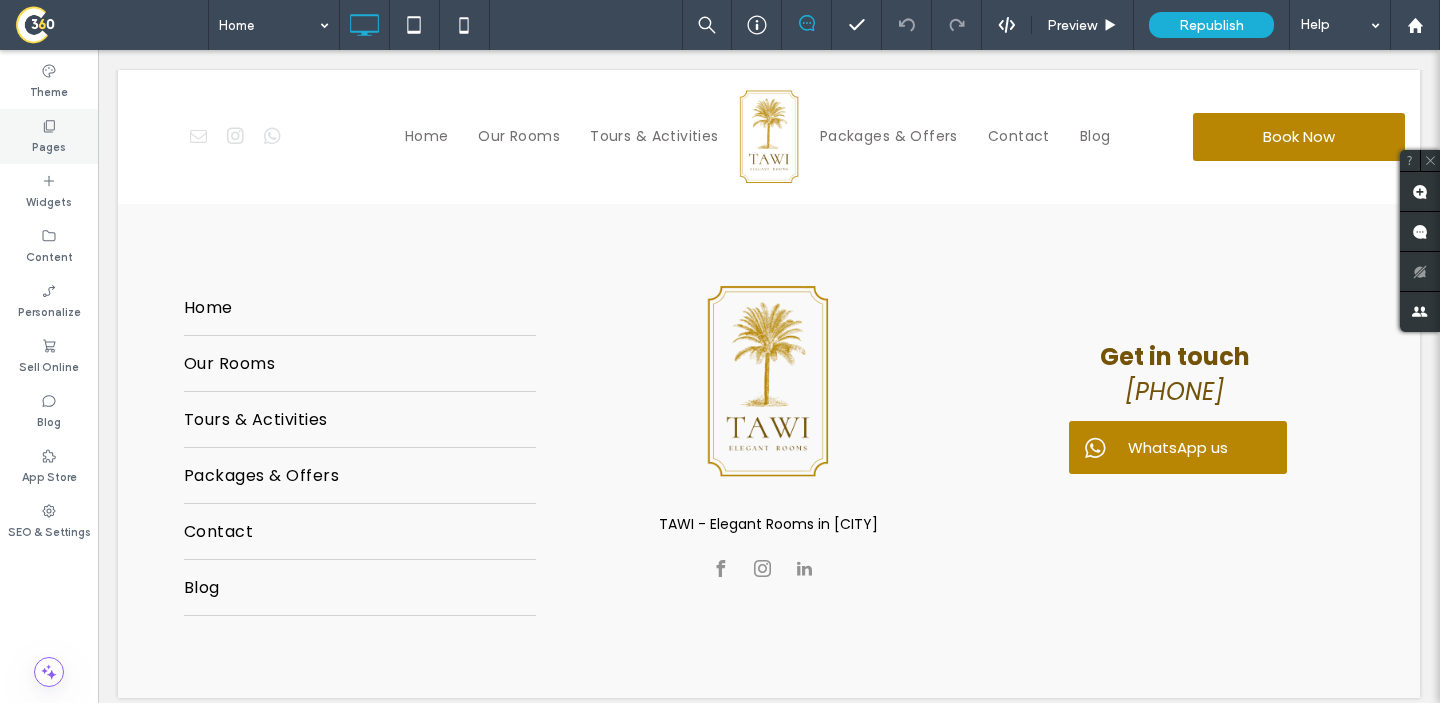 click on "Pages" at bounding box center [49, 145] 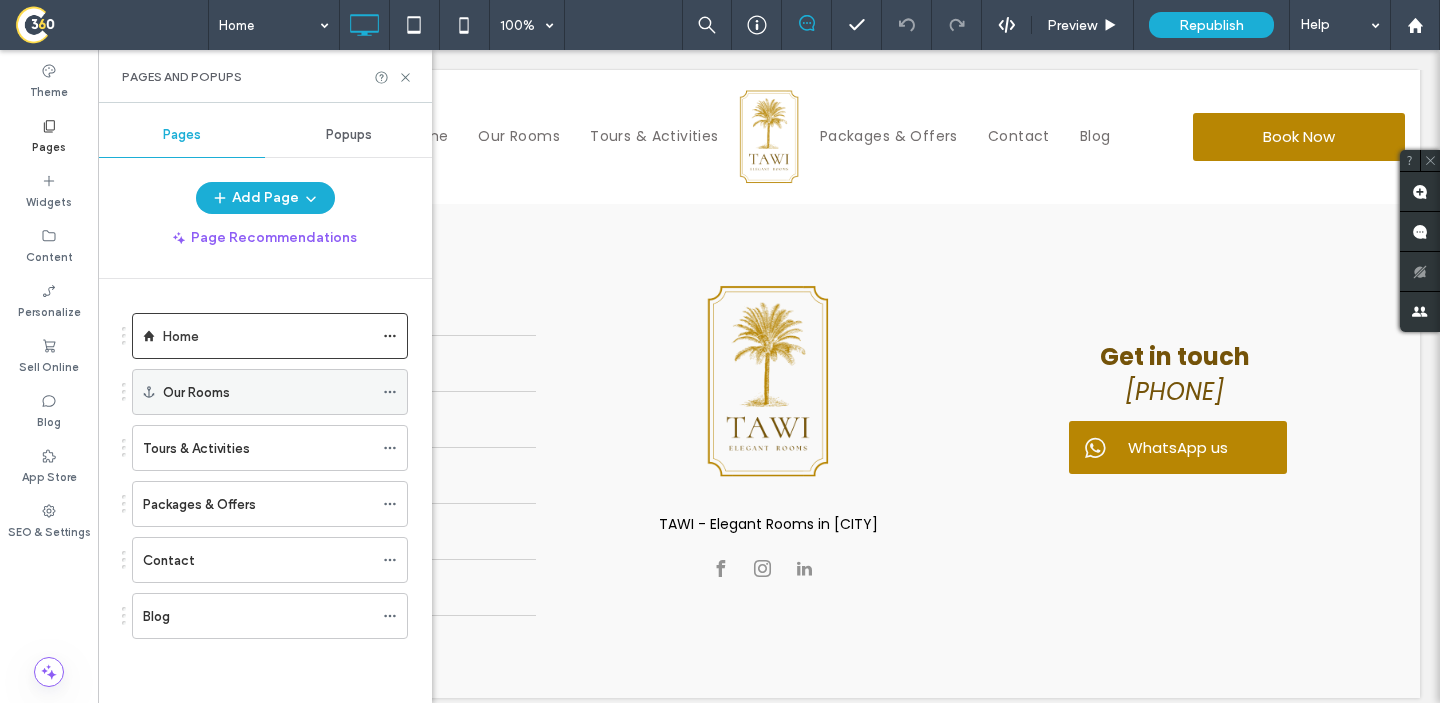 click on "Our Rooms" at bounding box center (196, 392) 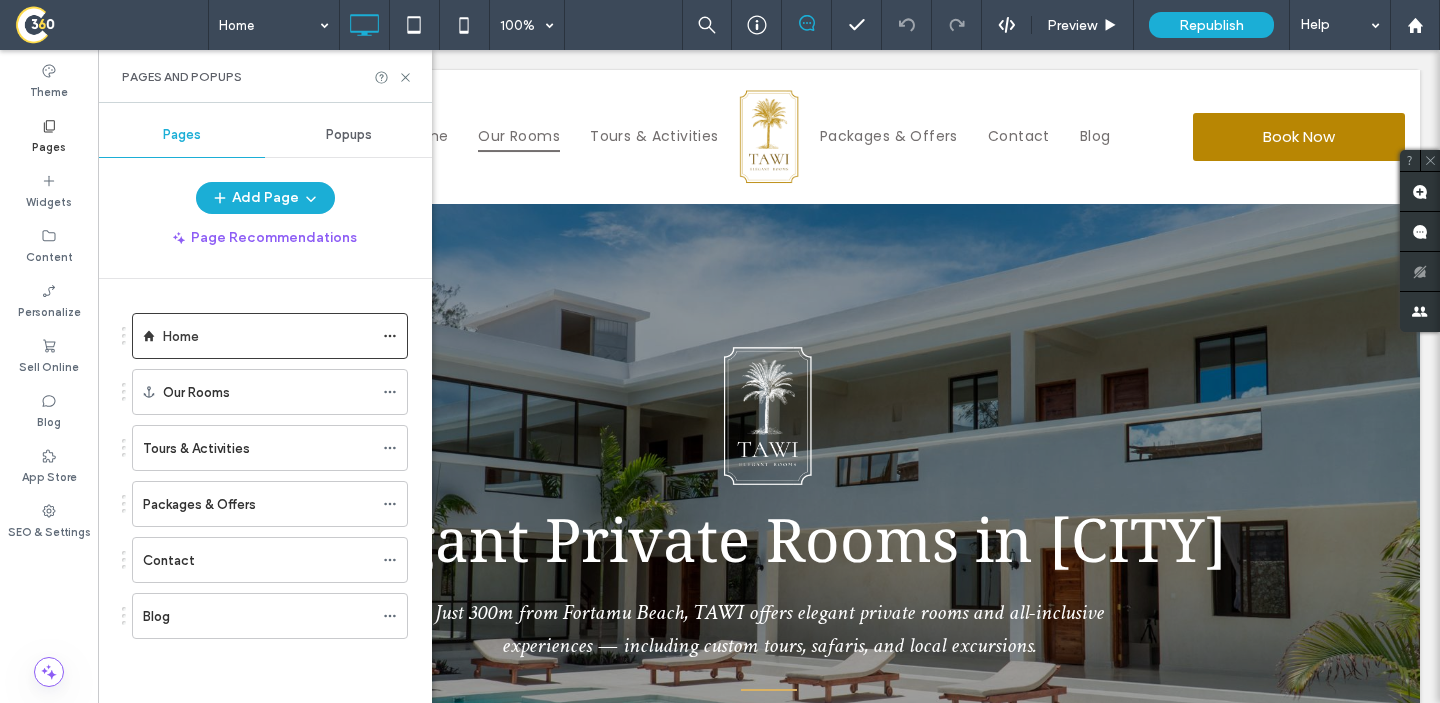 scroll, scrollTop: 3090, scrollLeft: 0, axis: vertical 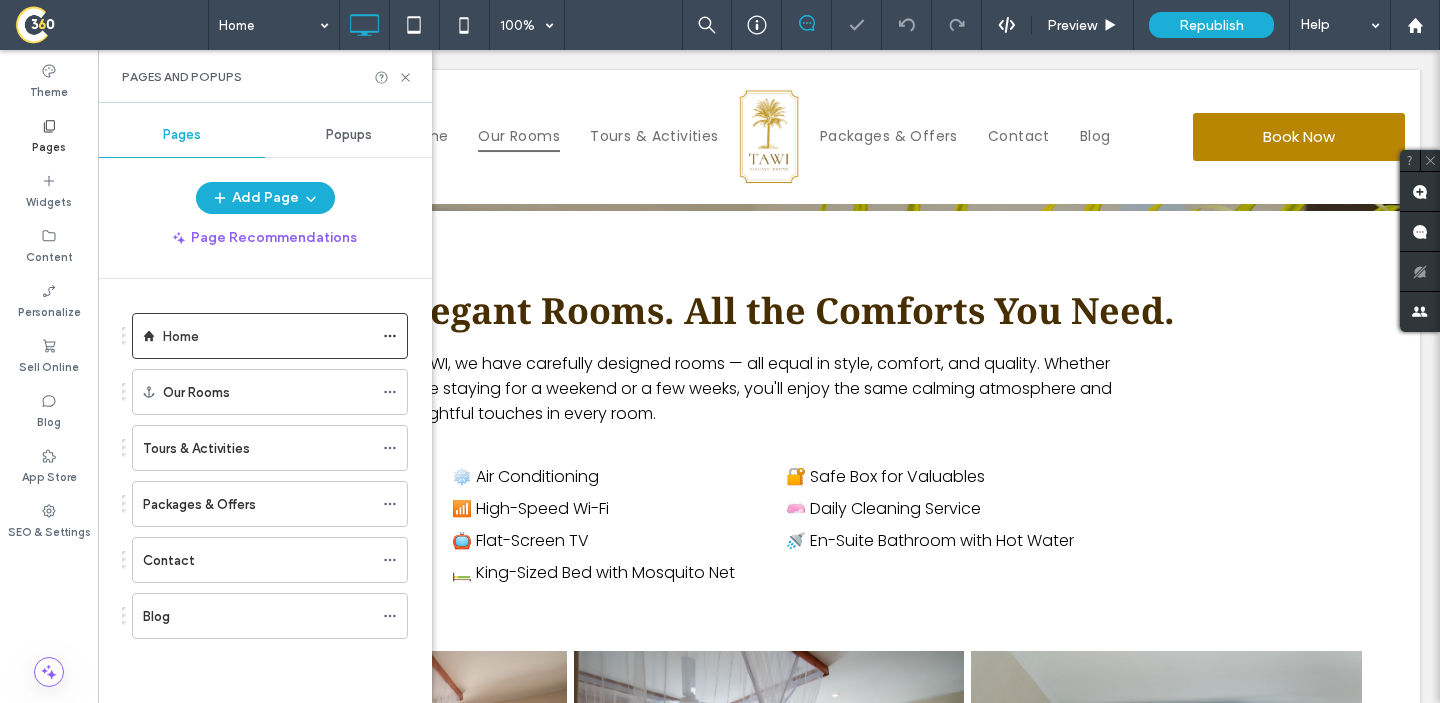 click on "Pages and Popups" at bounding box center [265, 76] 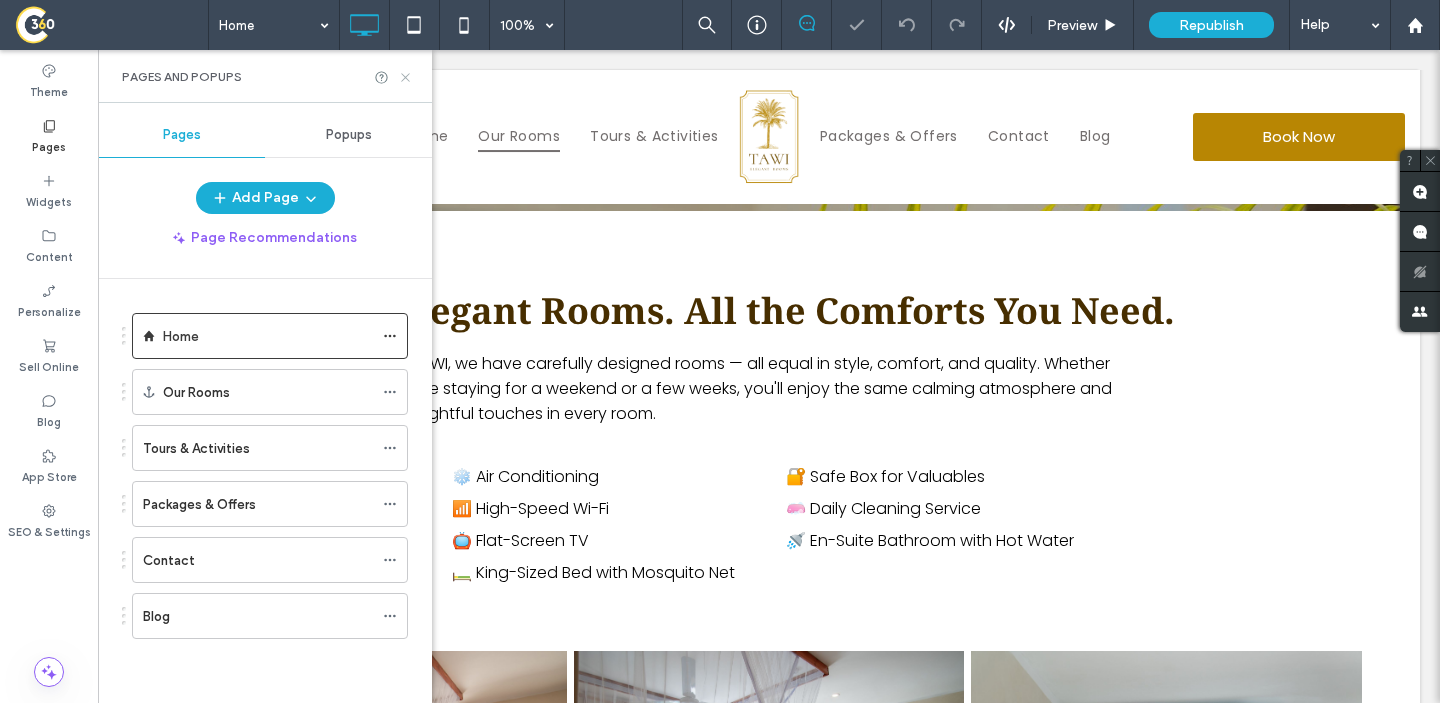 click 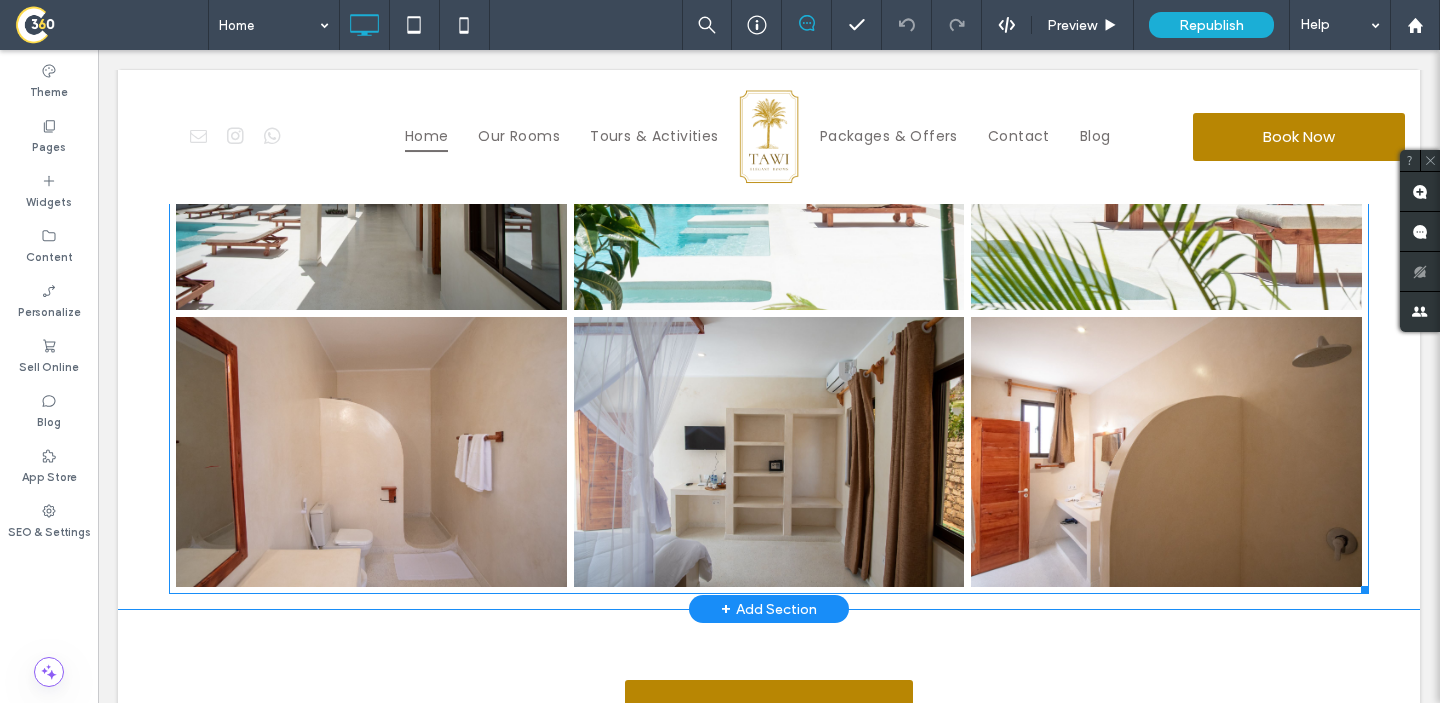 scroll, scrollTop: 4160, scrollLeft: 0, axis: vertical 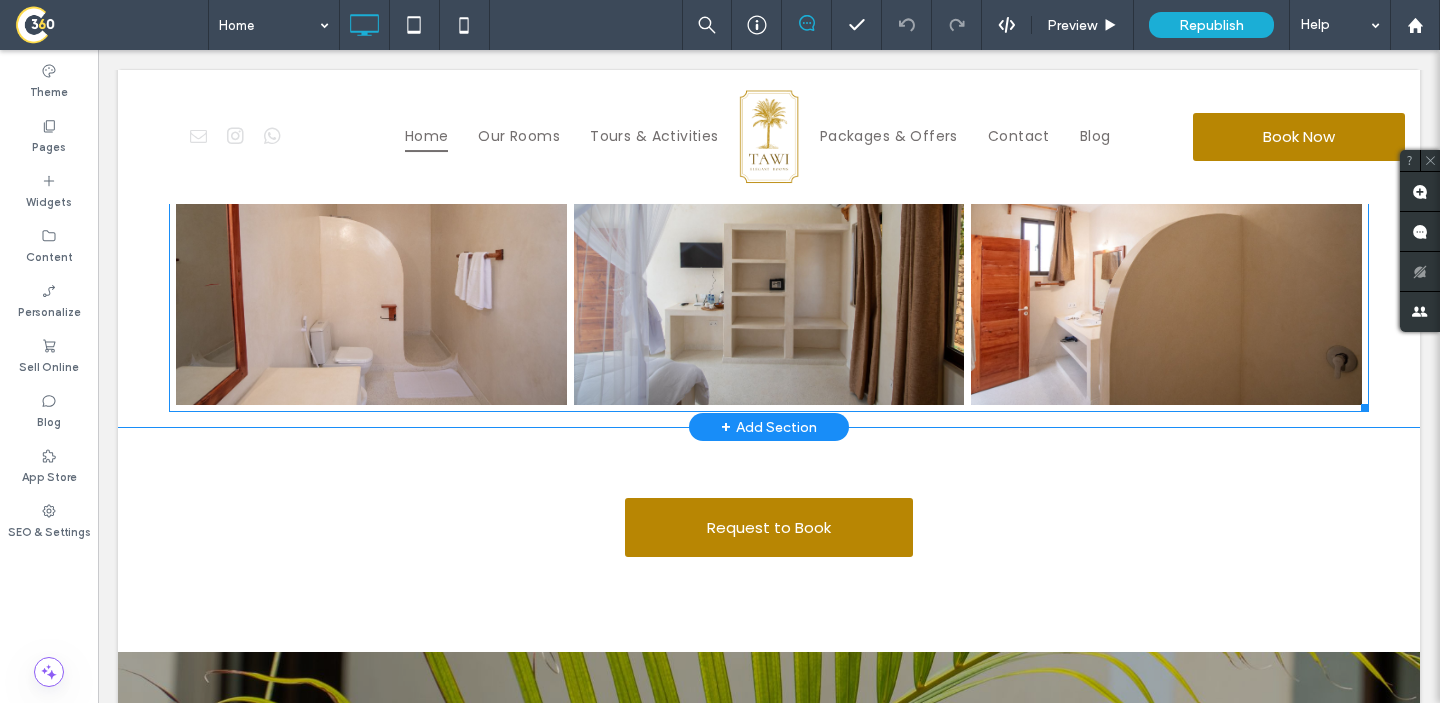 click at bounding box center [769, 270] 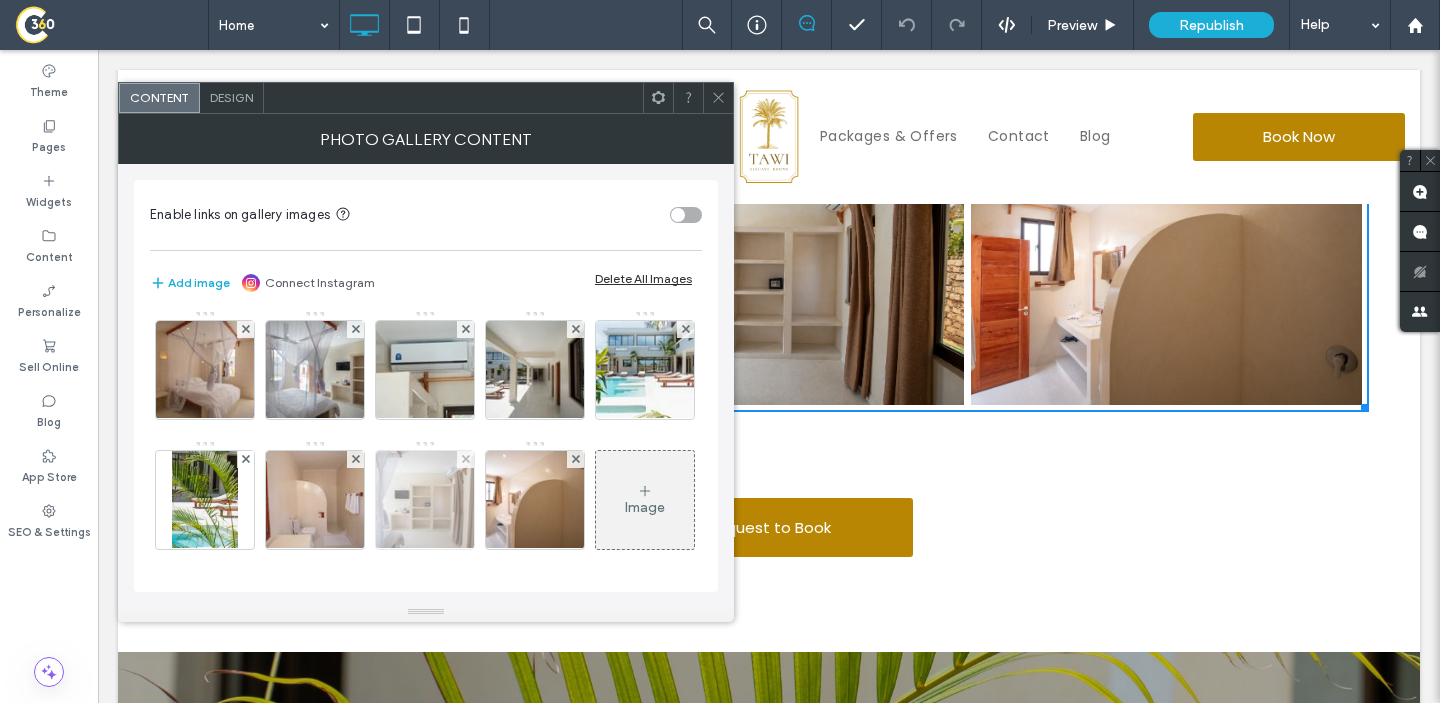 scroll, scrollTop: 135, scrollLeft: 0, axis: vertical 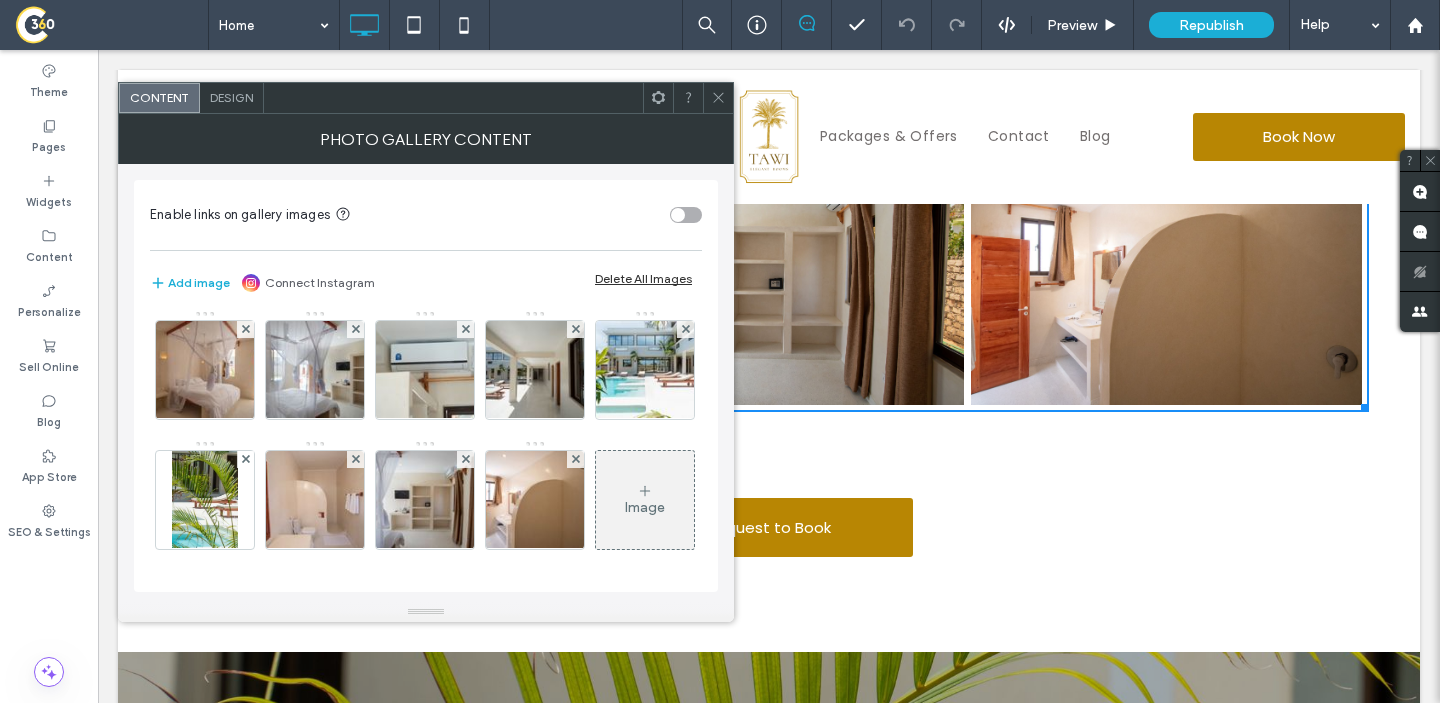 click on "Image" at bounding box center [645, 500] 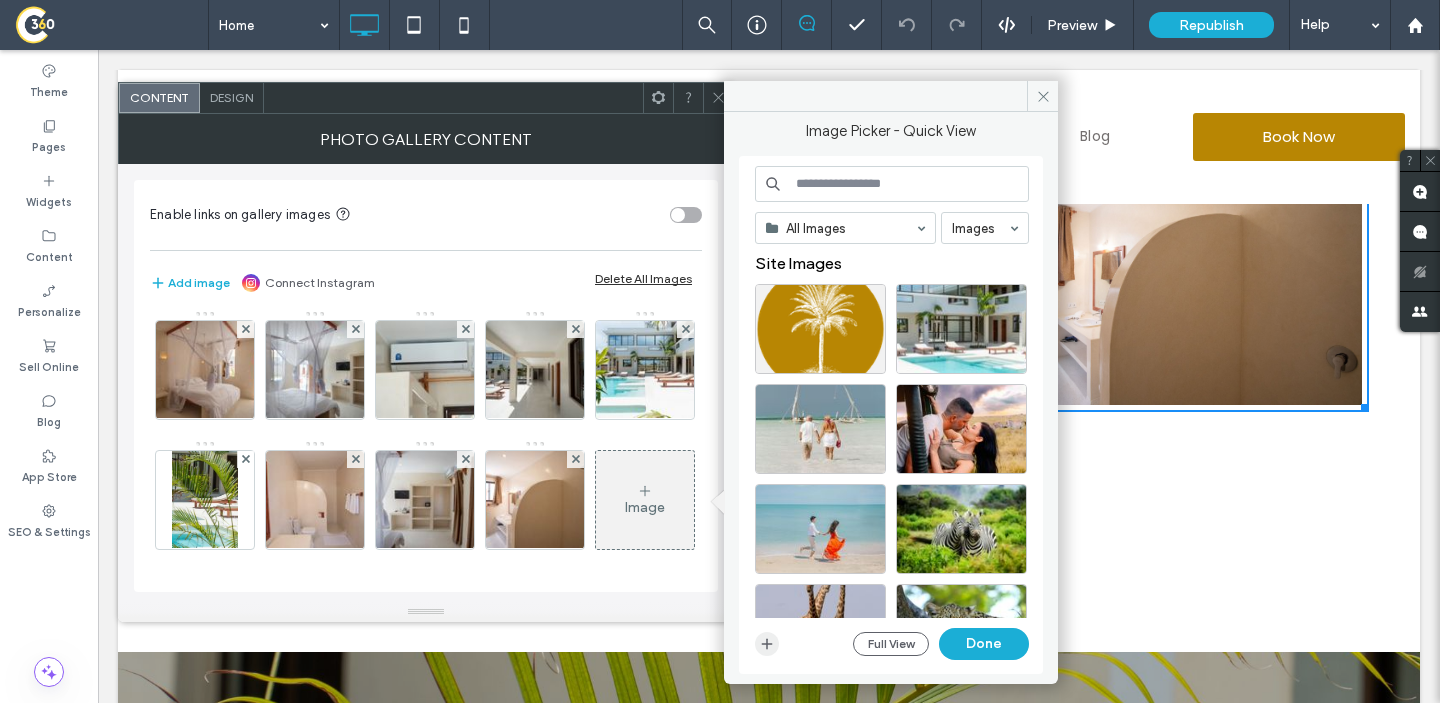 click at bounding box center (767, 644) 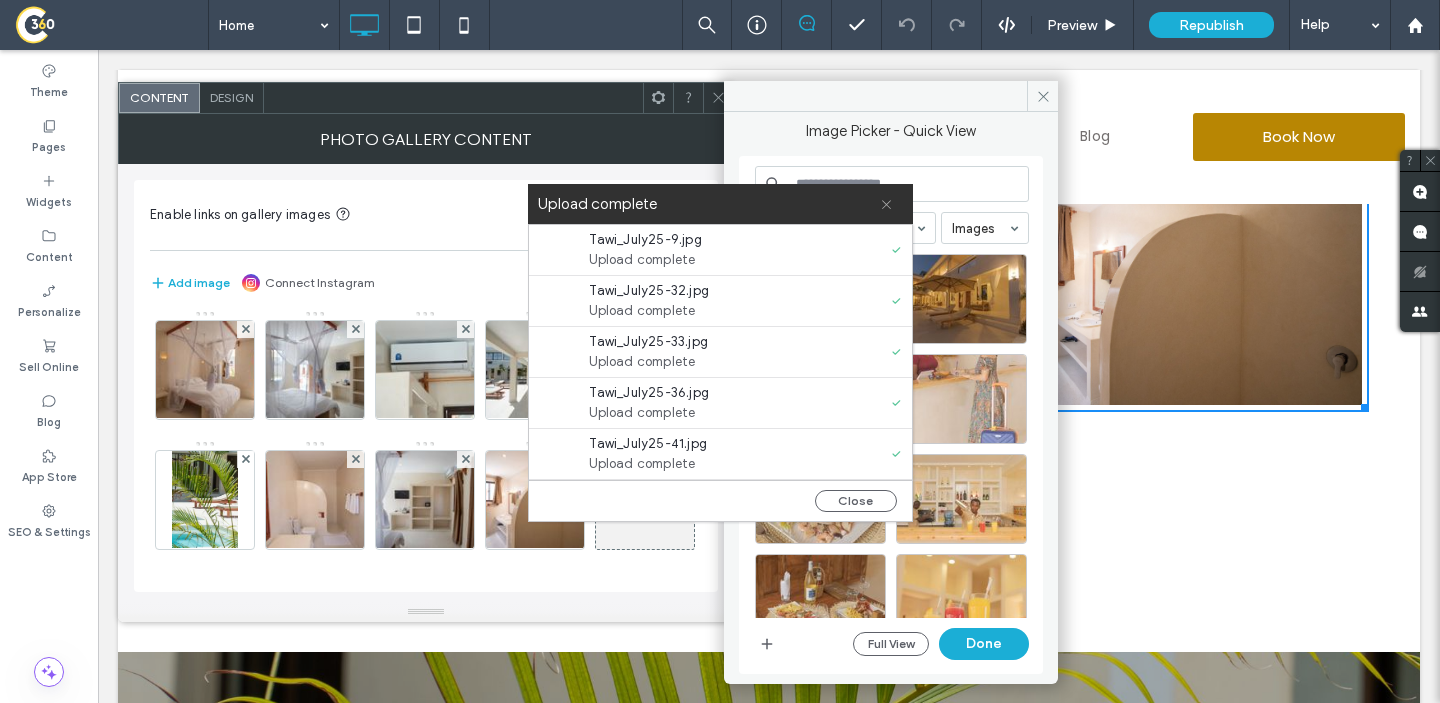 click 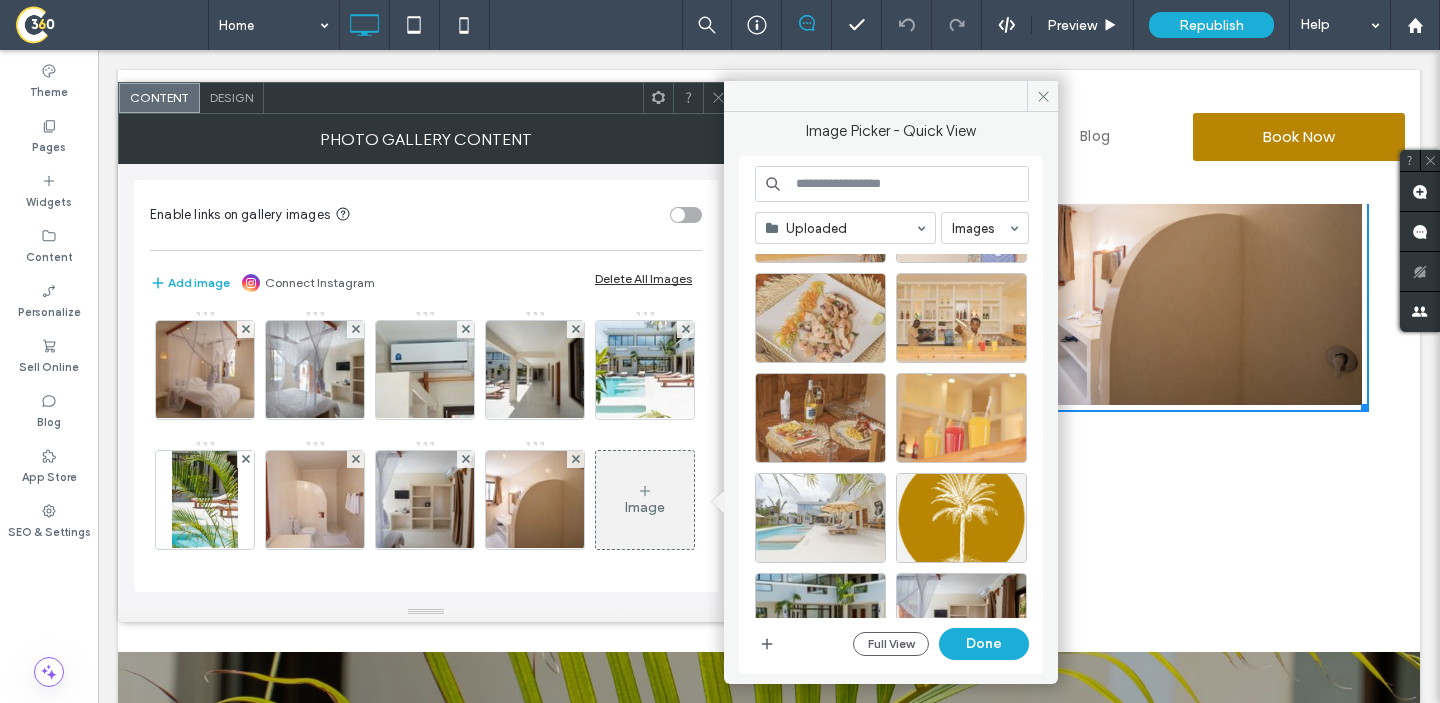 scroll, scrollTop: 165, scrollLeft: 0, axis: vertical 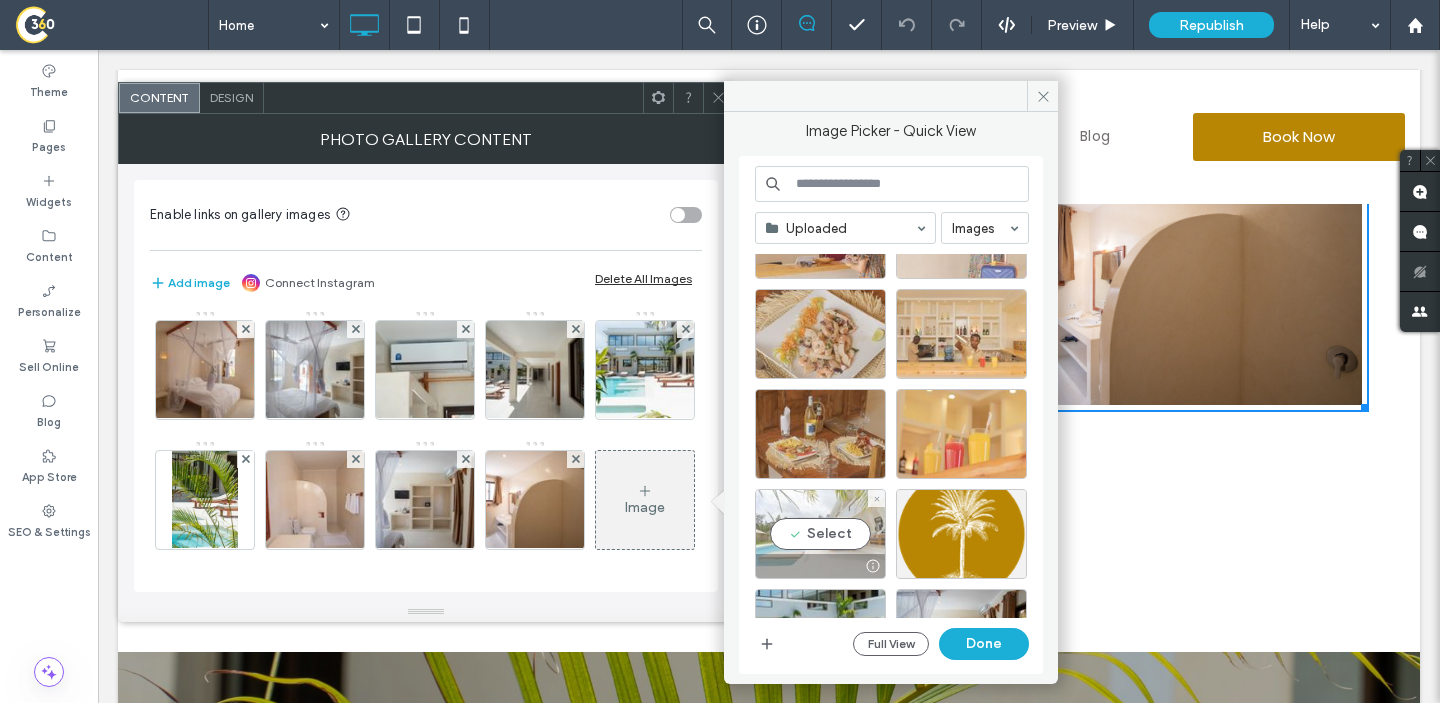 click on "Select" at bounding box center (820, 534) 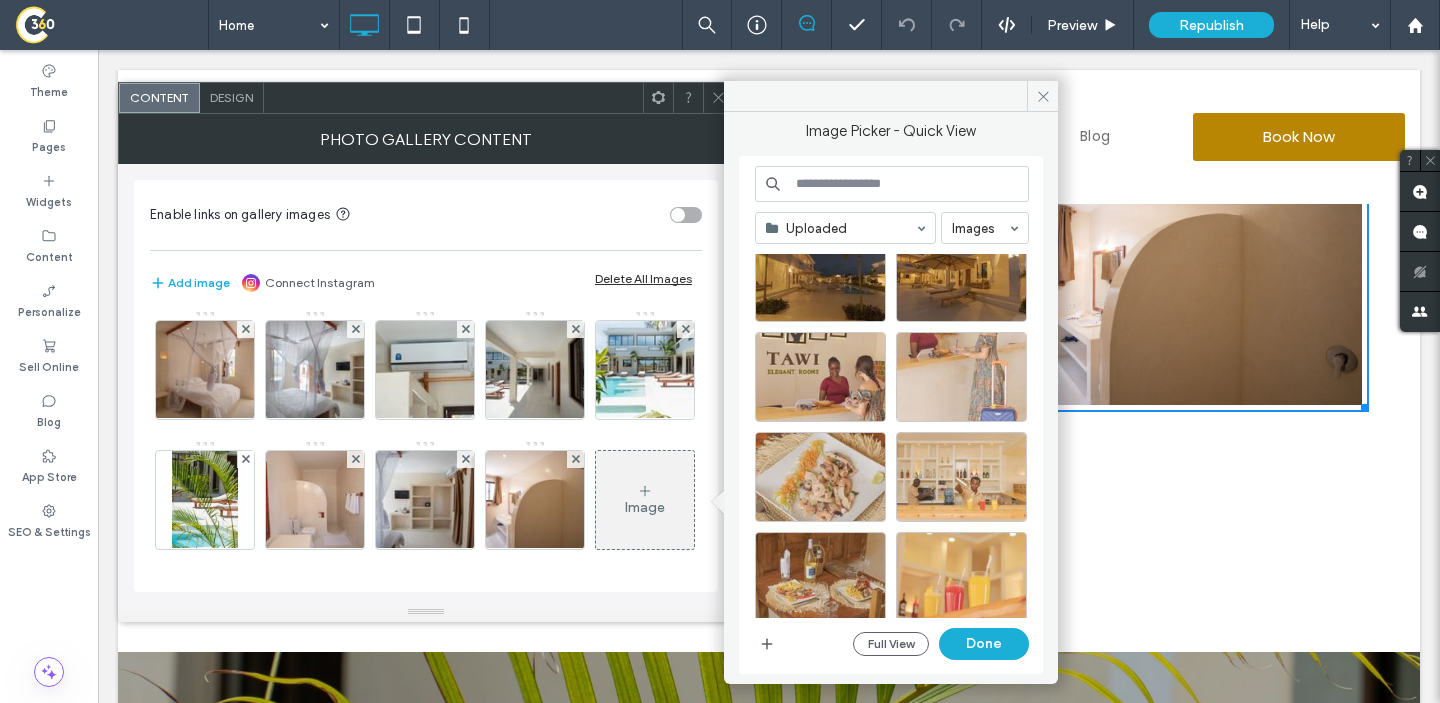 scroll, scrollTop: 0, scrollLeft: 0, axis: both 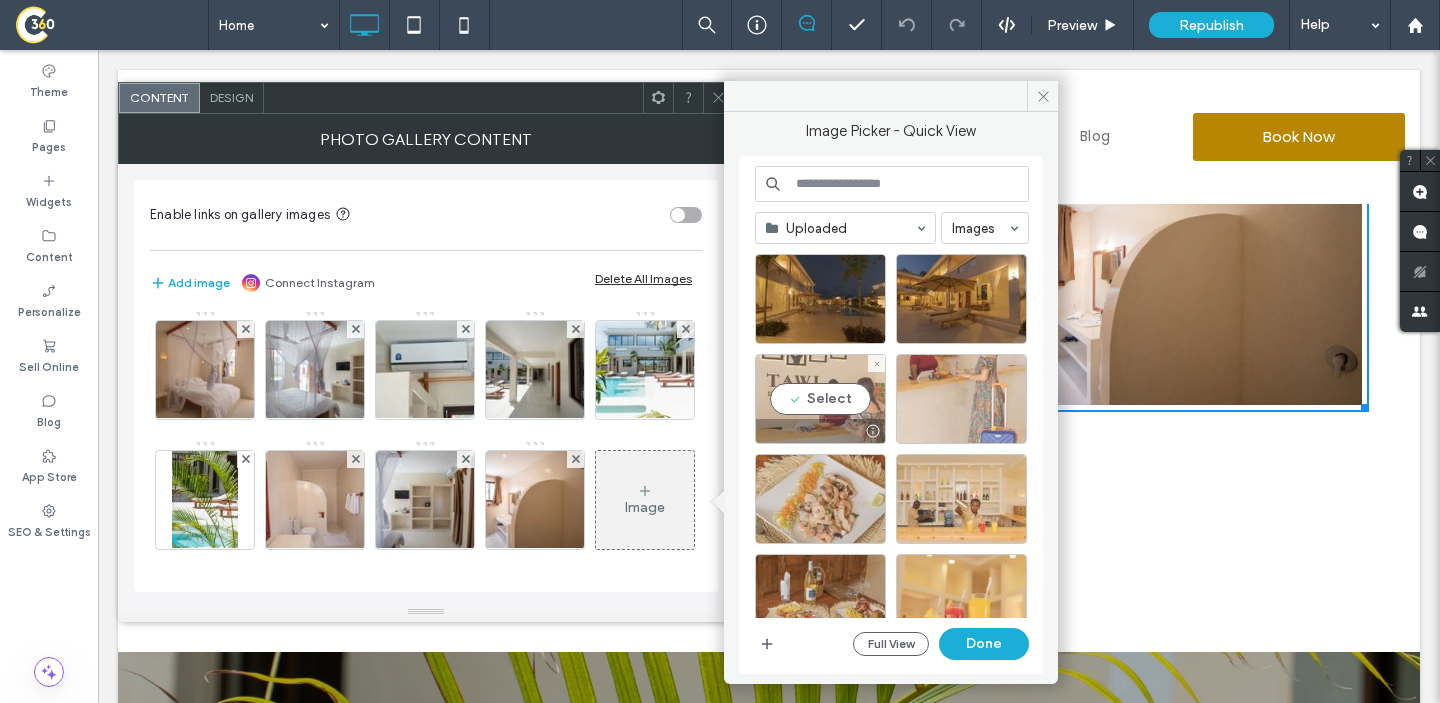 click on "Select" at bounding box center (820, 399) 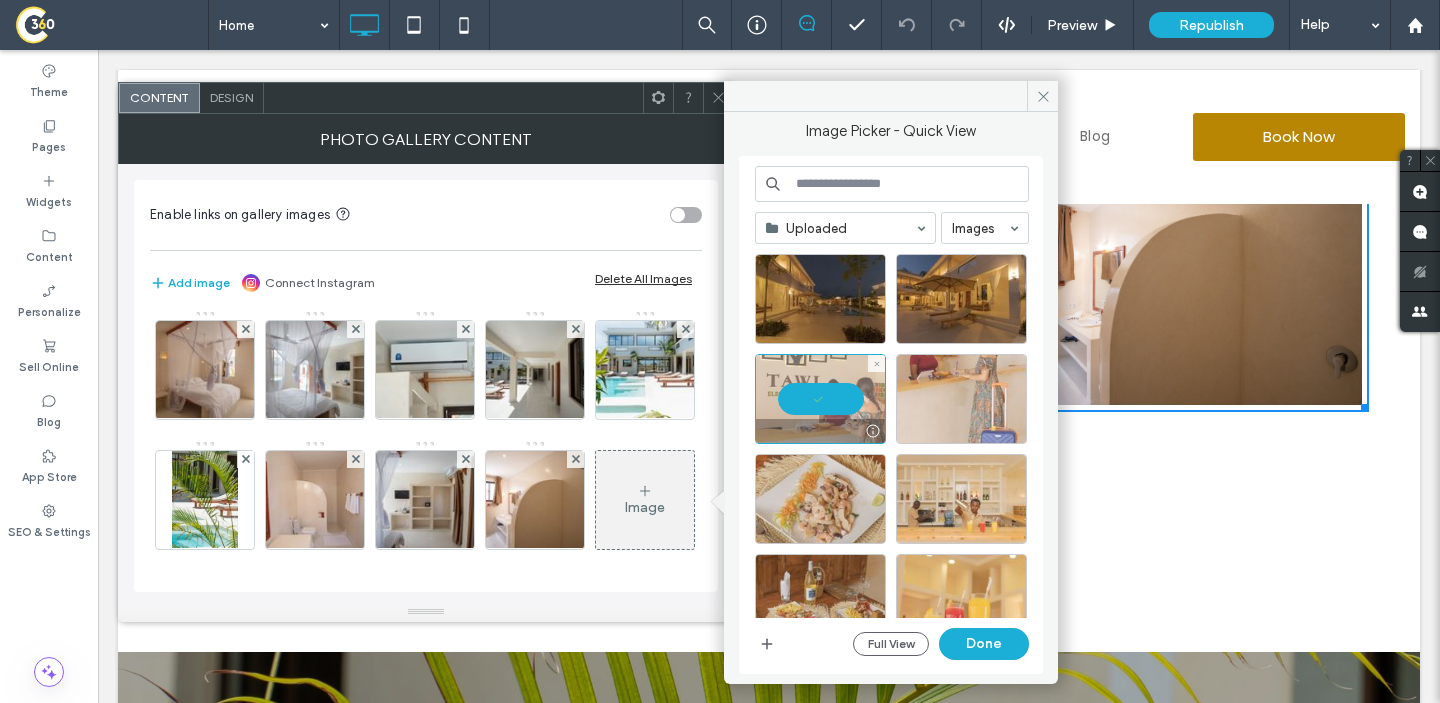 click at bounding box center [820, 399] 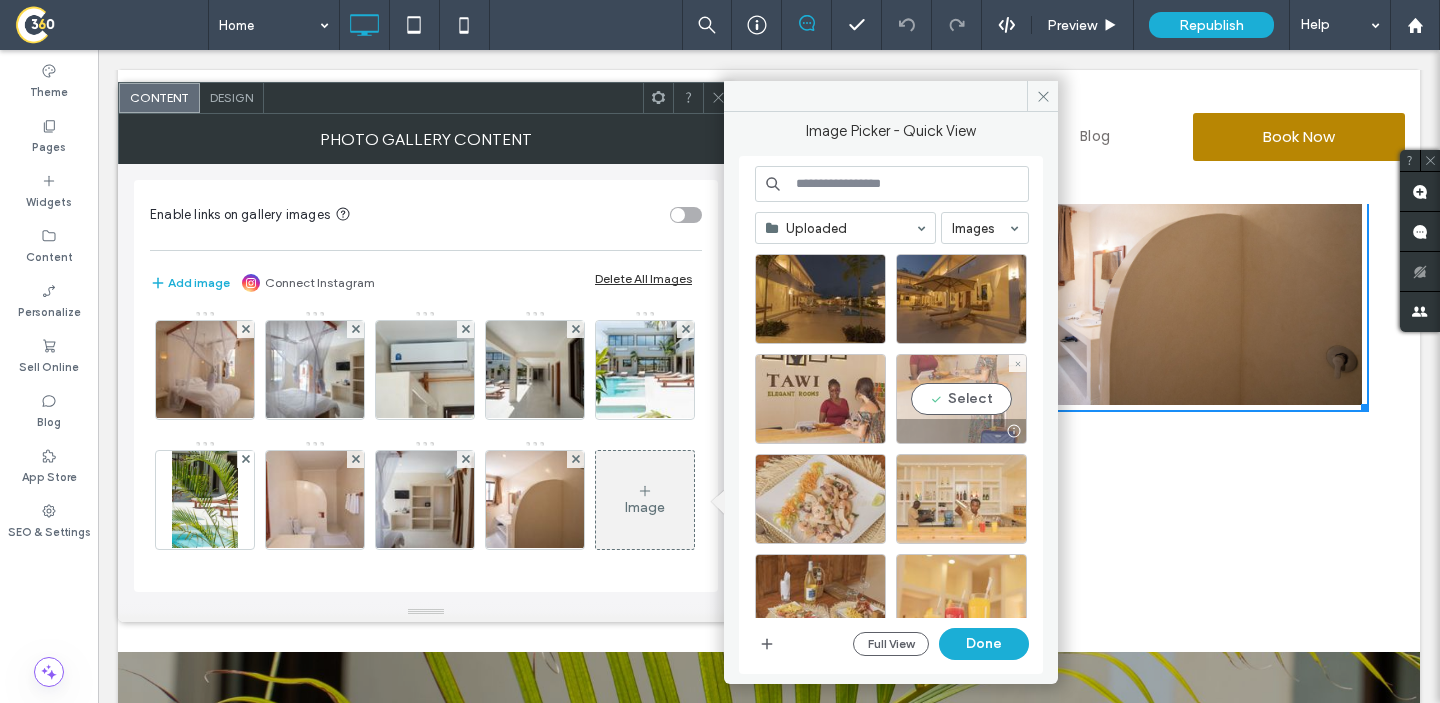 click on "Select" at bounding box center [961, 399] 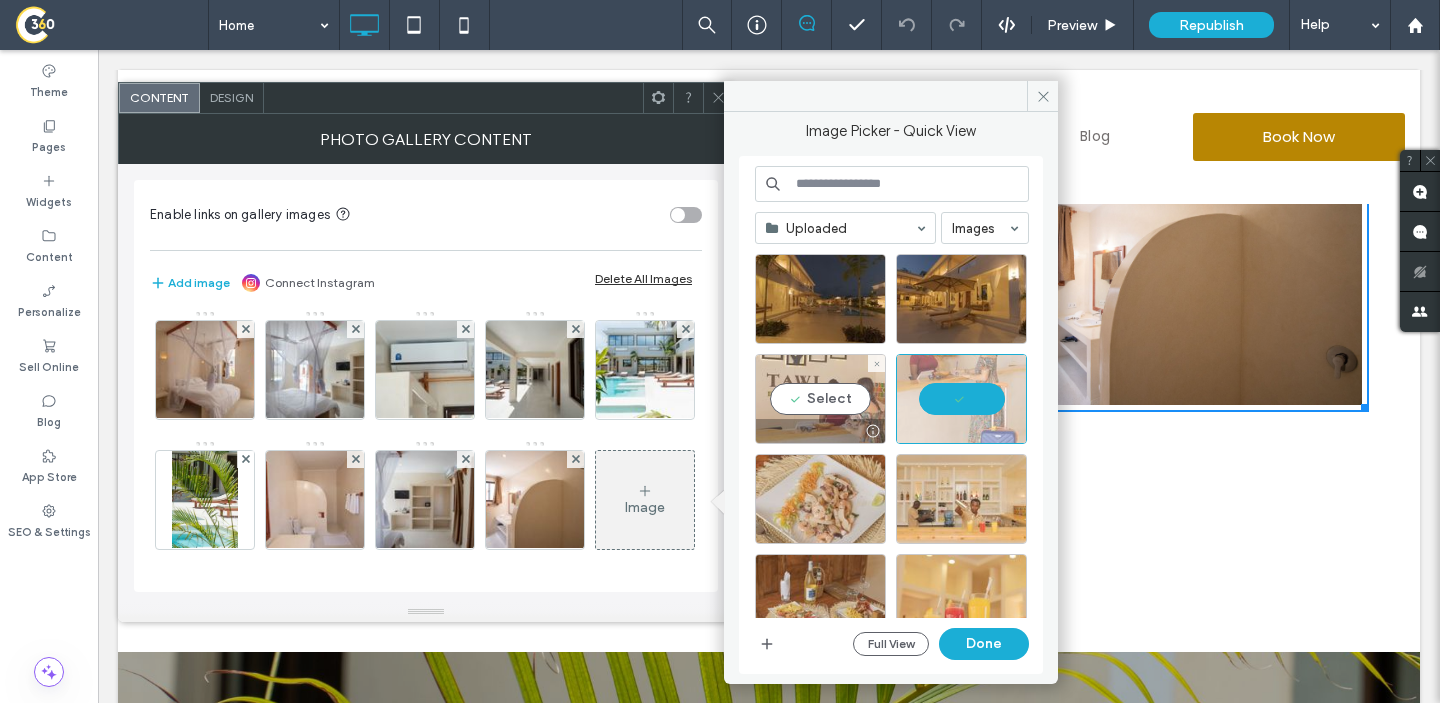 click on "Select" at bounding box center (820, 399) 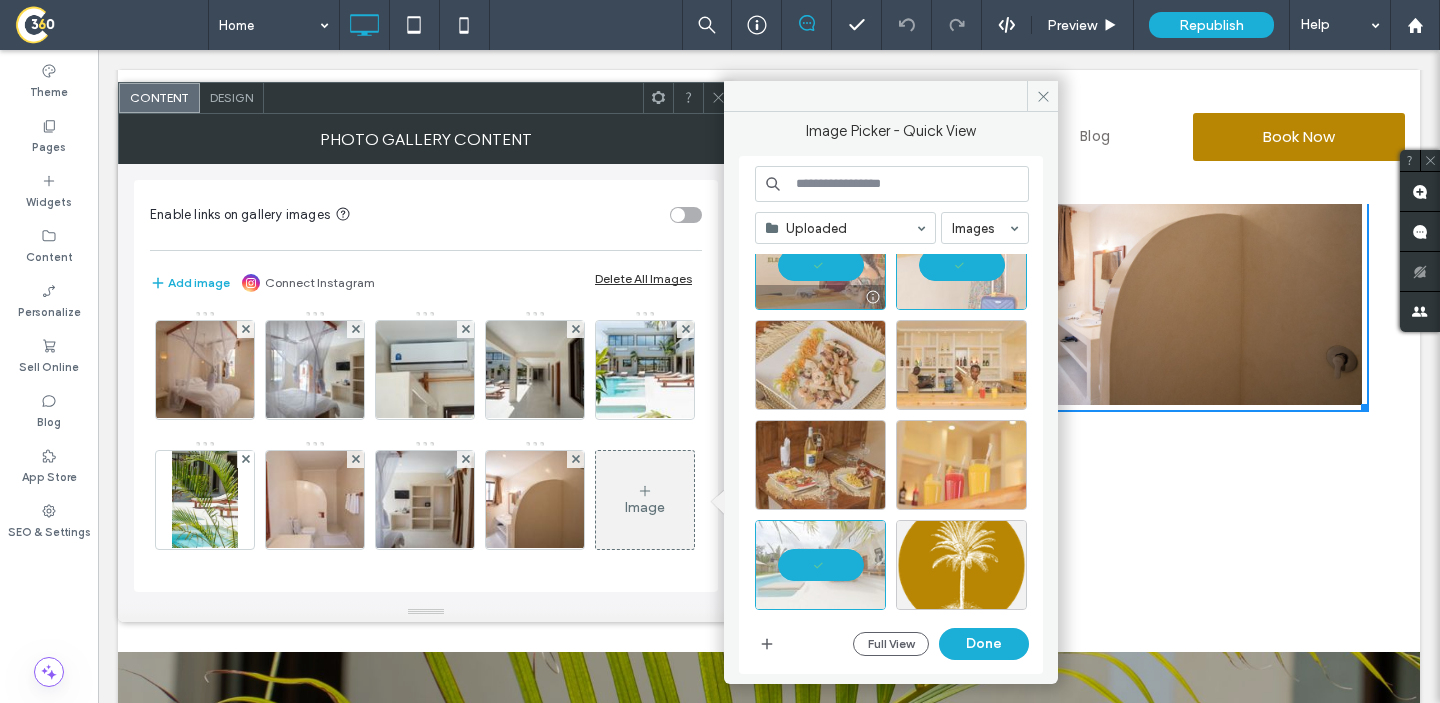 scroll, scrollTop: 135, scrollLeft: 0, axis: vertical 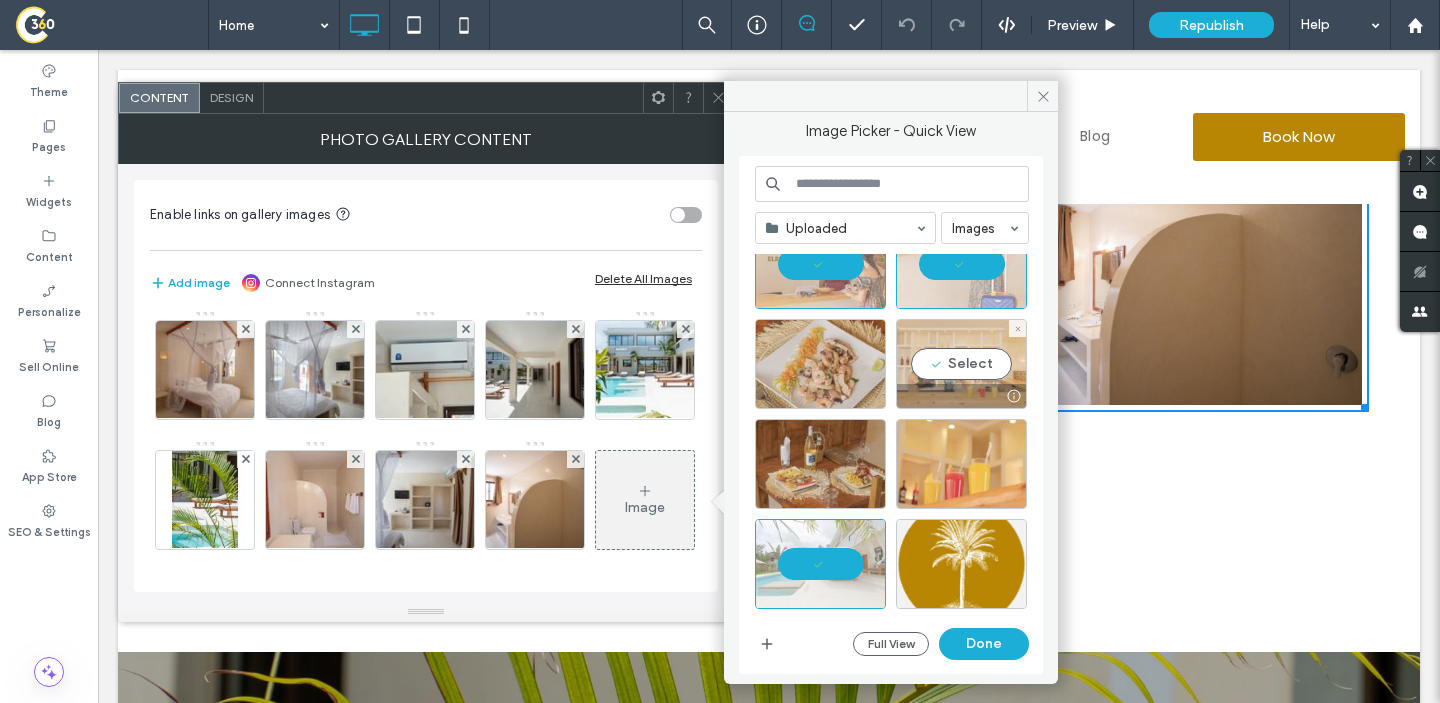 click on "Select" at bounding box center [961, 364] 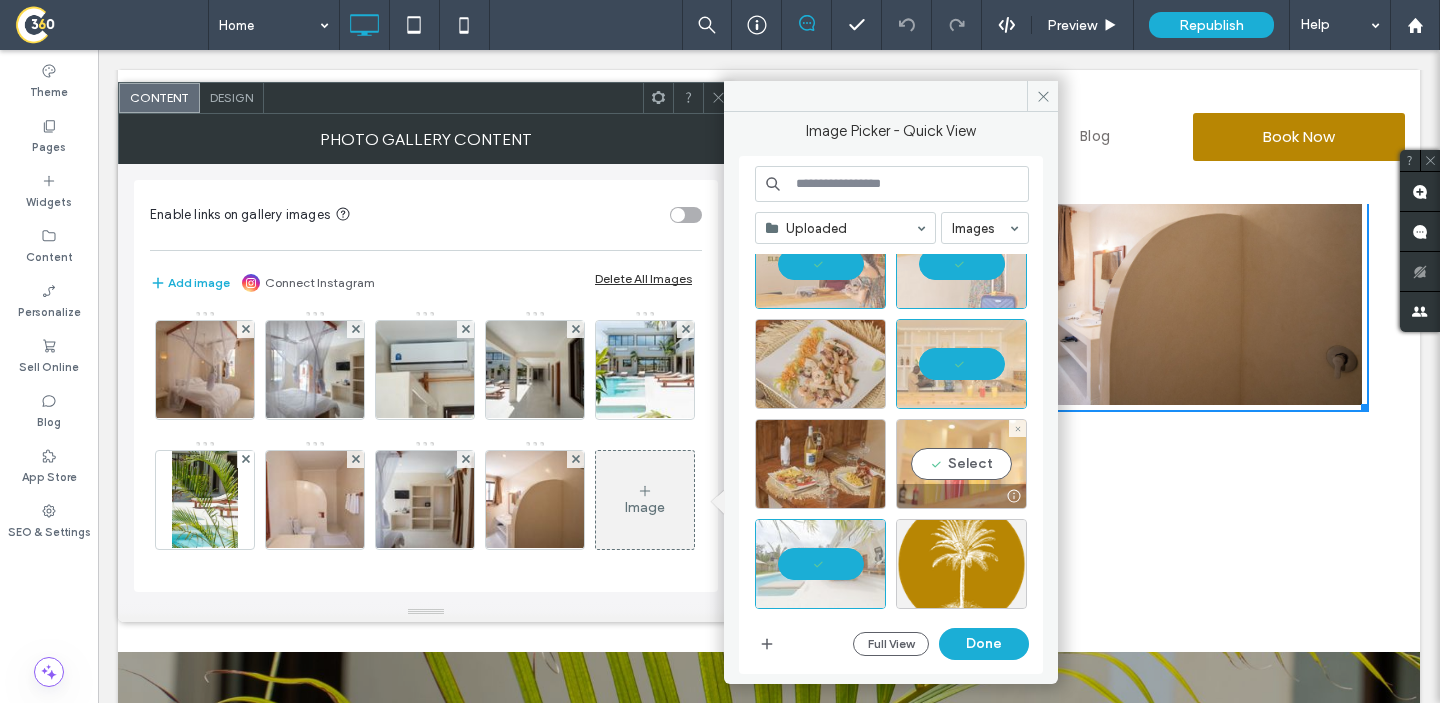 click on "Select" at bounding box center [961, 464] 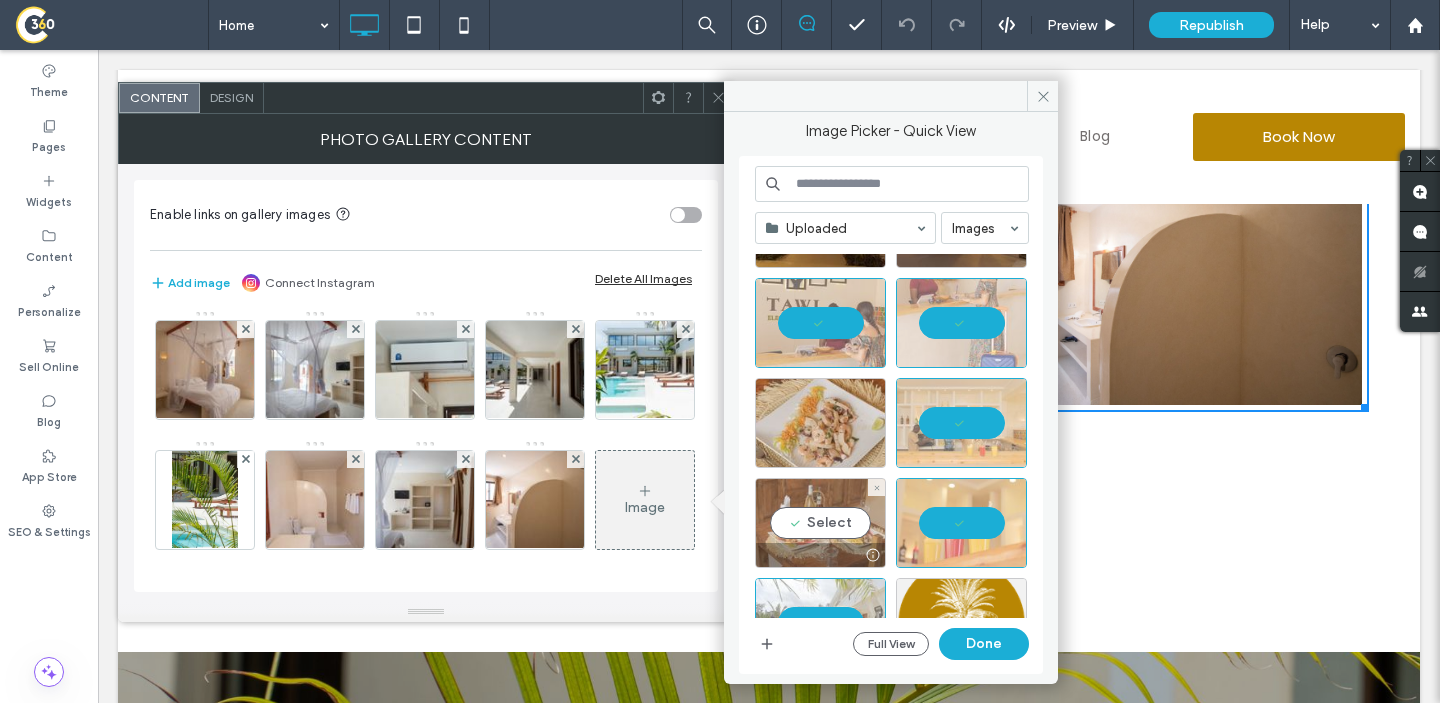 scroll, scrollTop: 79, scrollLeft: 0, axis: vertical 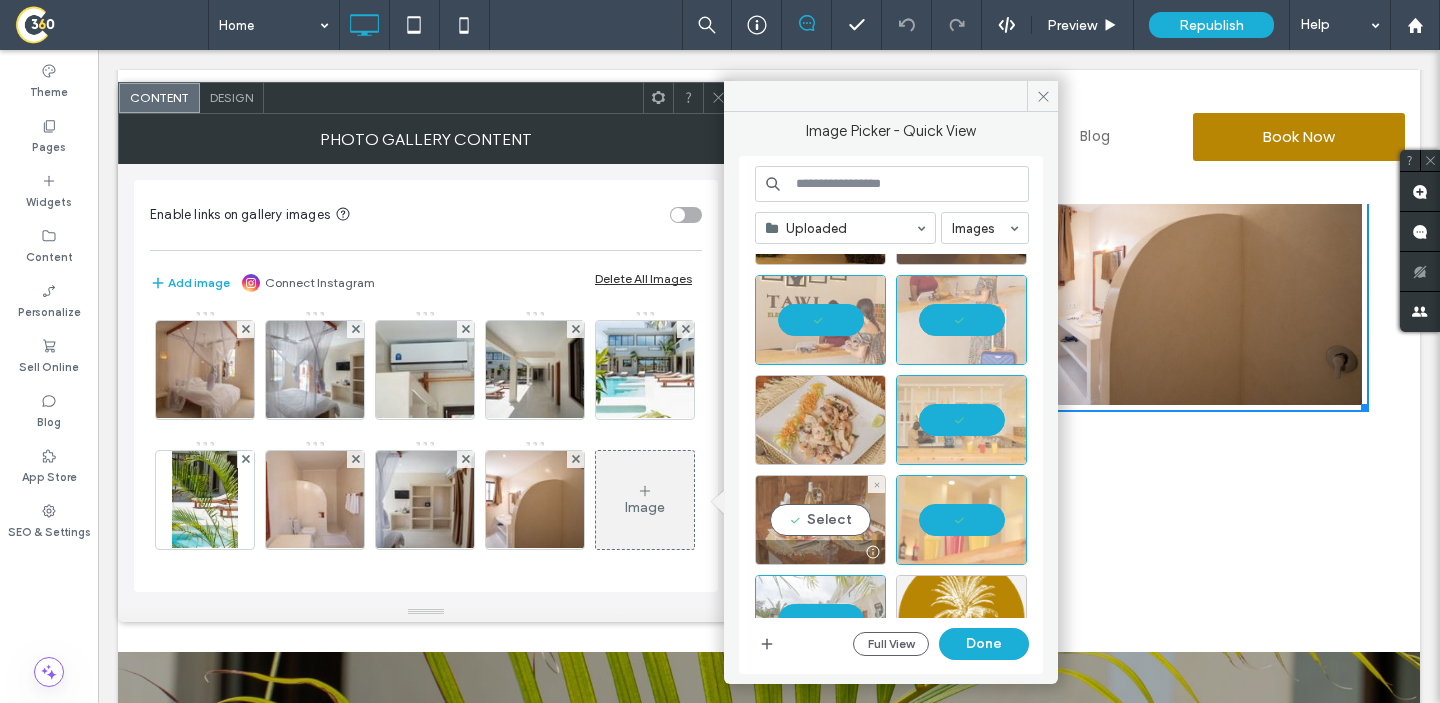 click on "Select" at bounding box center (820, 520) 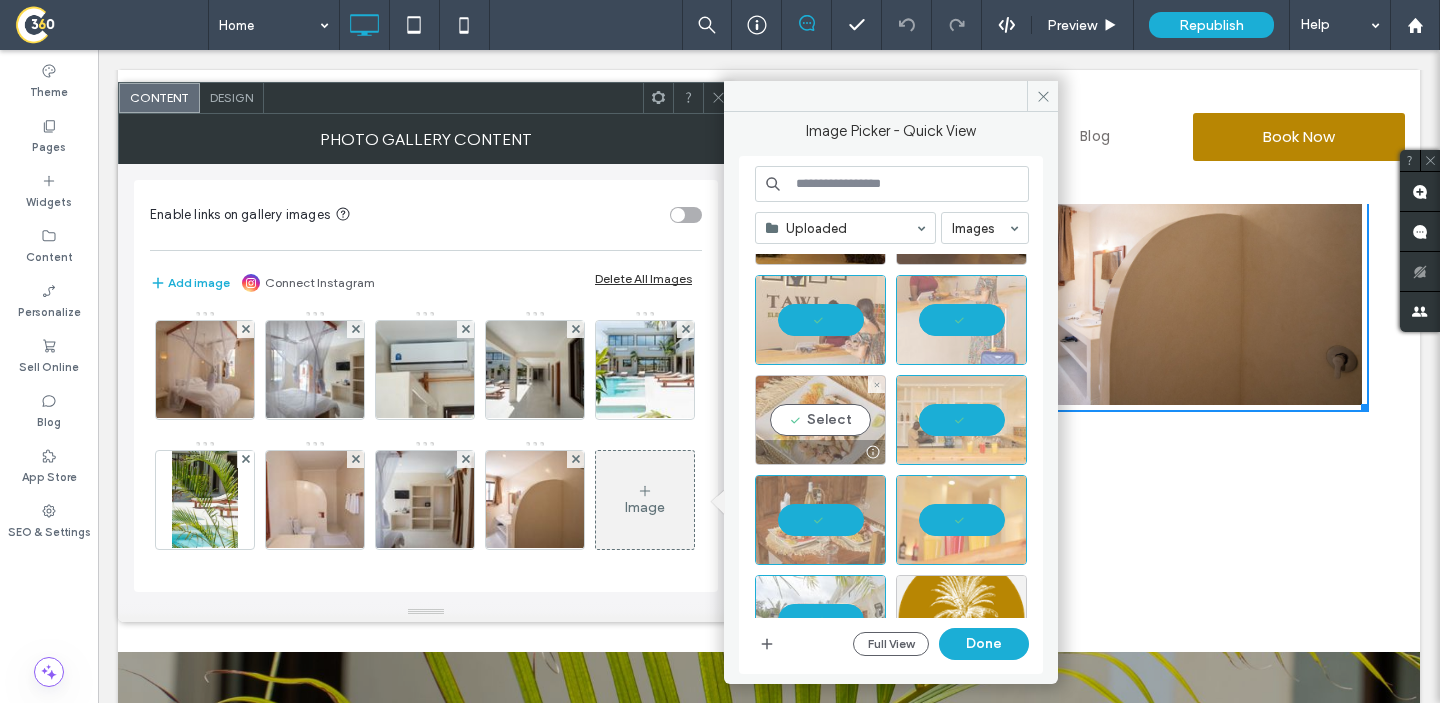 click on "Select" at bounding box center [820, 420] 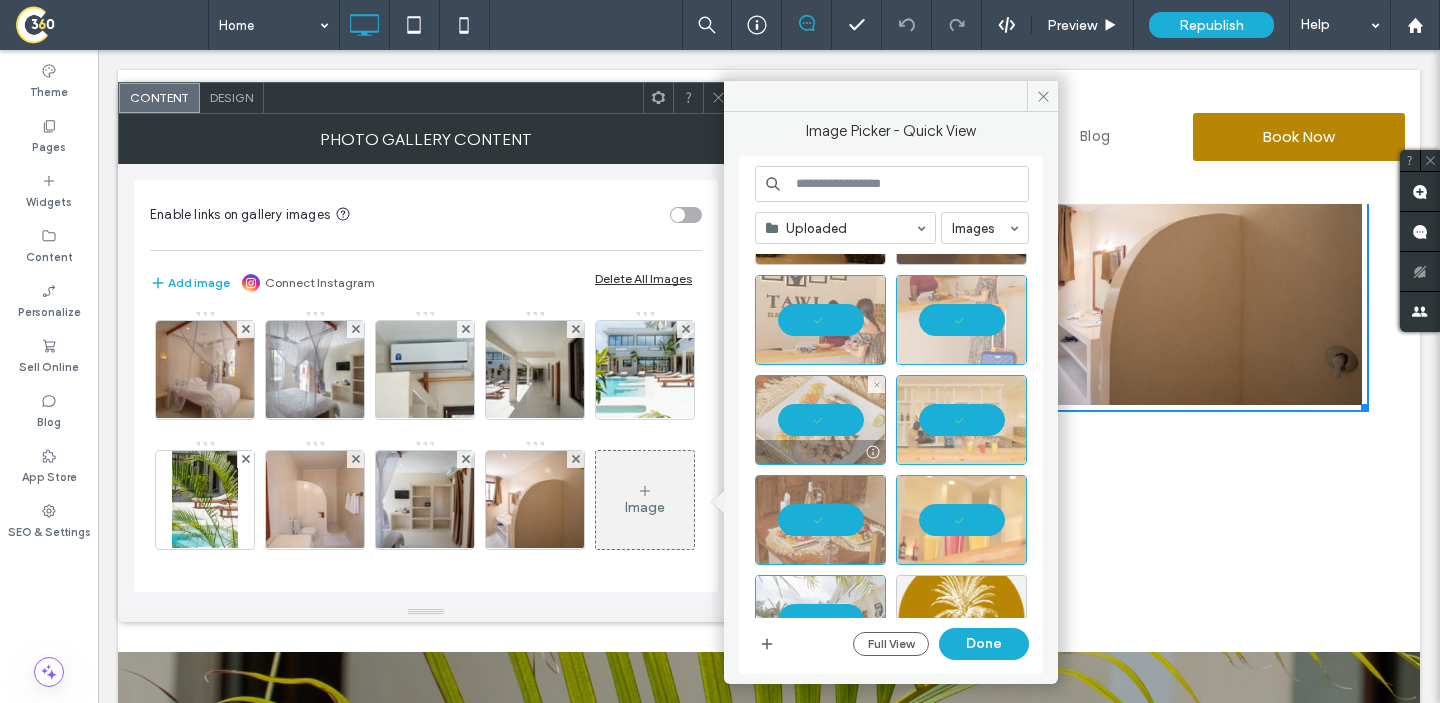 scroll, scrollTop: 0, scrollLeft: 0, axis: both 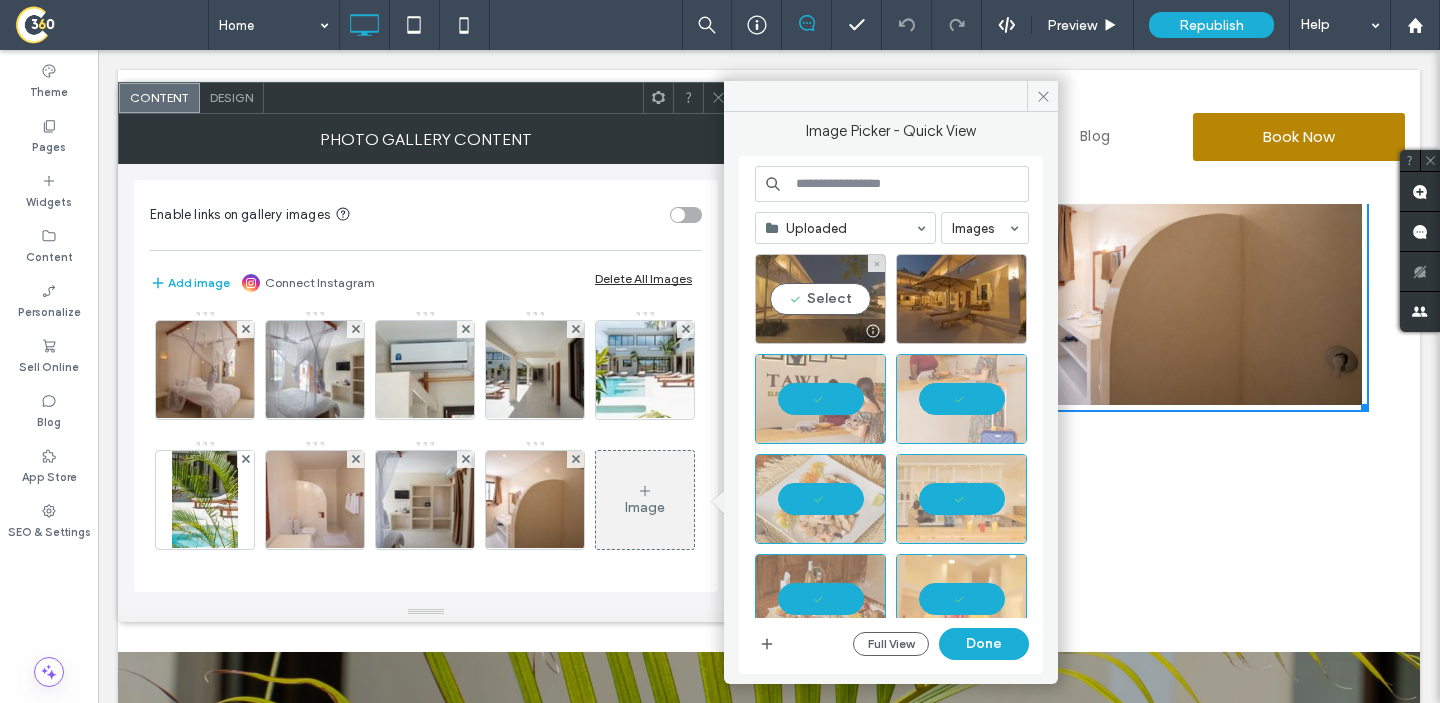 click on "Select" at bounding box center [820, 299] 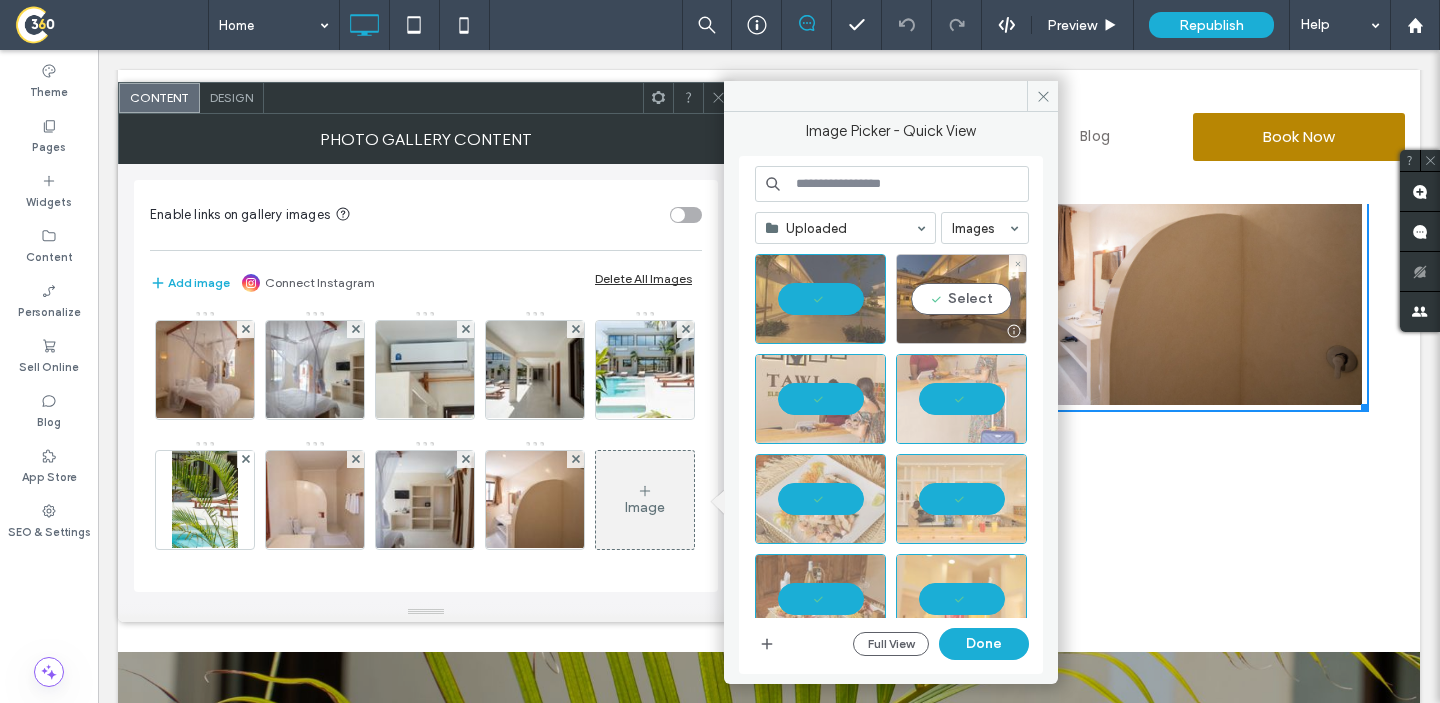 click on "Select" at bounding box center (961, 299) 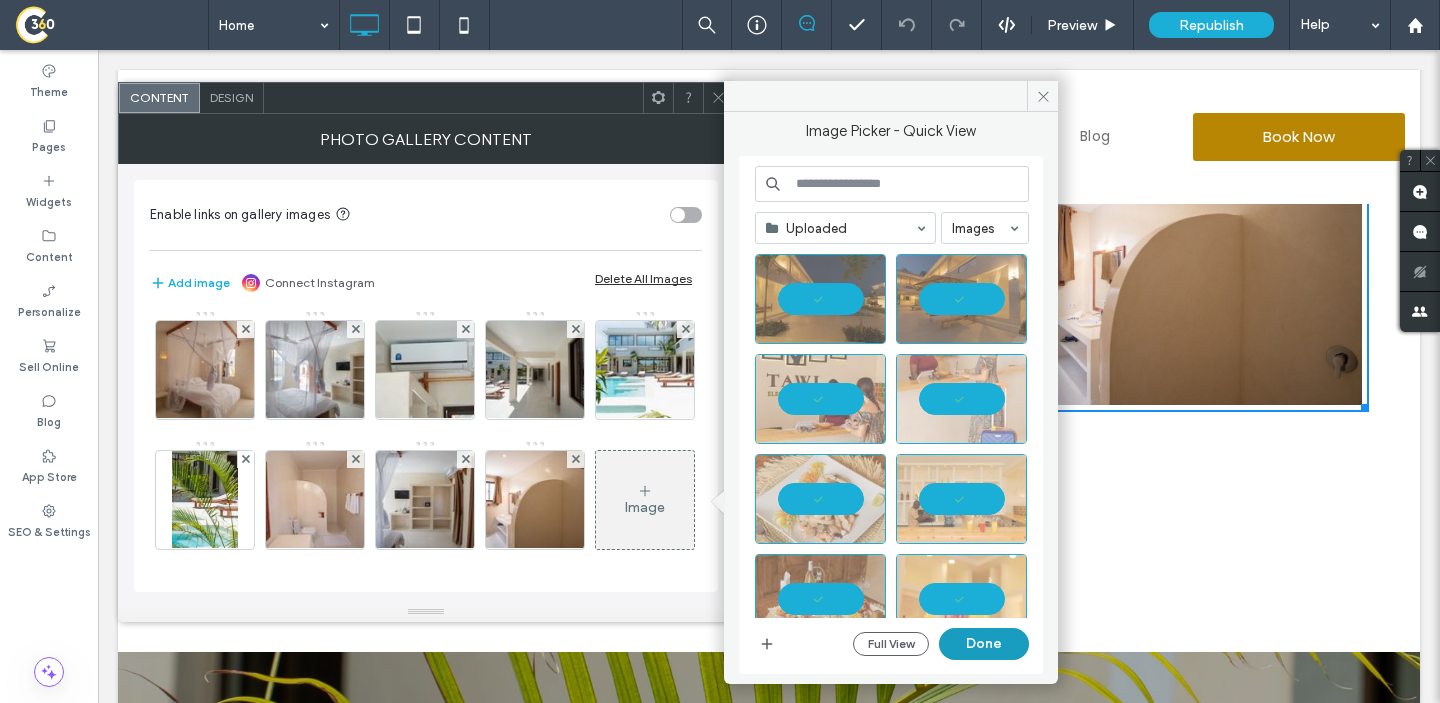 click on "Done" at bounding box center (984, 644) 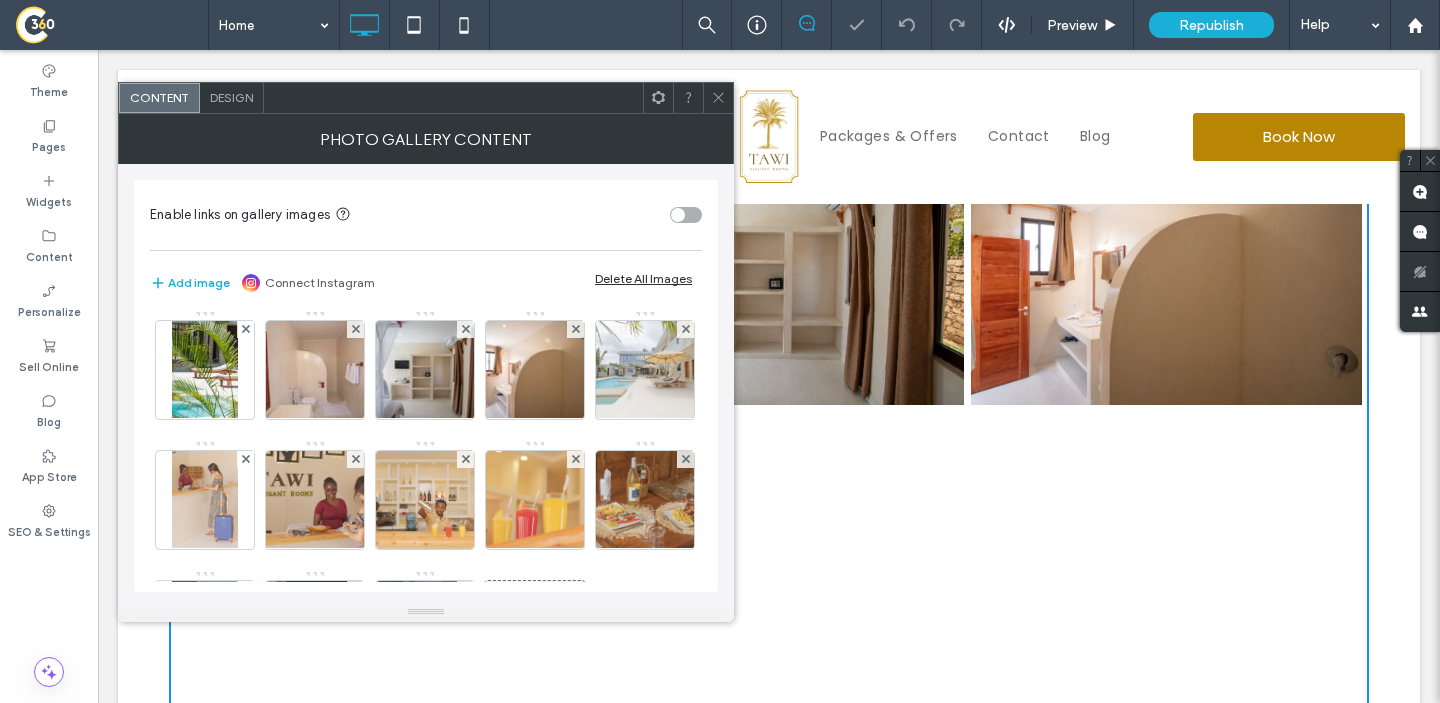 scroll, scrollTop: 4991, scrollLeft: 0, axis: vertical 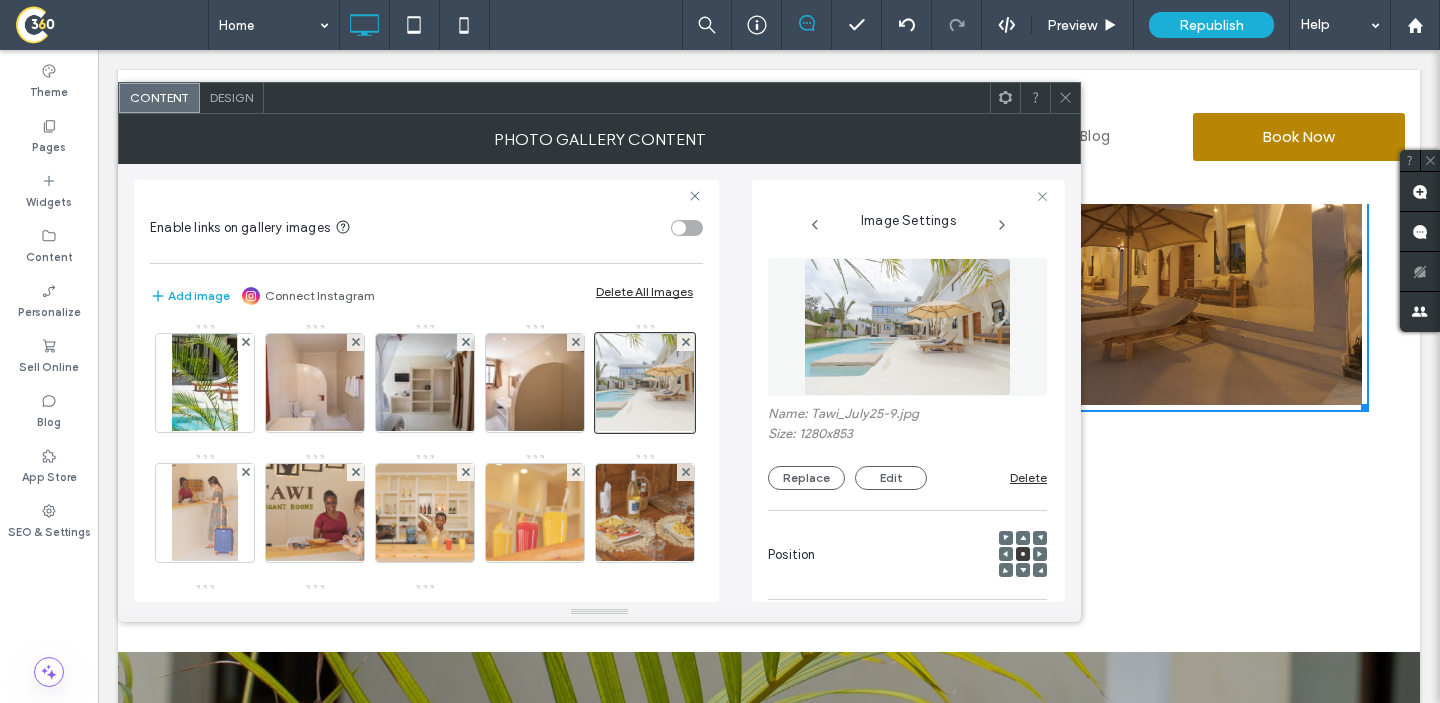 click at bounding box center (1065, 98) 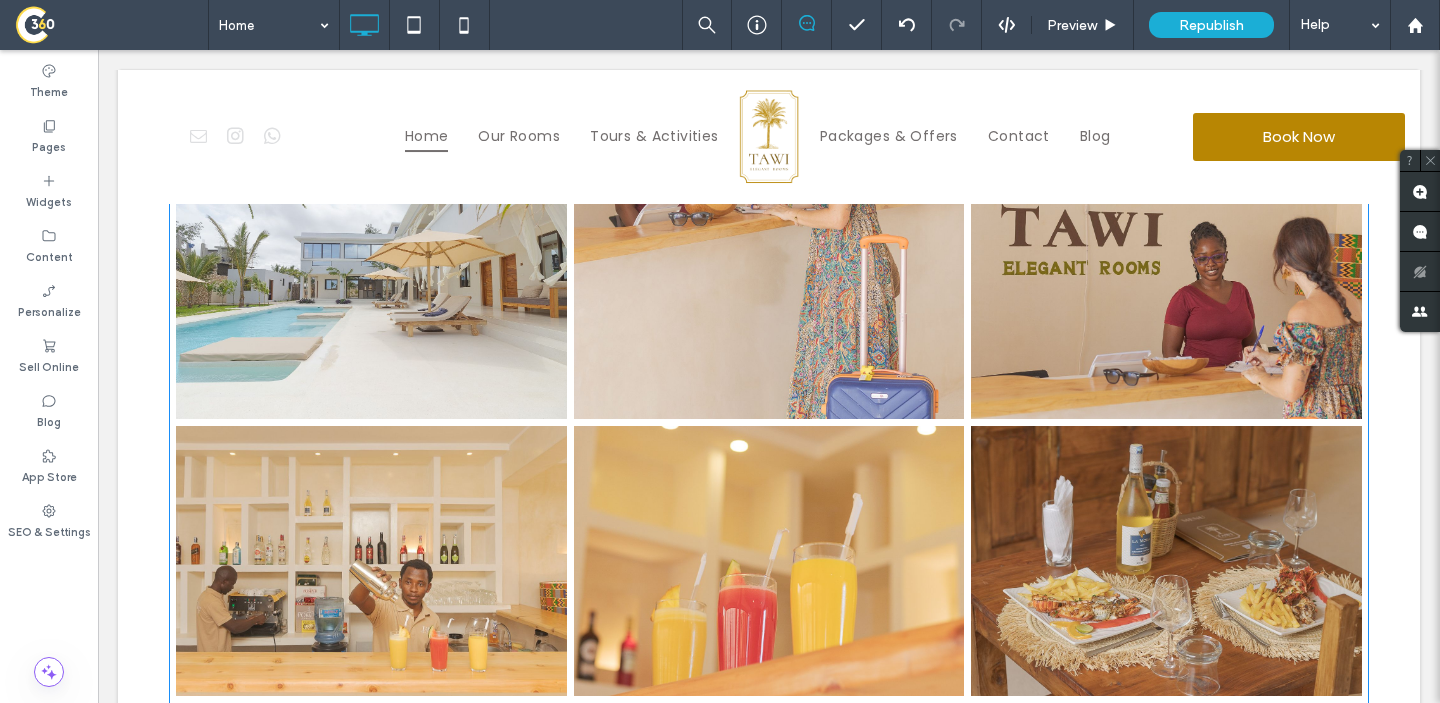 scroll, scrollTop: 4307, scrollLeft: 0, axis: vertical 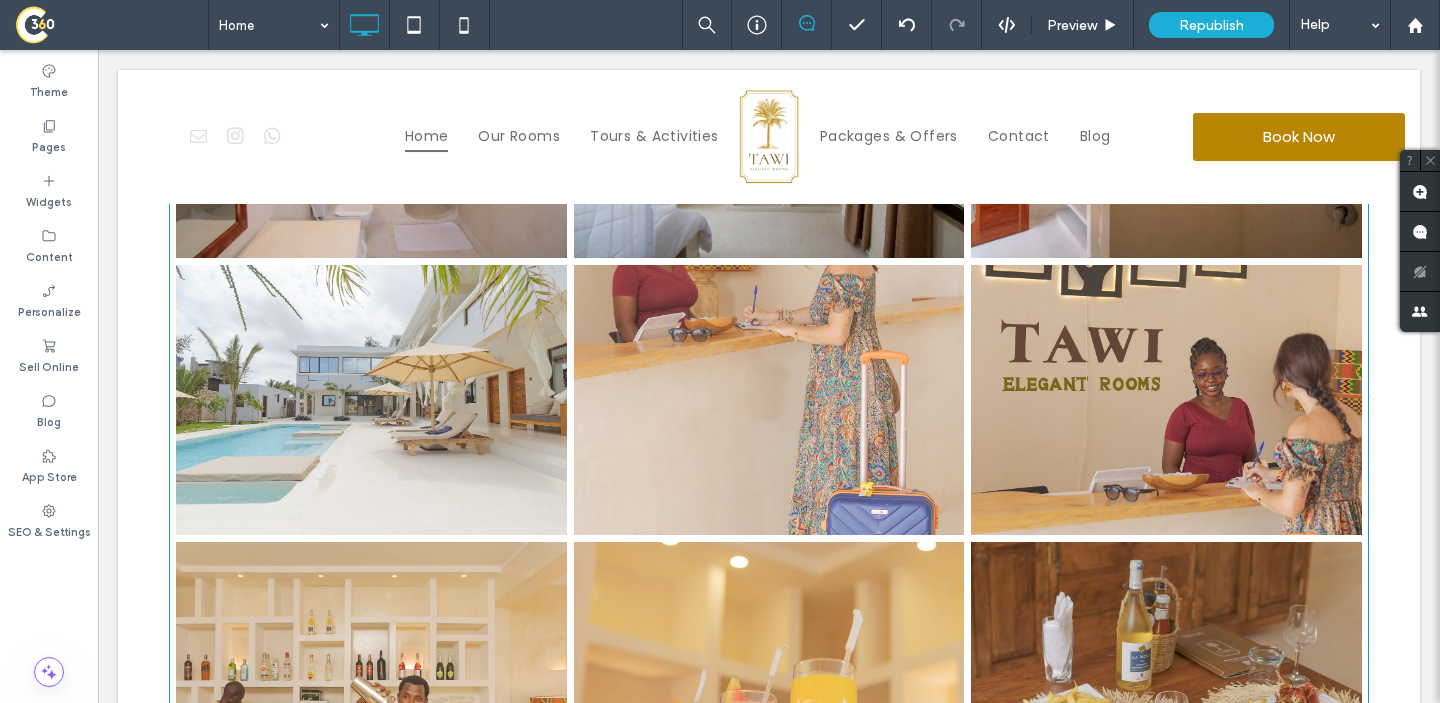 click at bounding box center [371, 400] 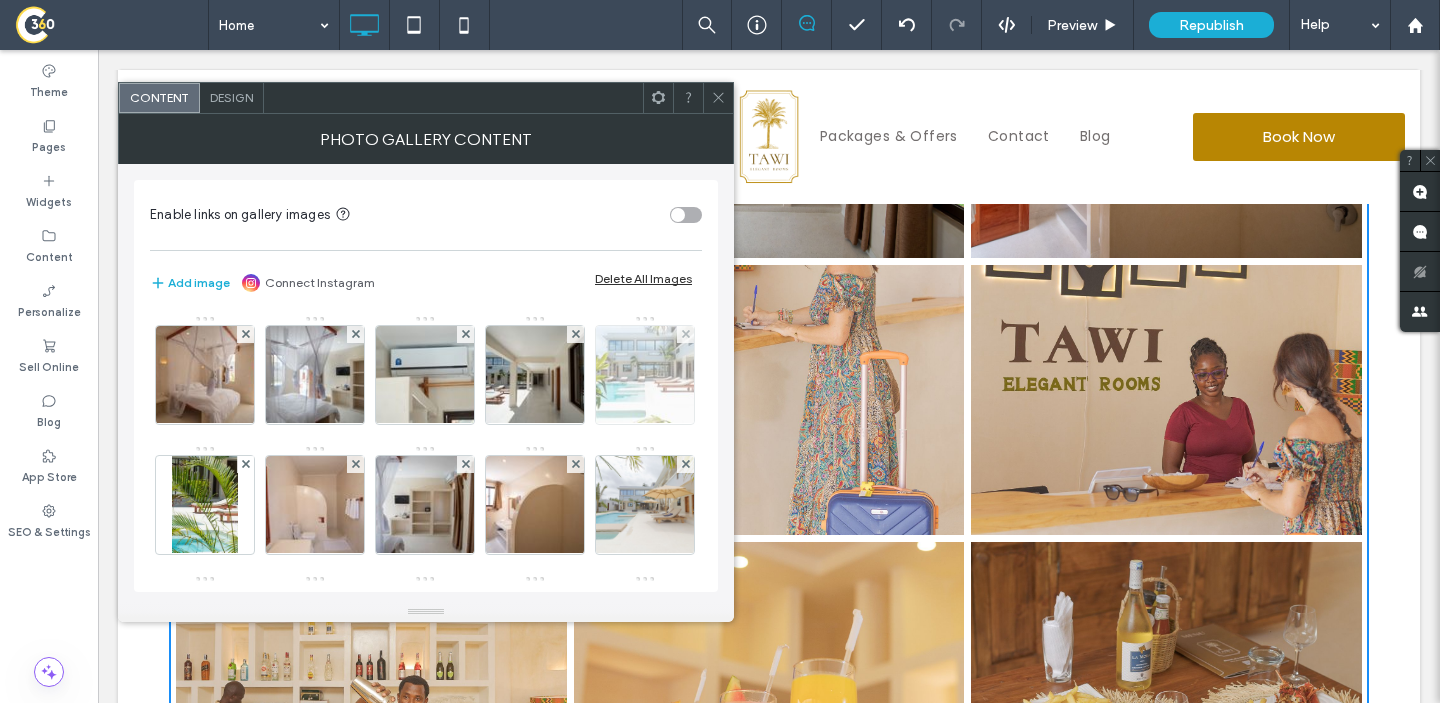 click at bounding box center (645, 375) 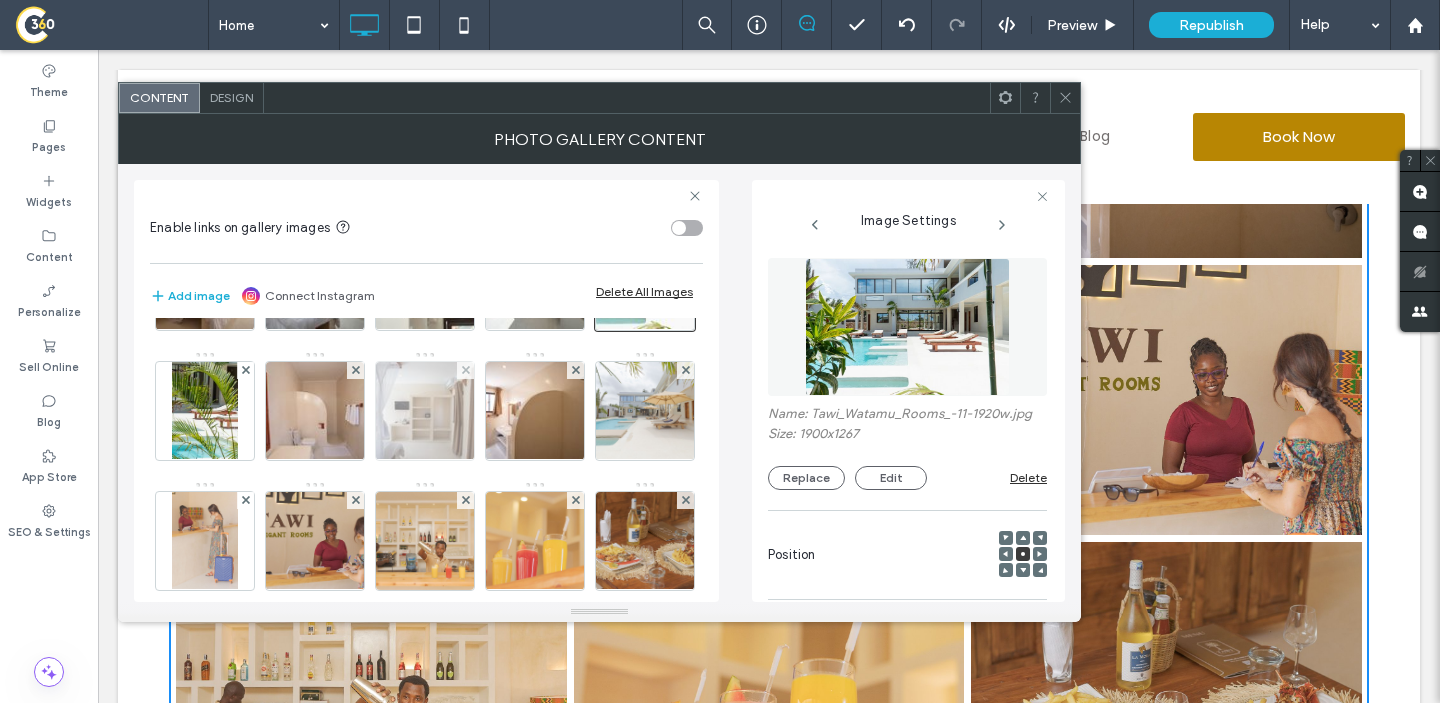 scroll, scrollTop: 133, scrollLeft: 0, axis: vertical 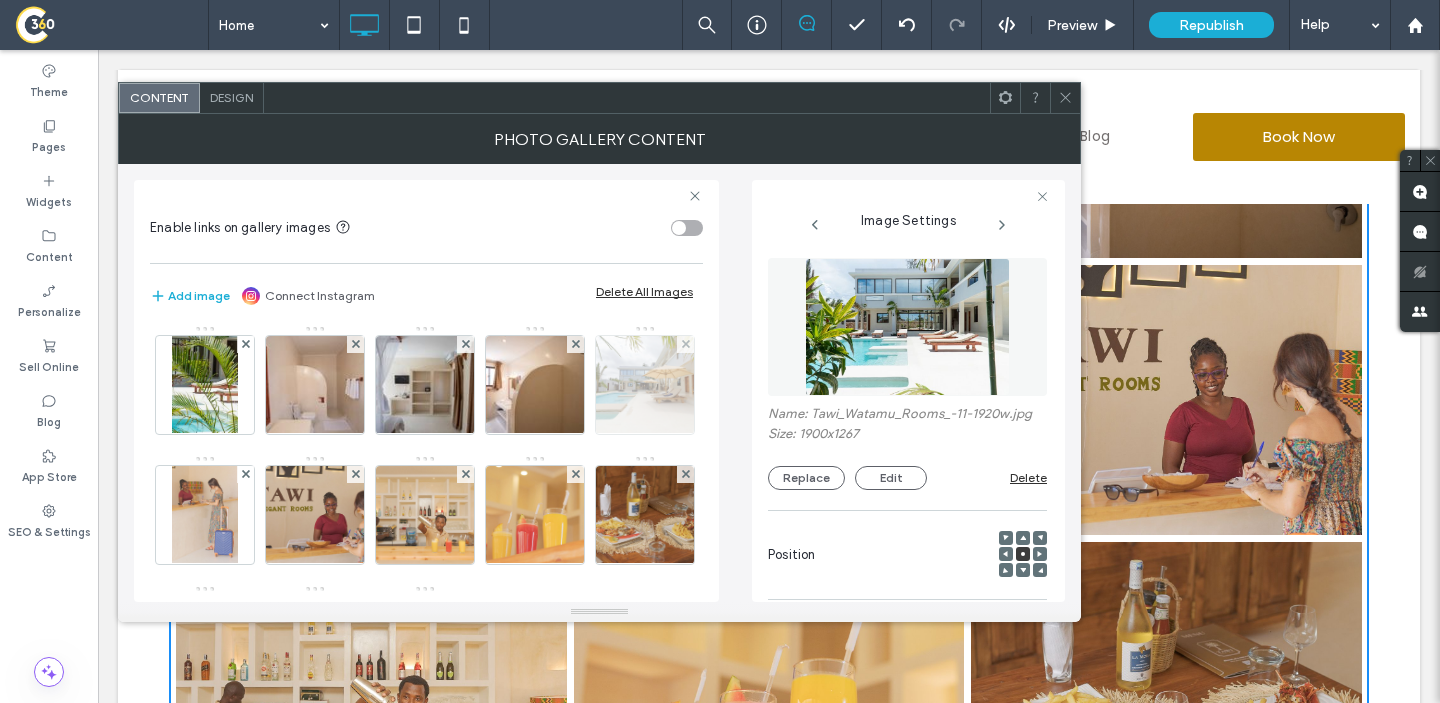click at bounding box center [644, 385] 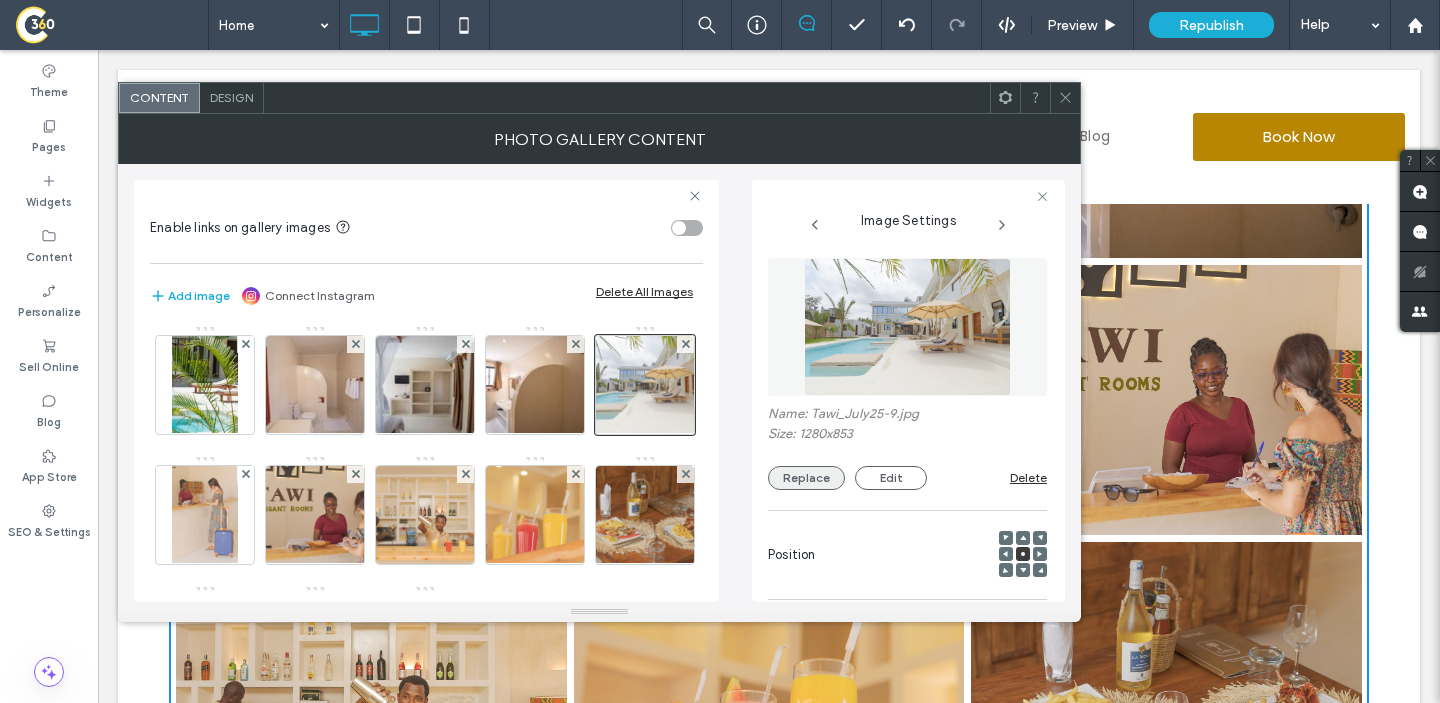 click on "Replace" at bounding box center (806, 478) 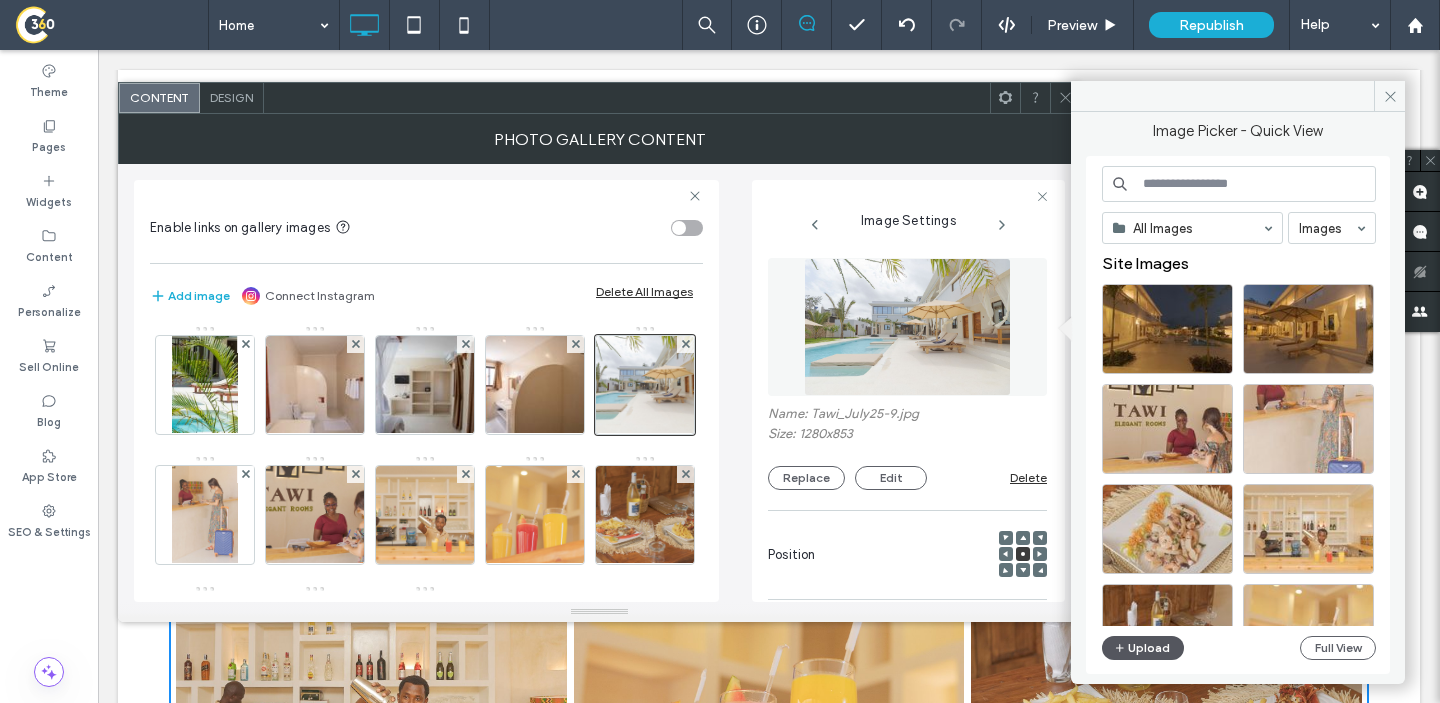 click 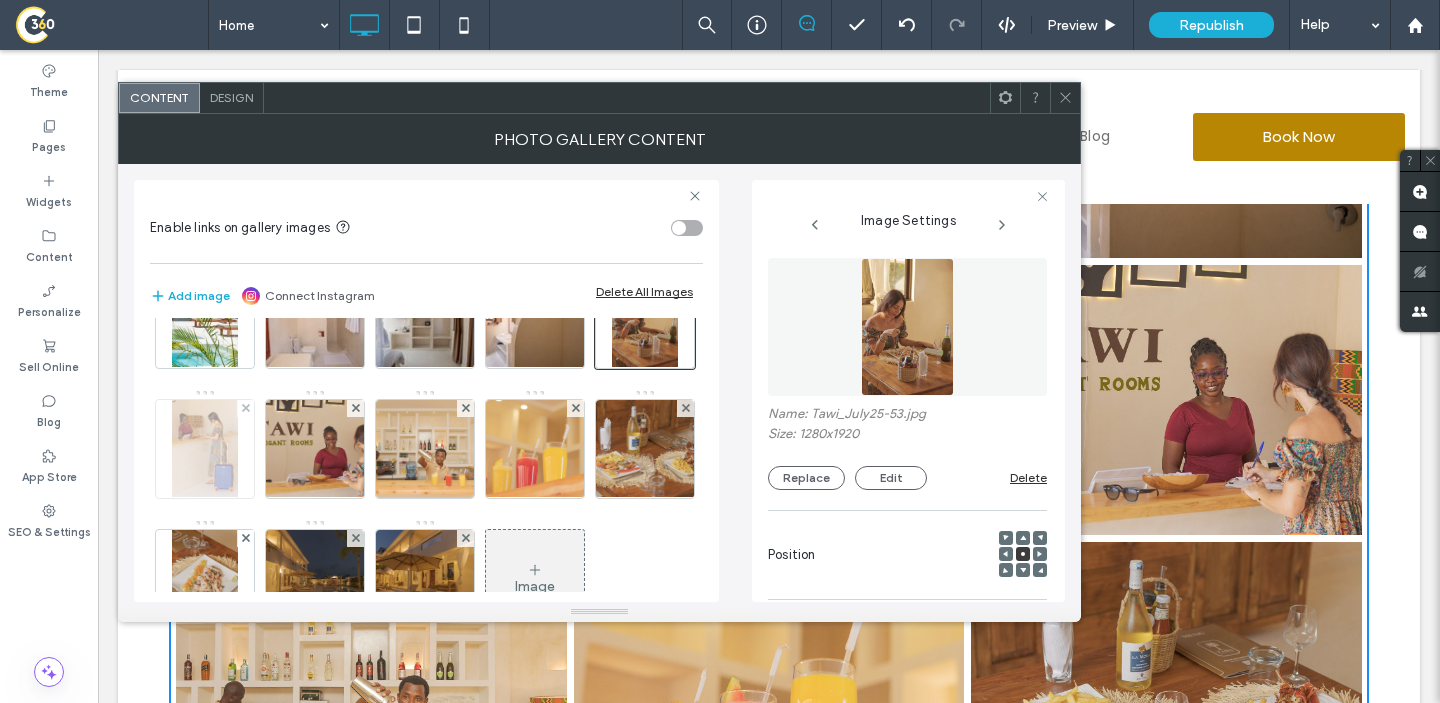 scroll, scrollTop: 237, scrollLeft: 0, axis: vertical 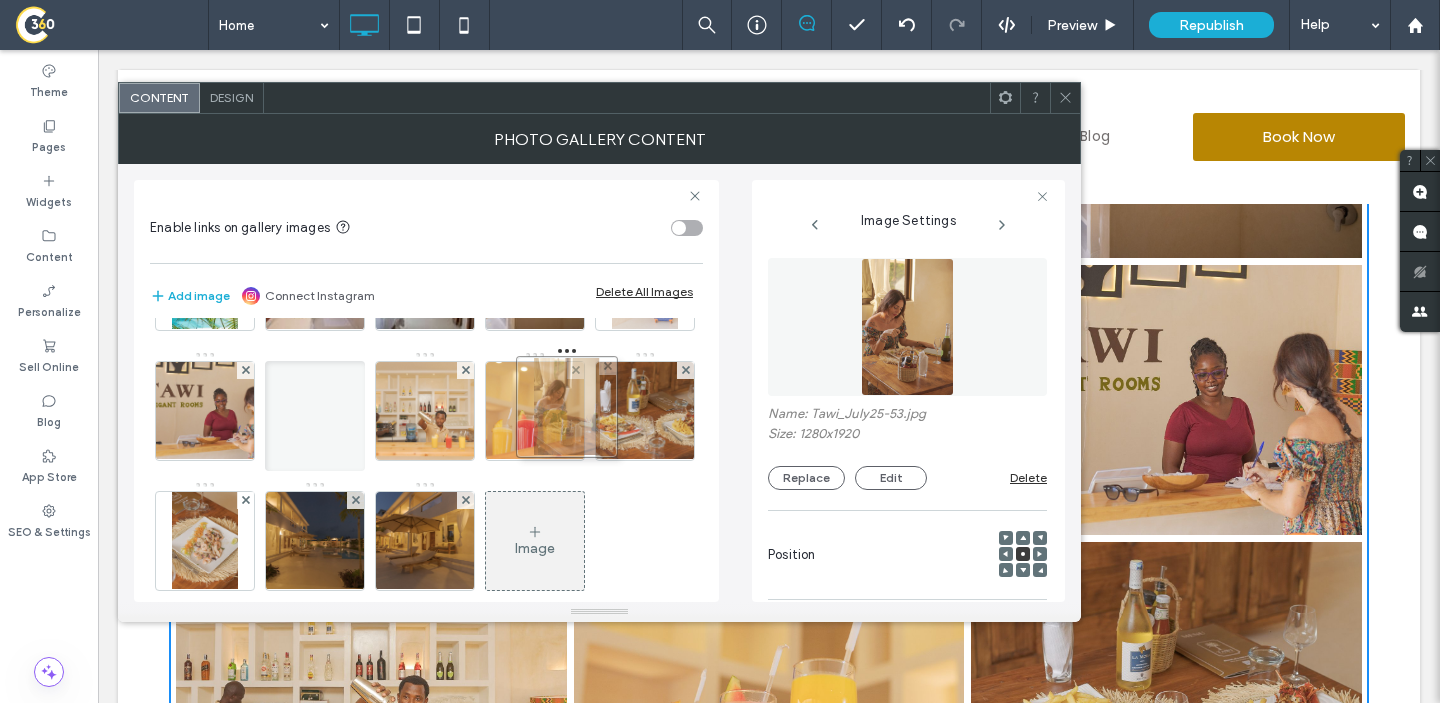 drag, startPoint x: 301, startPoint y: 428, endPoint x: 548, endPoint y: 424, distance: 247.03238 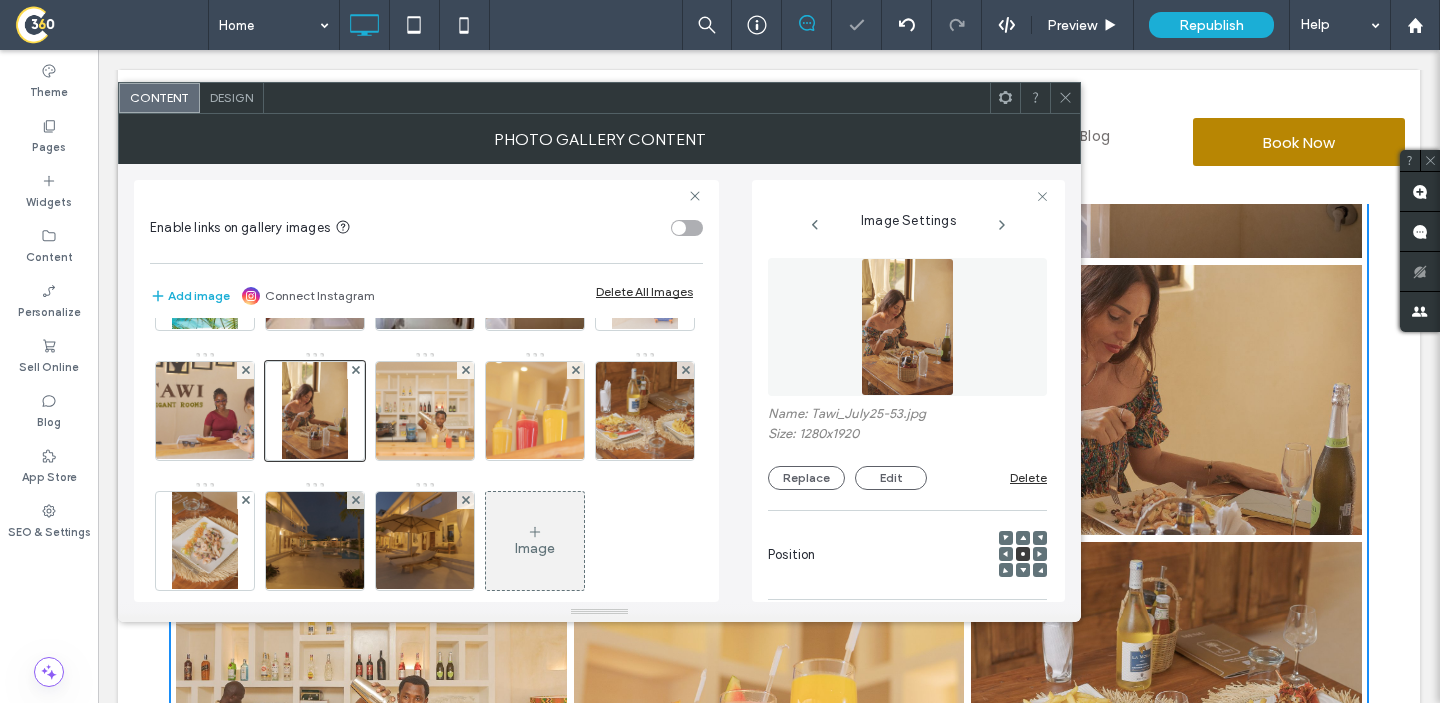 click at bounding box center (1065, 98) 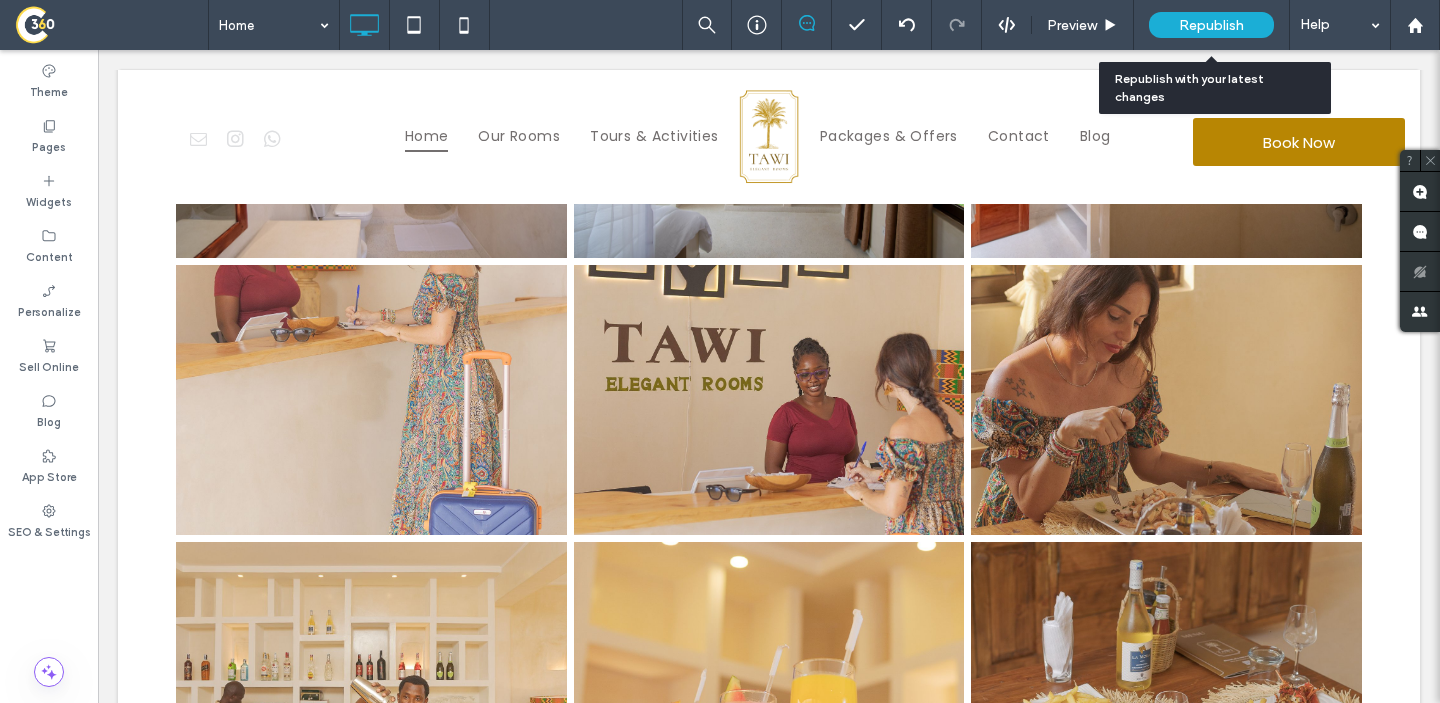 click on "Republish" at bounding box center (1211, 25) 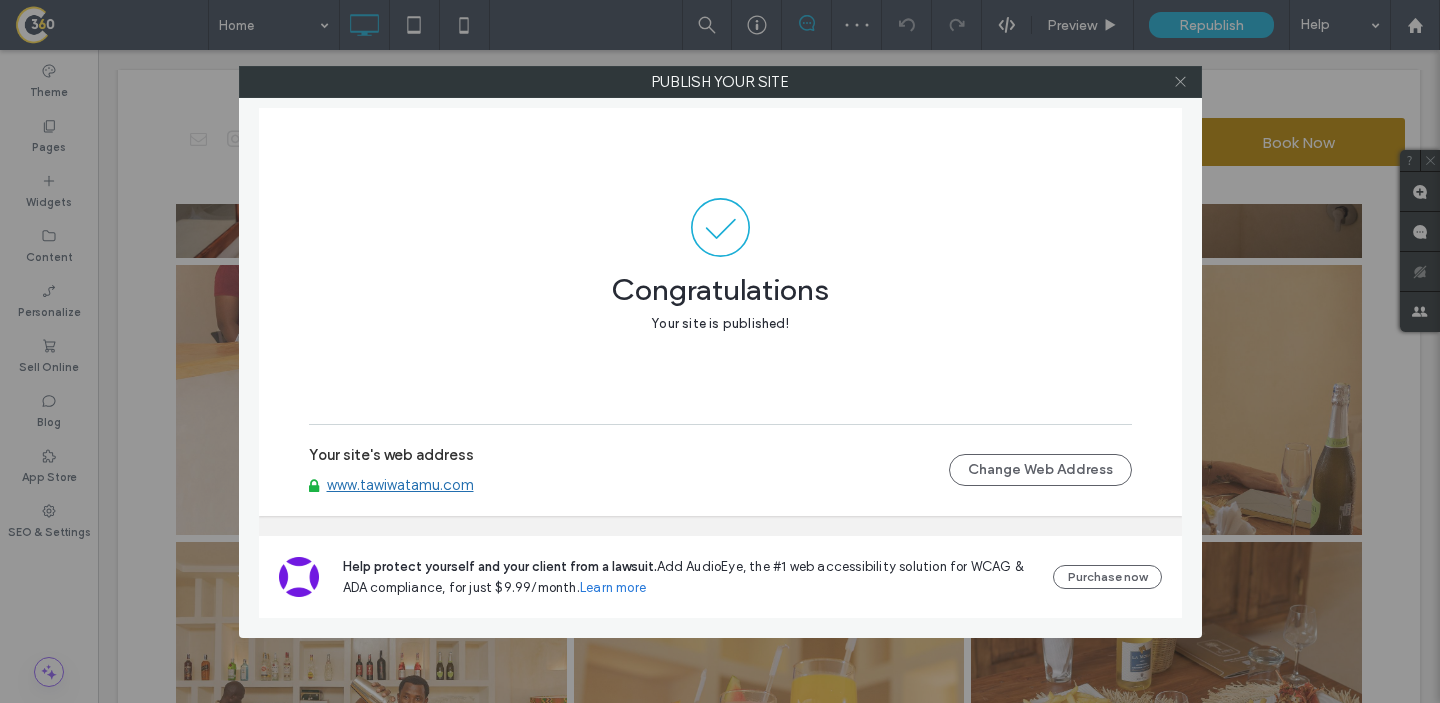 click 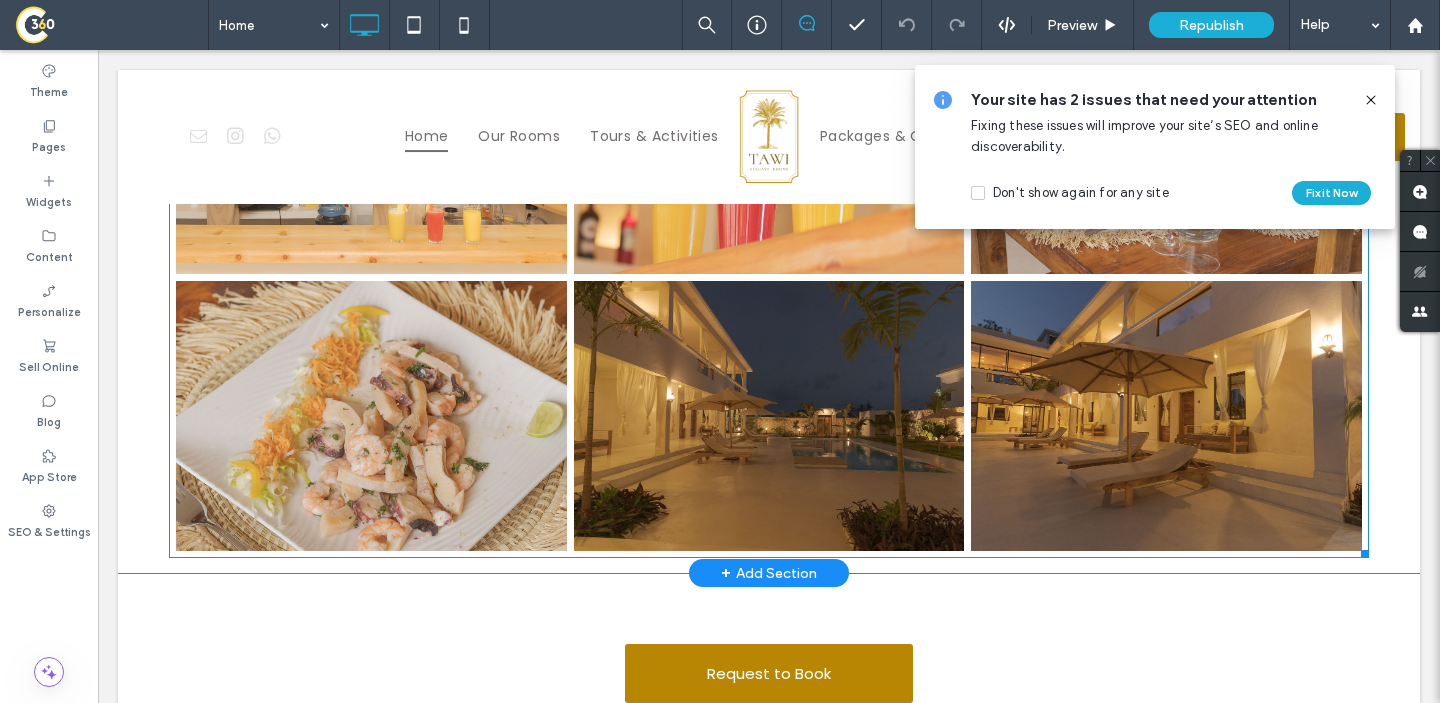 scroll, scrollTop: 4855, scrollLeft: 0, axis: vertical 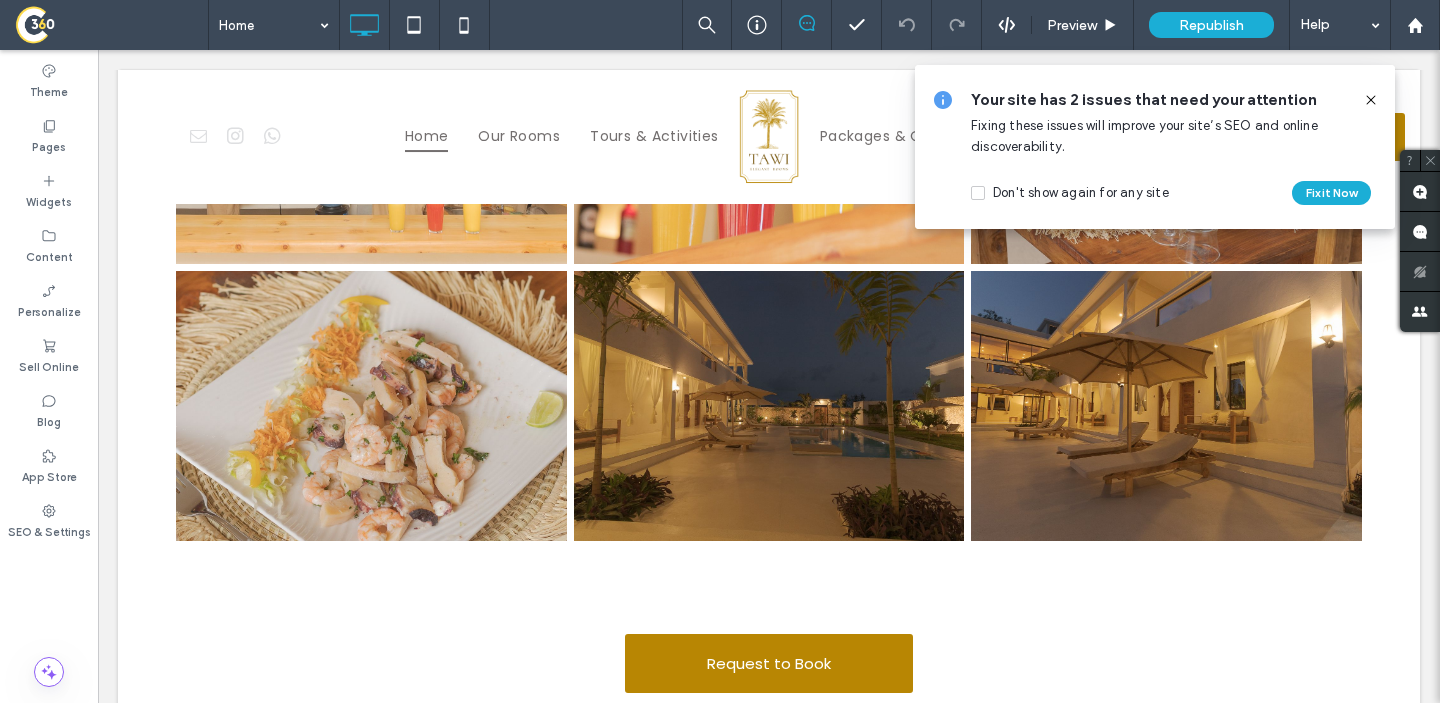 click 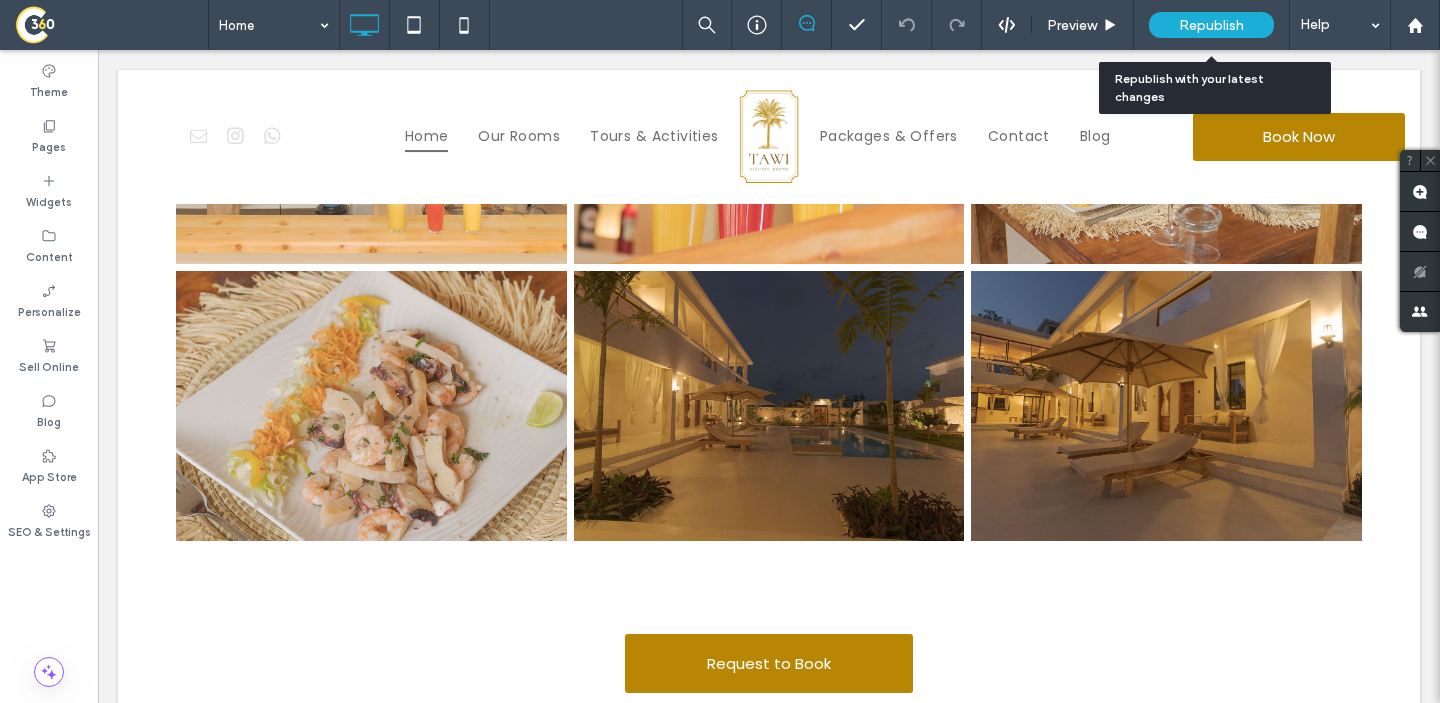 click on "Republish" at bounding box center [1211, 25] 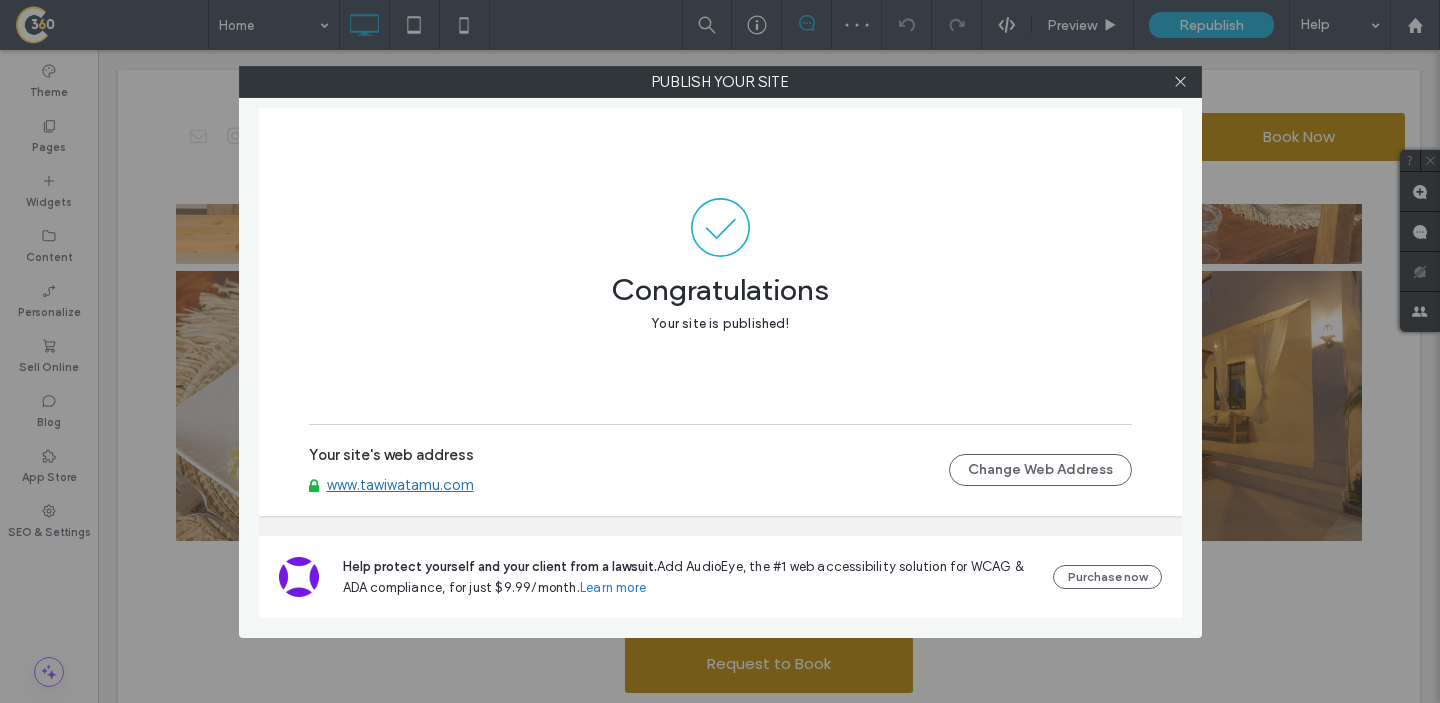 click on "www.tawiwatamu.com" at bounding box center [400, 485] 